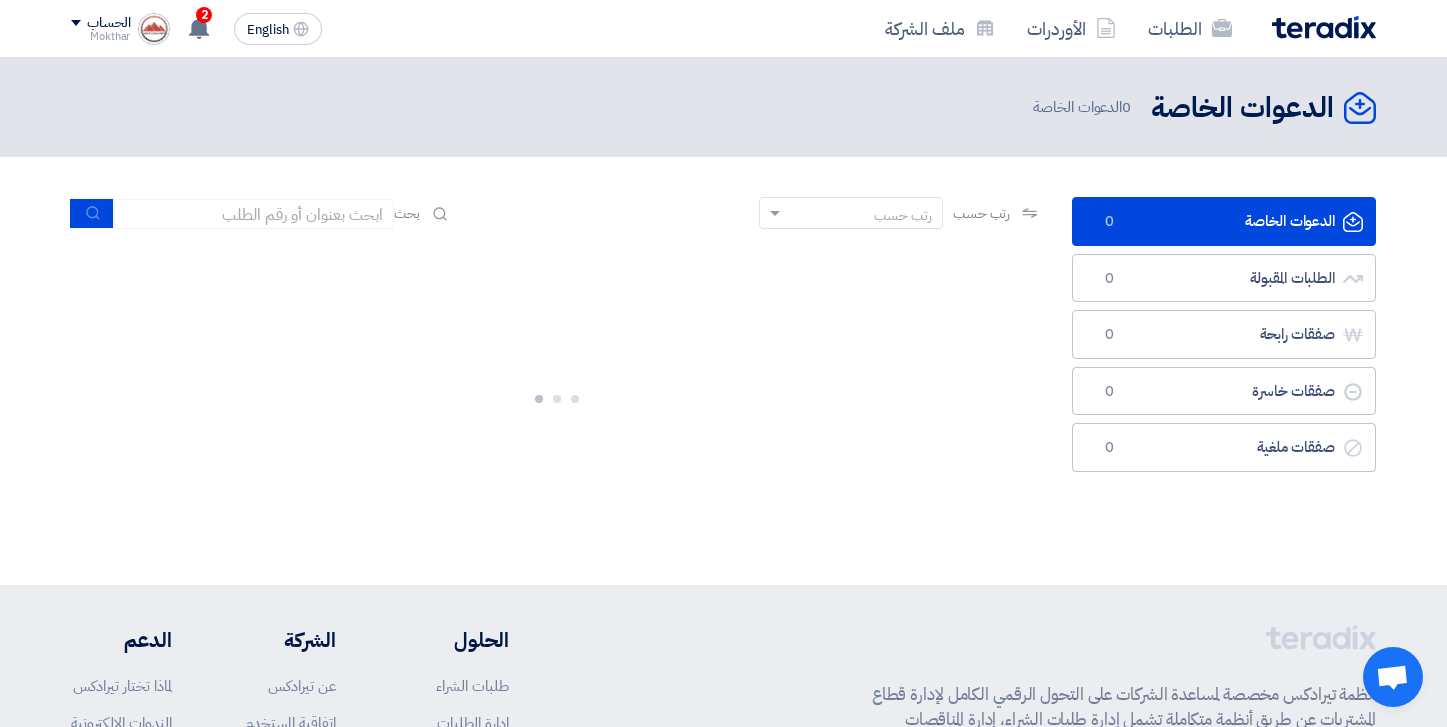 scroll, scrollTop: 0, scrollLeft: 0, axis: both 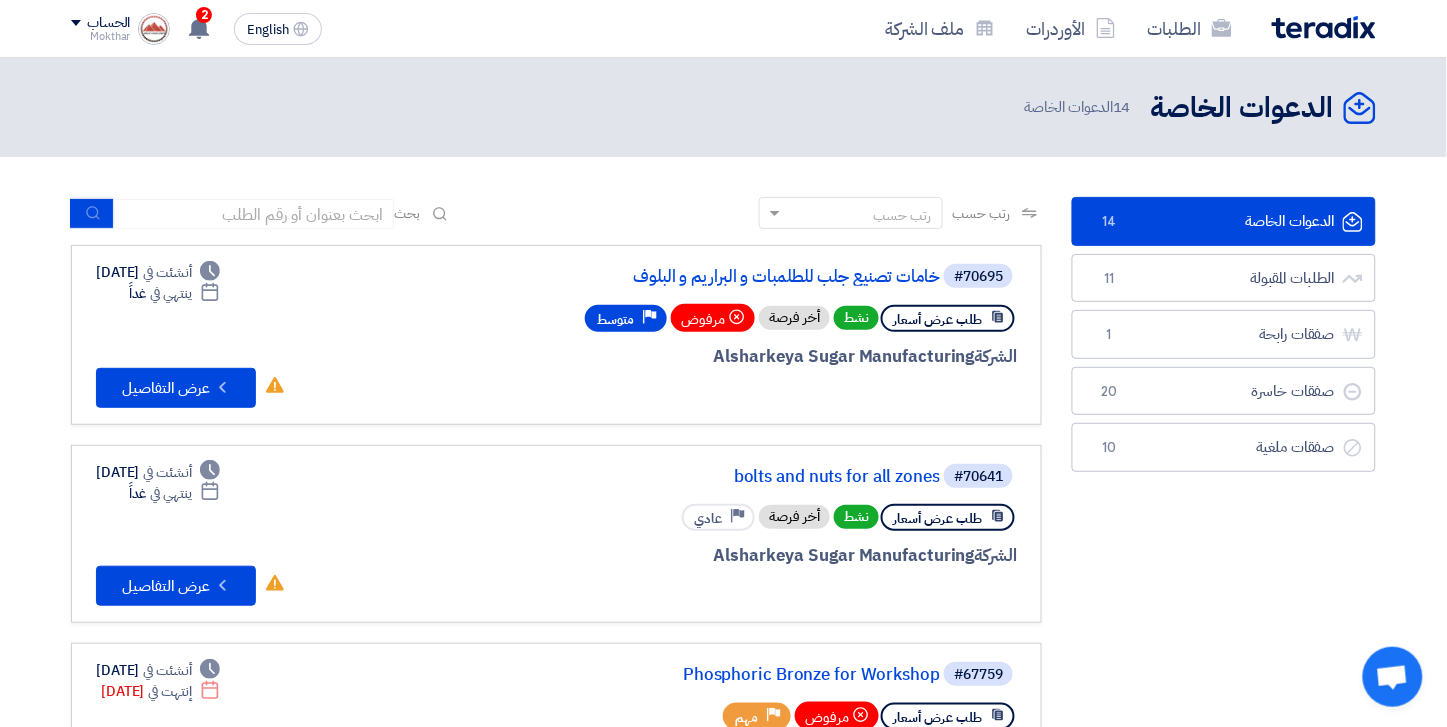 click 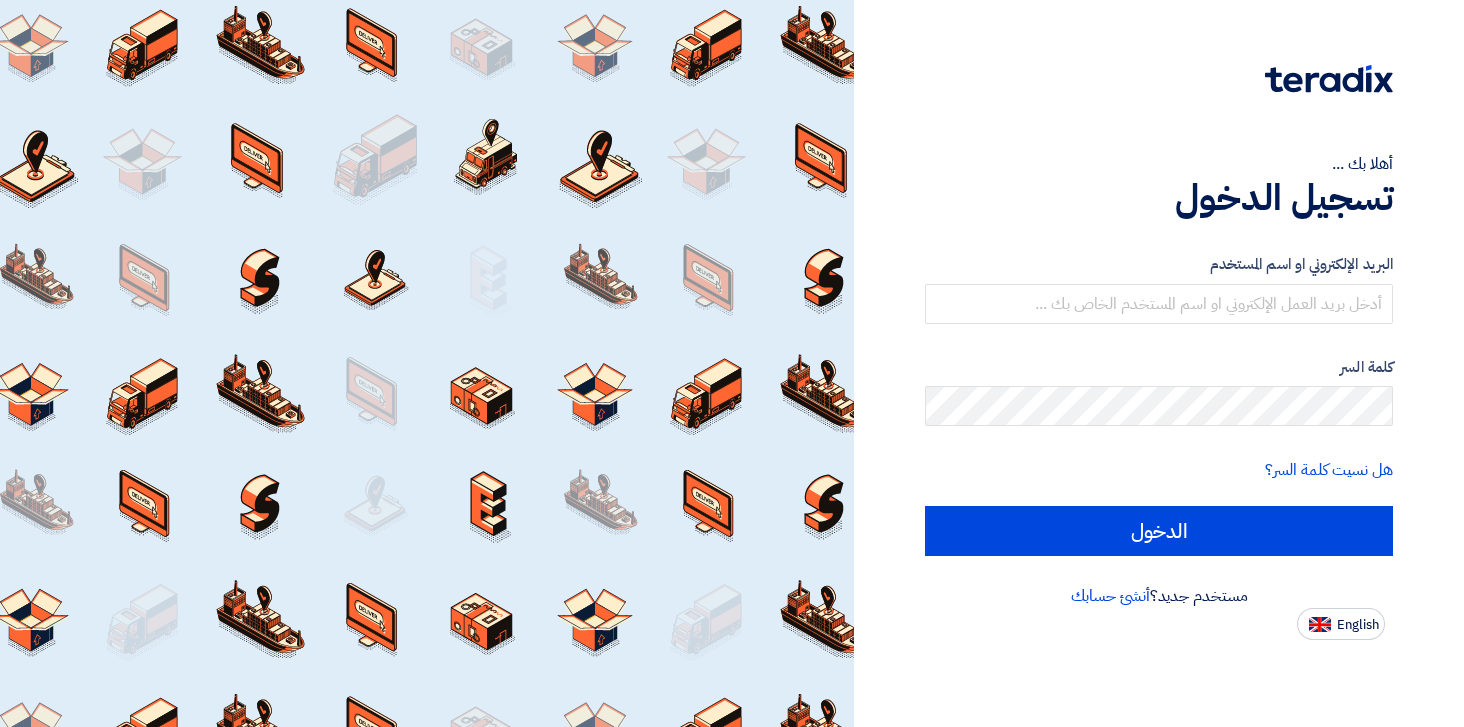 scroll, scrollTop: 0, scrollLeft: 0, axis: both 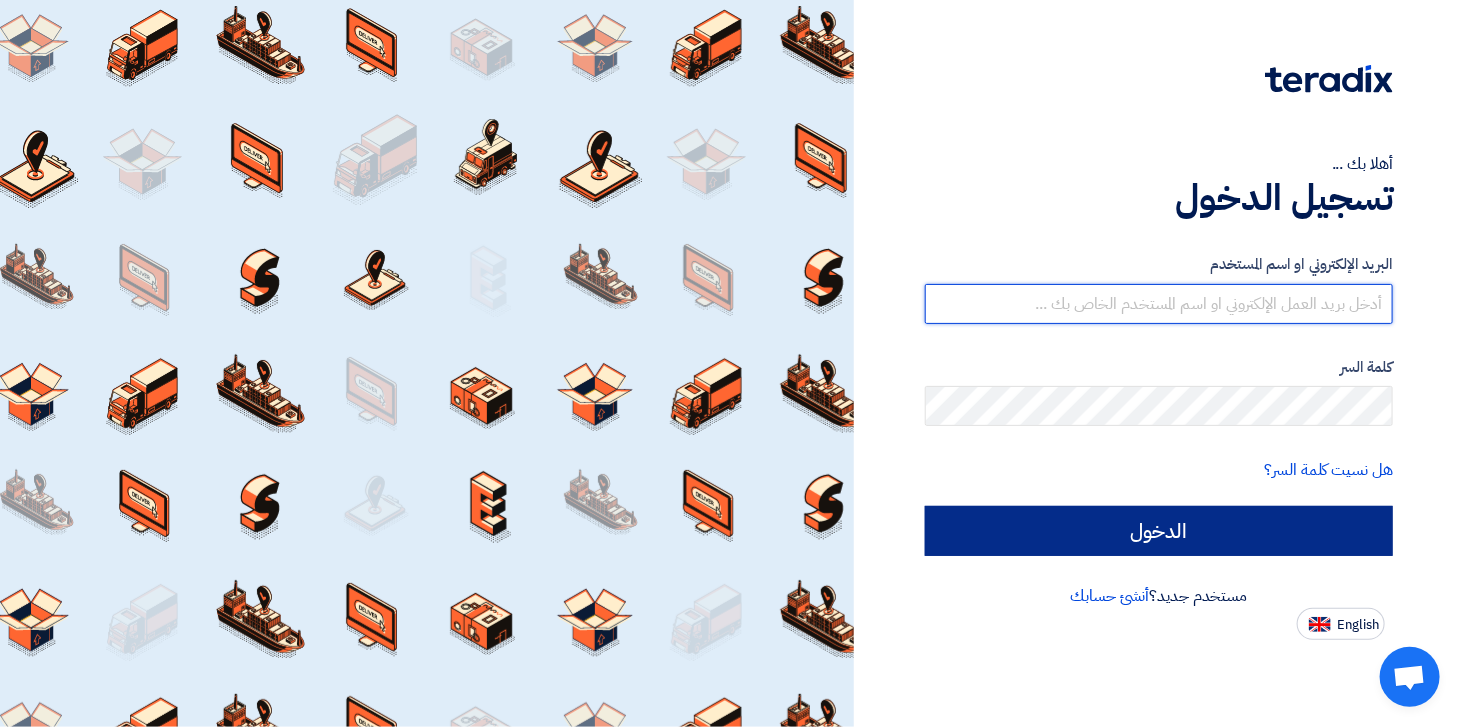 type on "[EMAIL_ADDRESS][DOMAIN_NAME]" 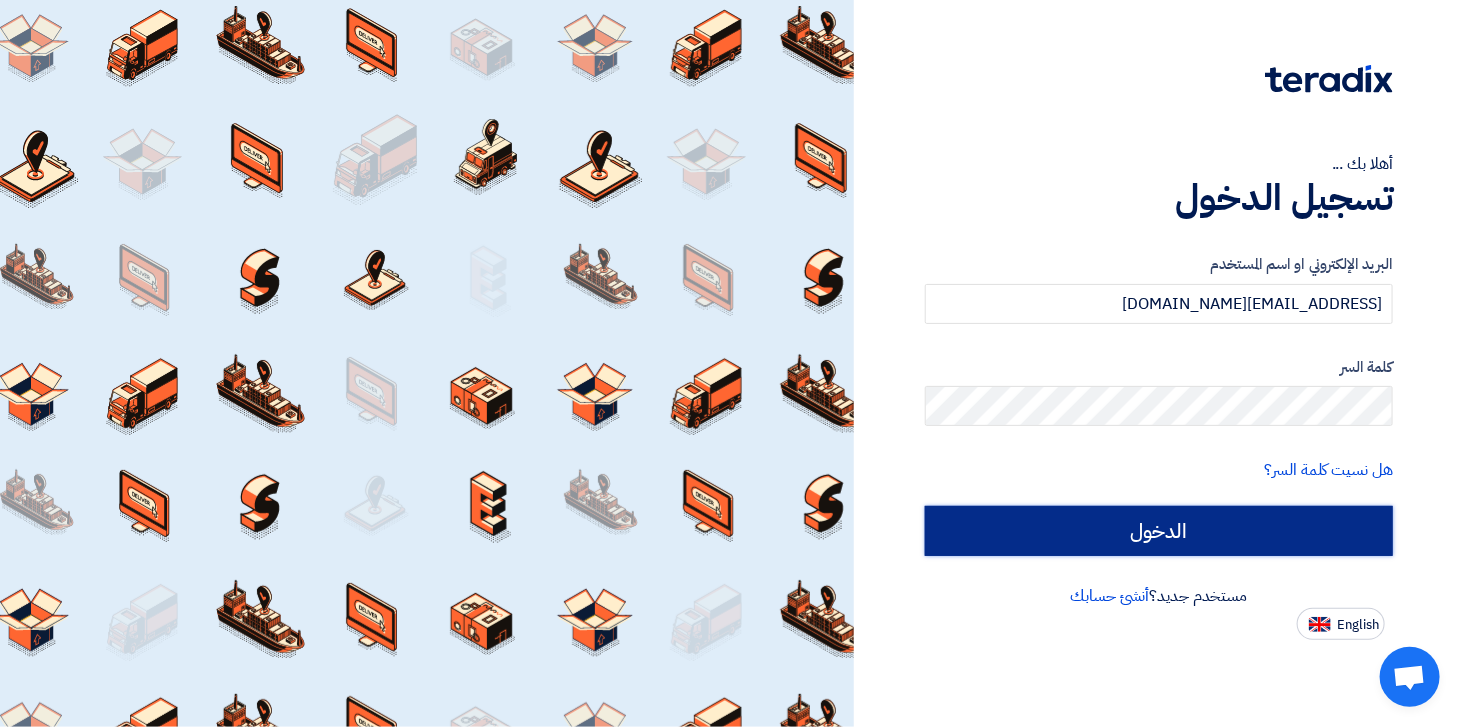 click on "الدخول" 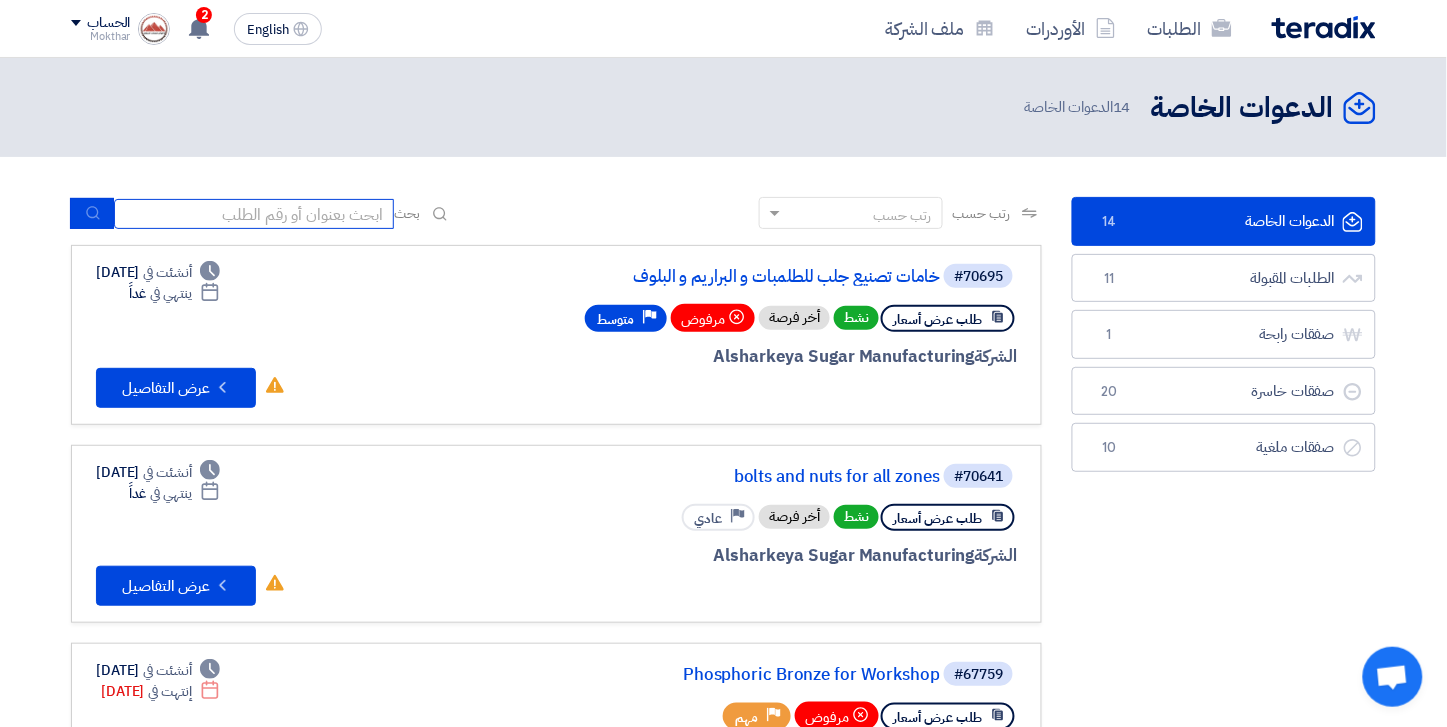 click 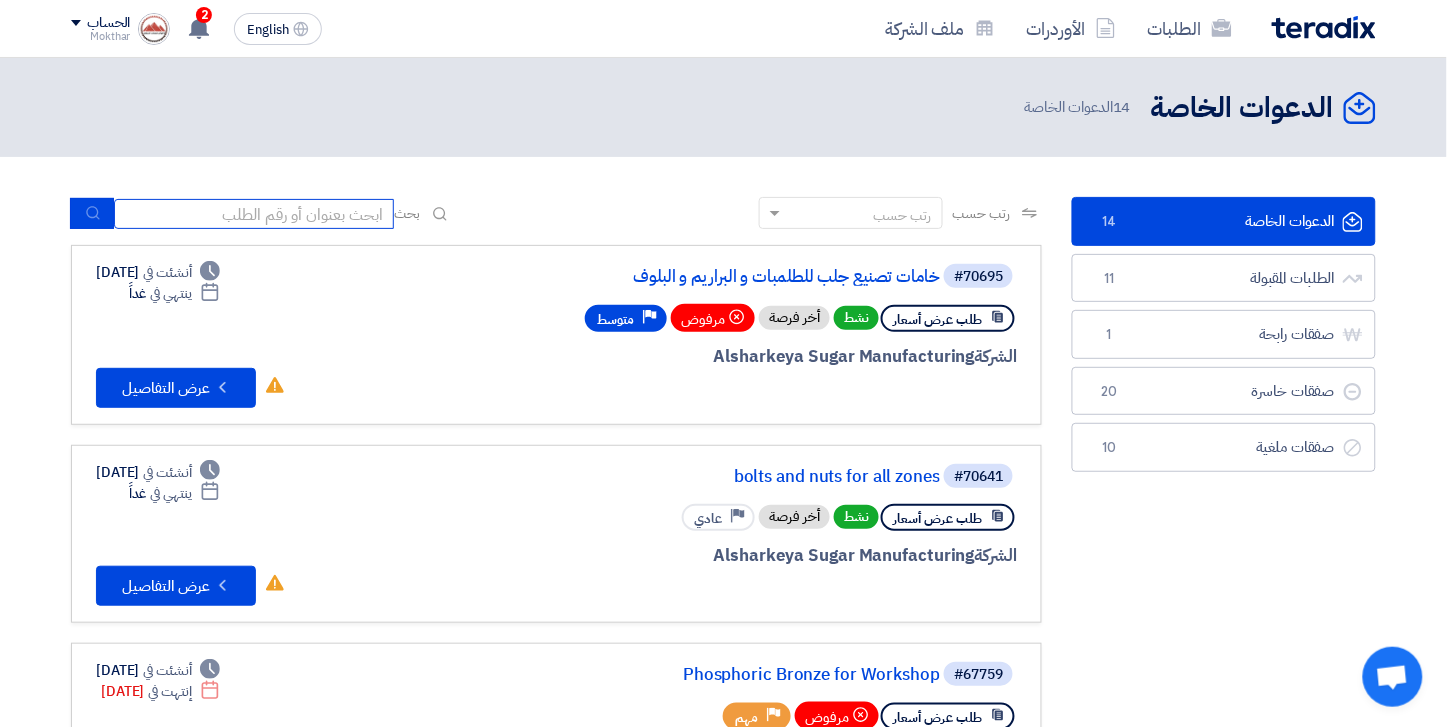 type on "70635" 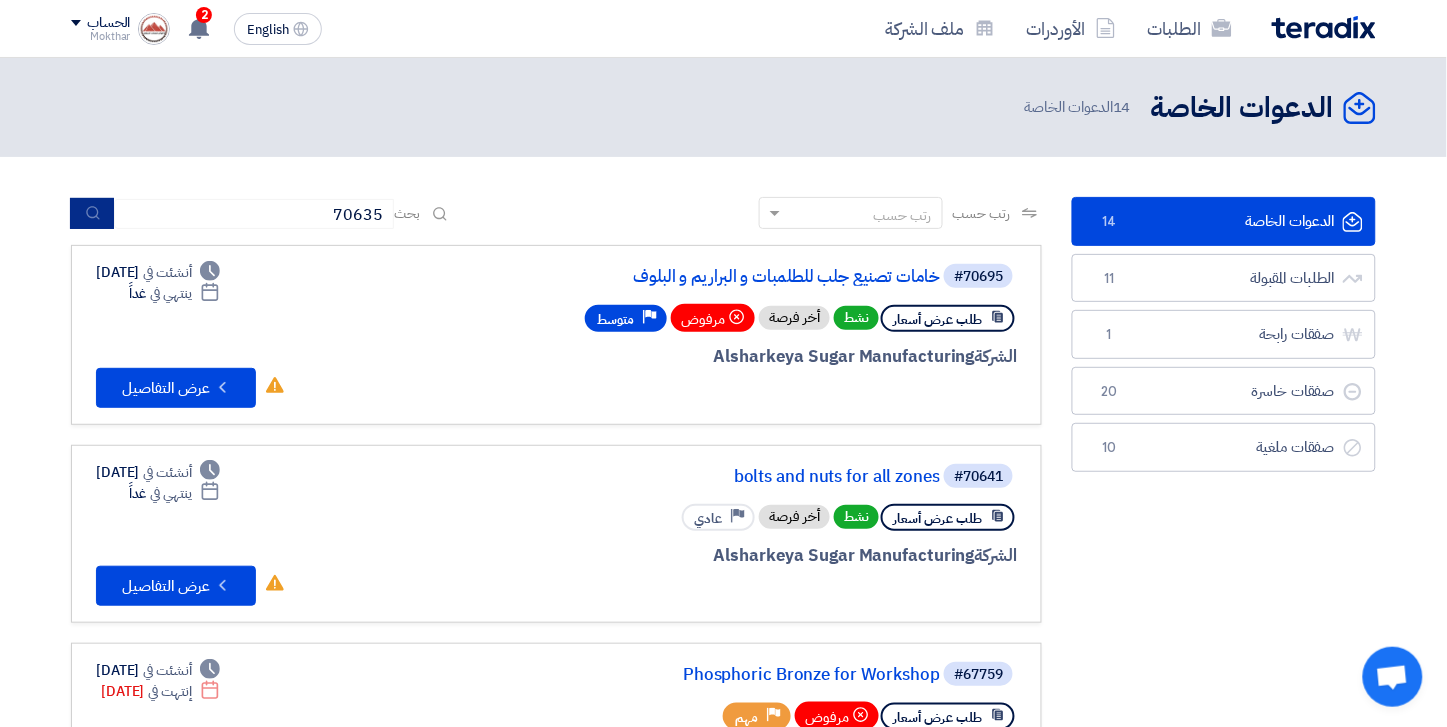 click 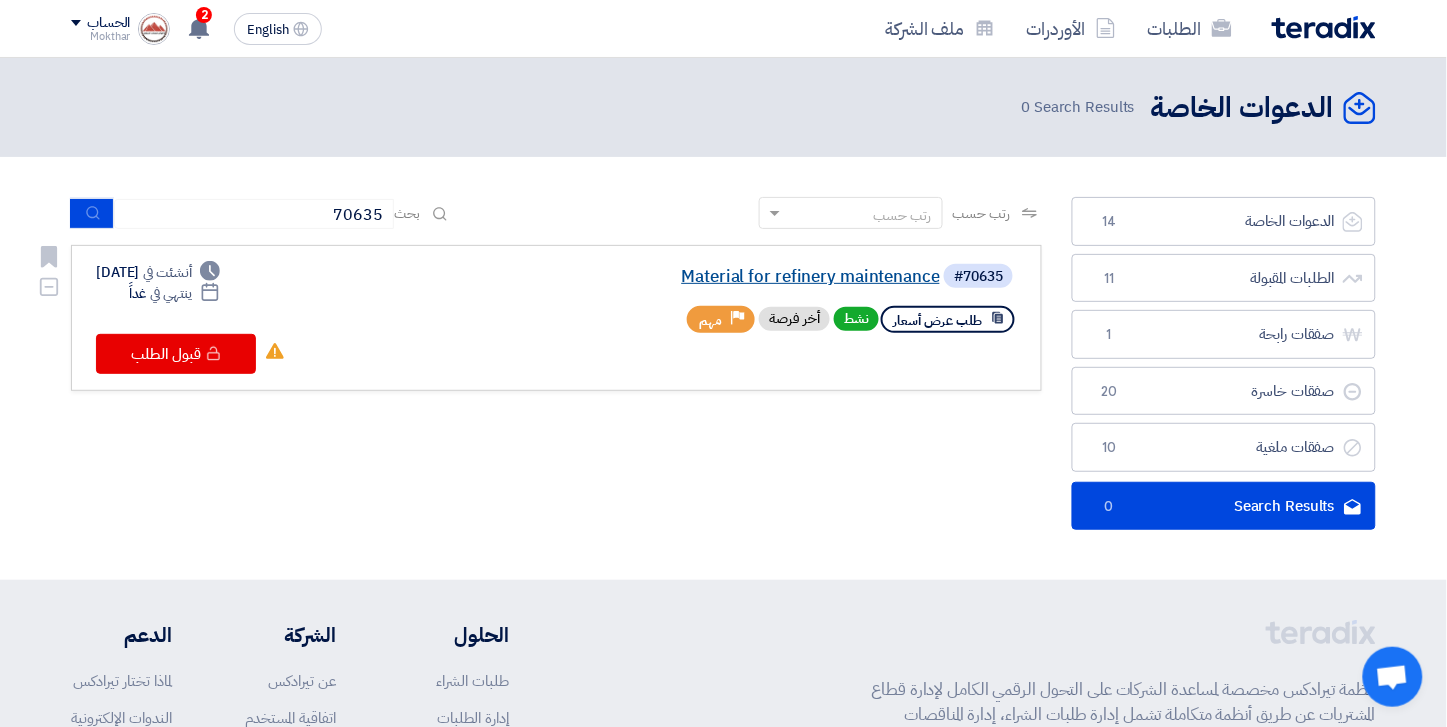 click on "Material for refinery maintenance" 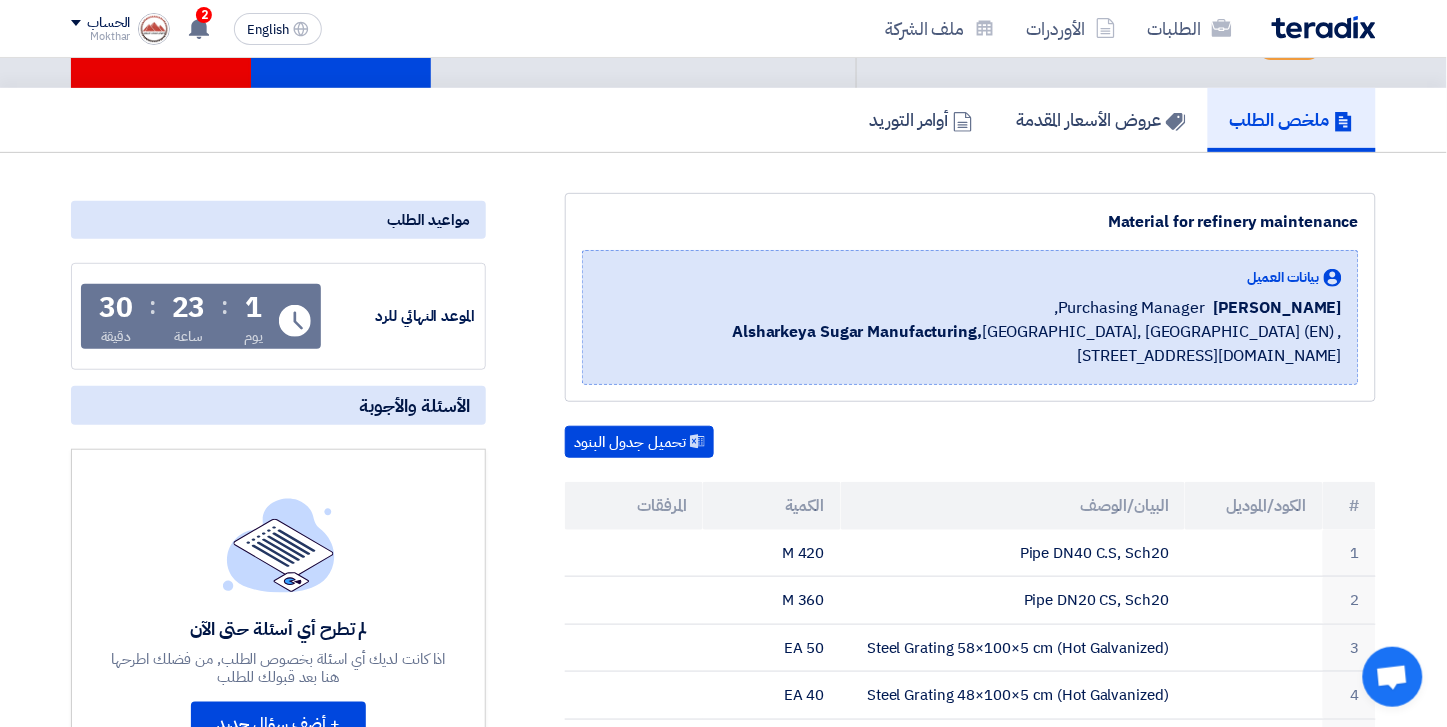 scroll, scrollTop: 0, scrollLeft: 0, axis: both 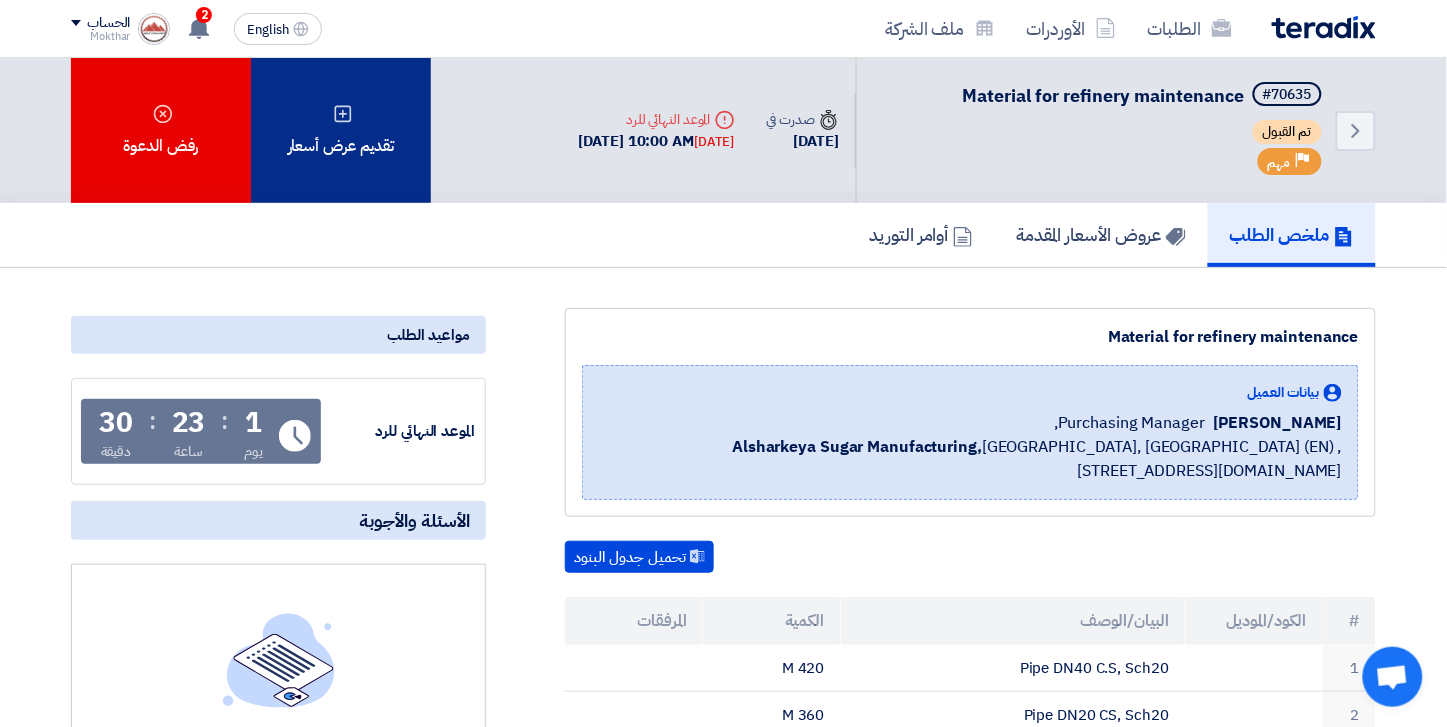 click on "تقديم عرض أسعار" 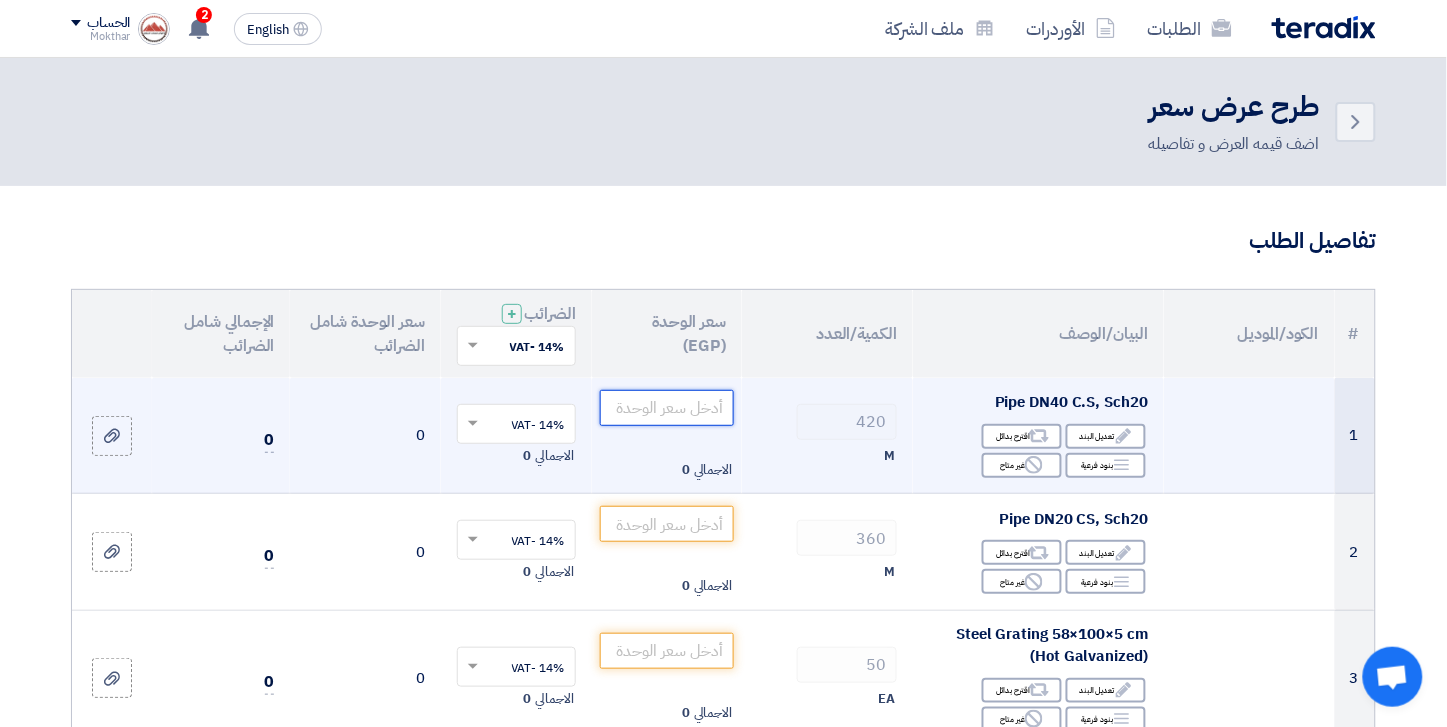 click 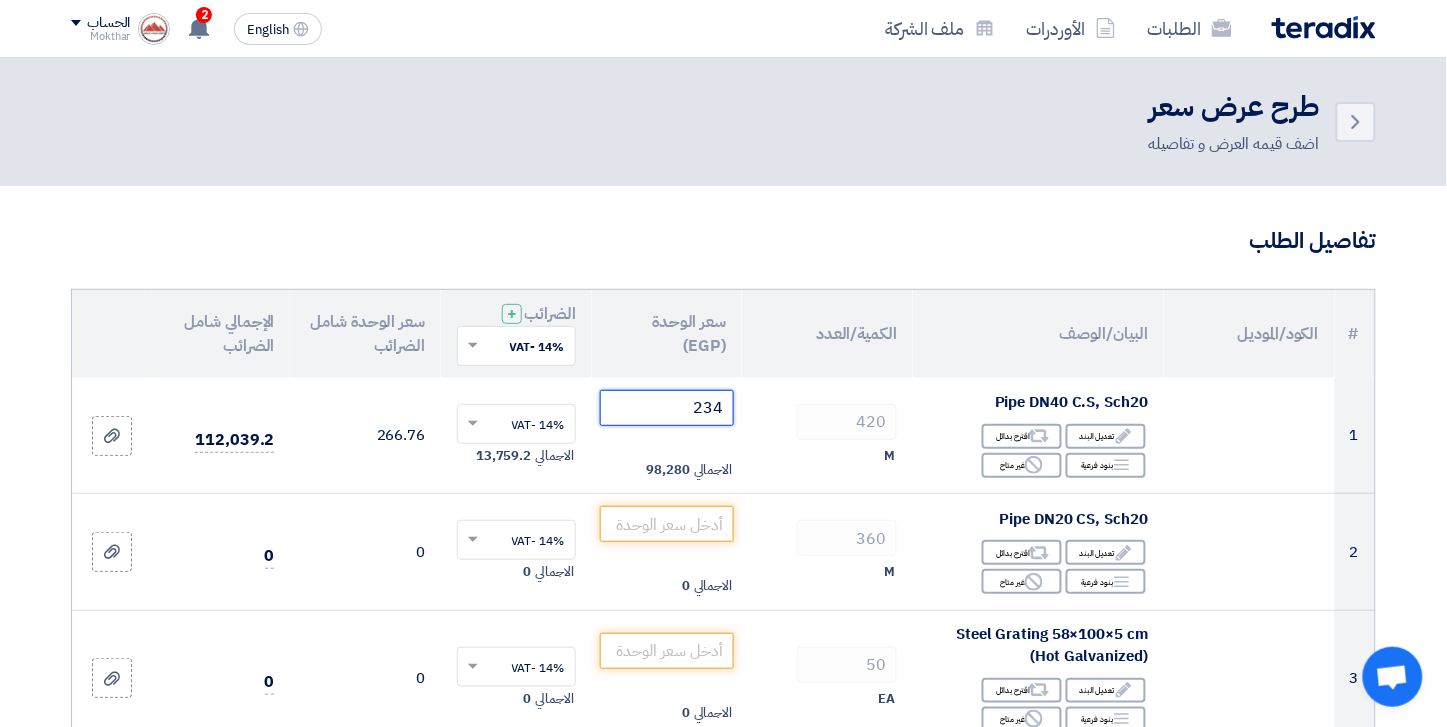 type on "235" 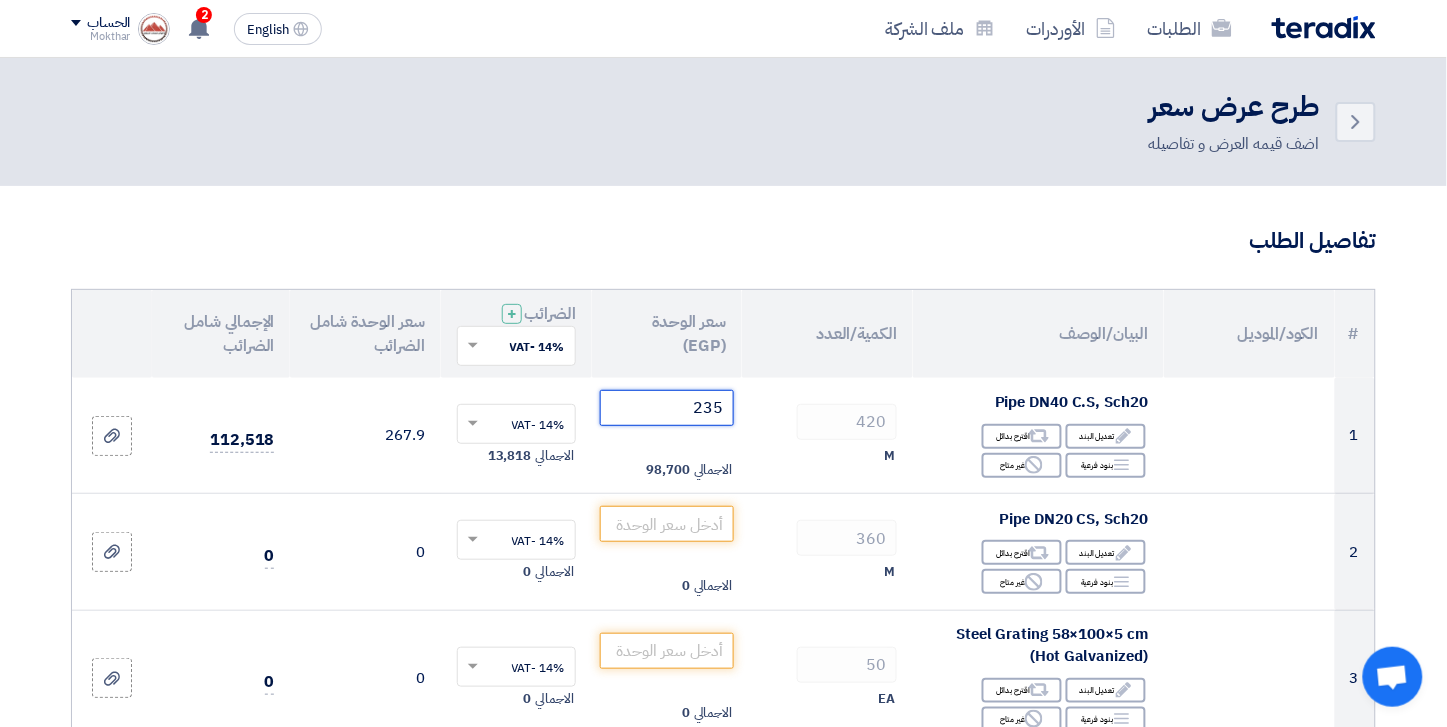 click on "Draft
حفظ كمسوده" 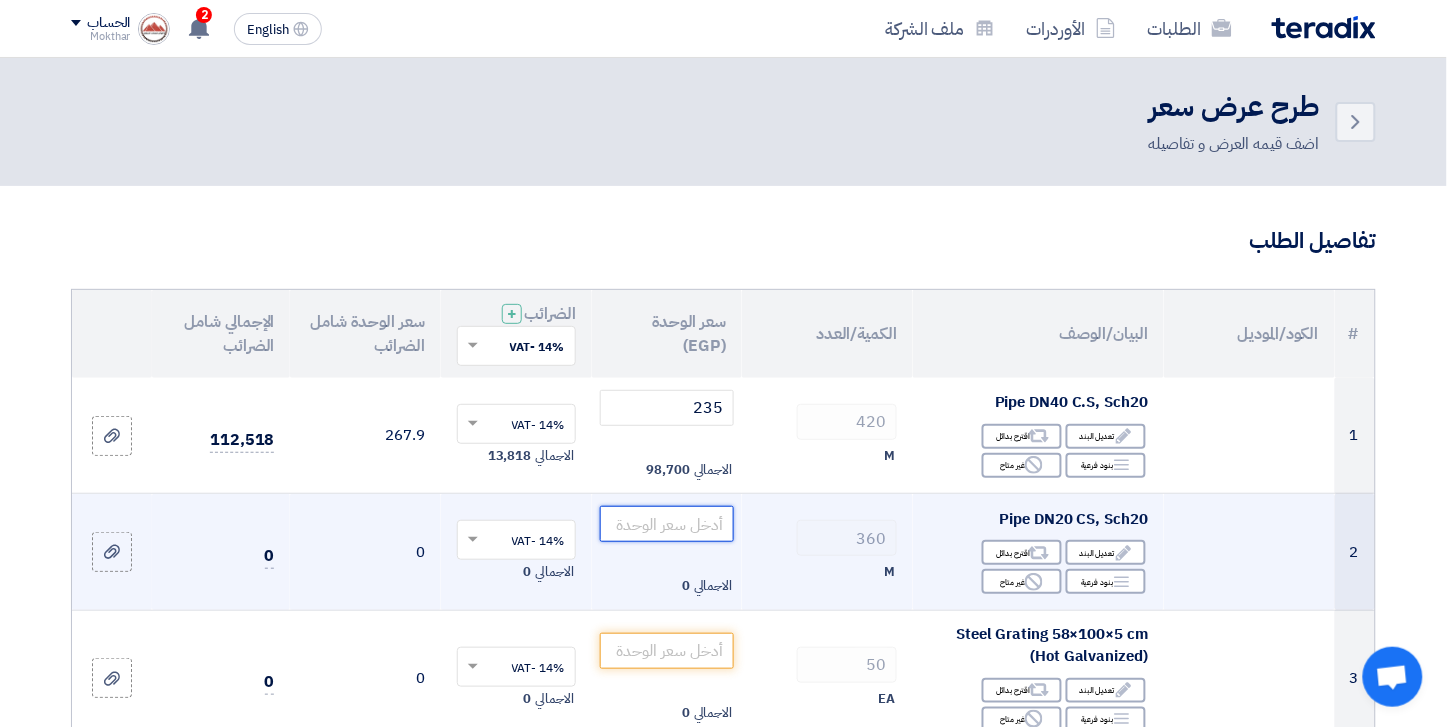 click 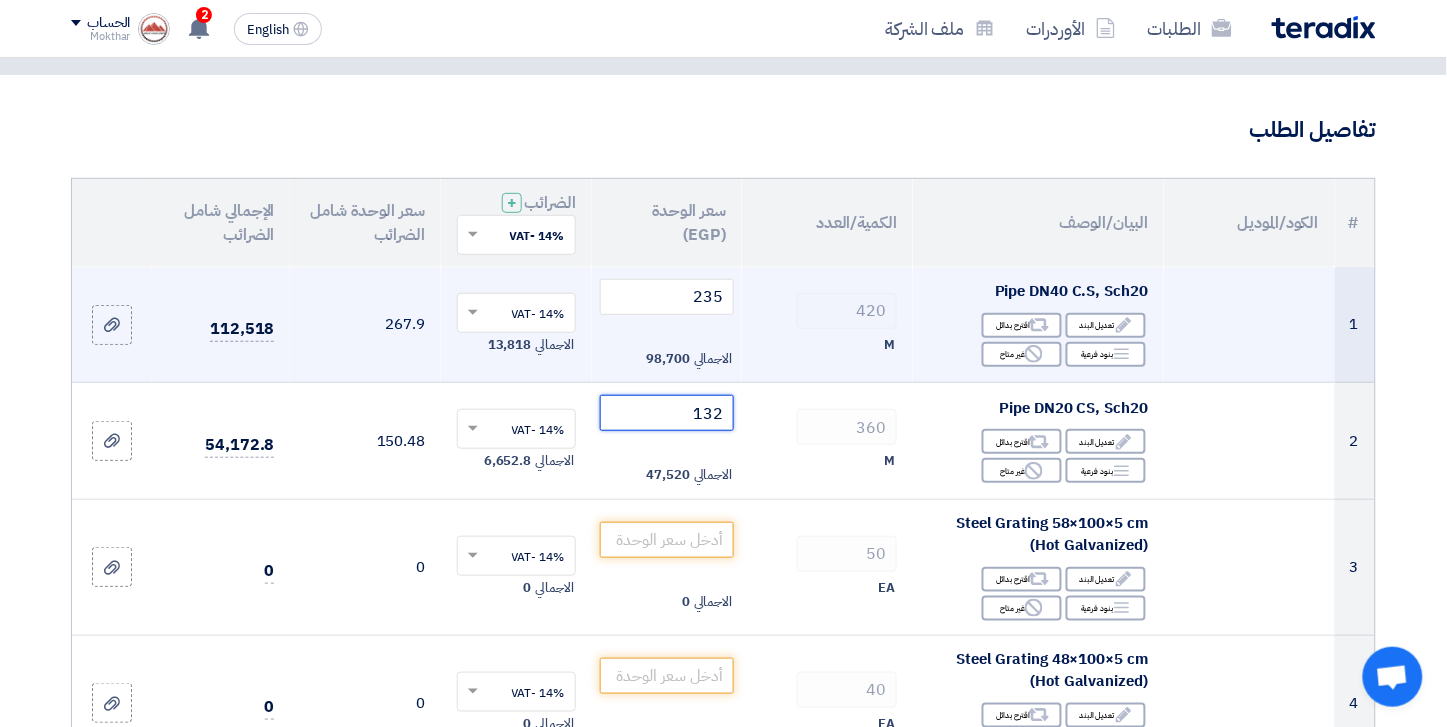 scroll, scrollTop: 222, scrollLeft: 0, axis: vertical 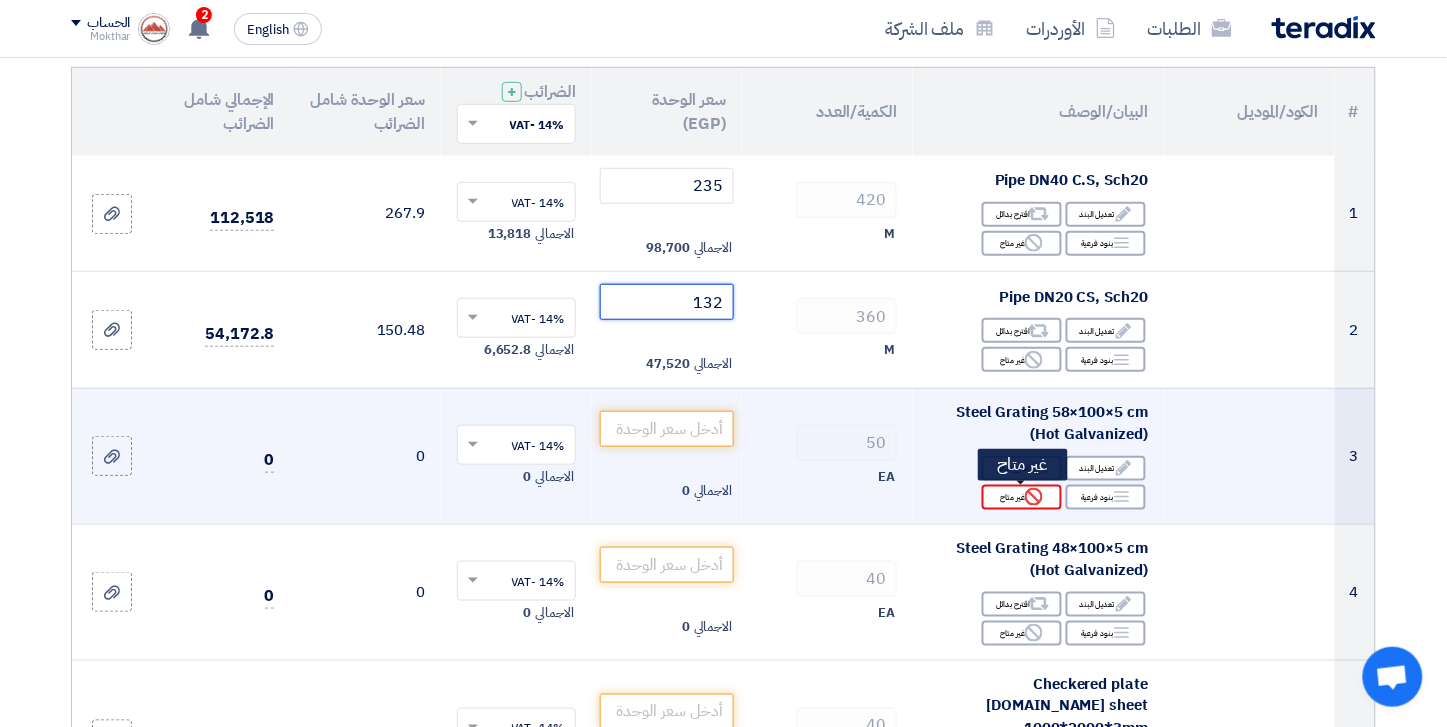 type on "132" 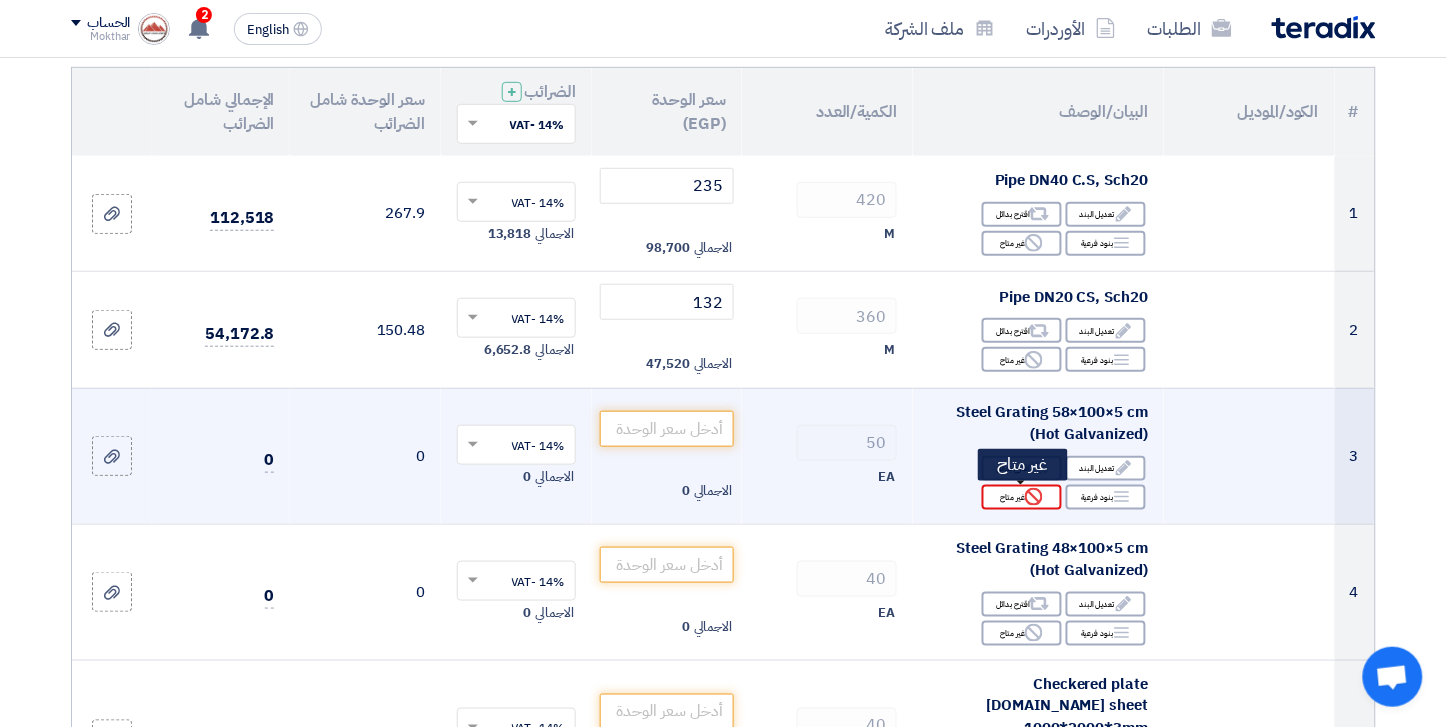 click on "Reject
غير متاح" 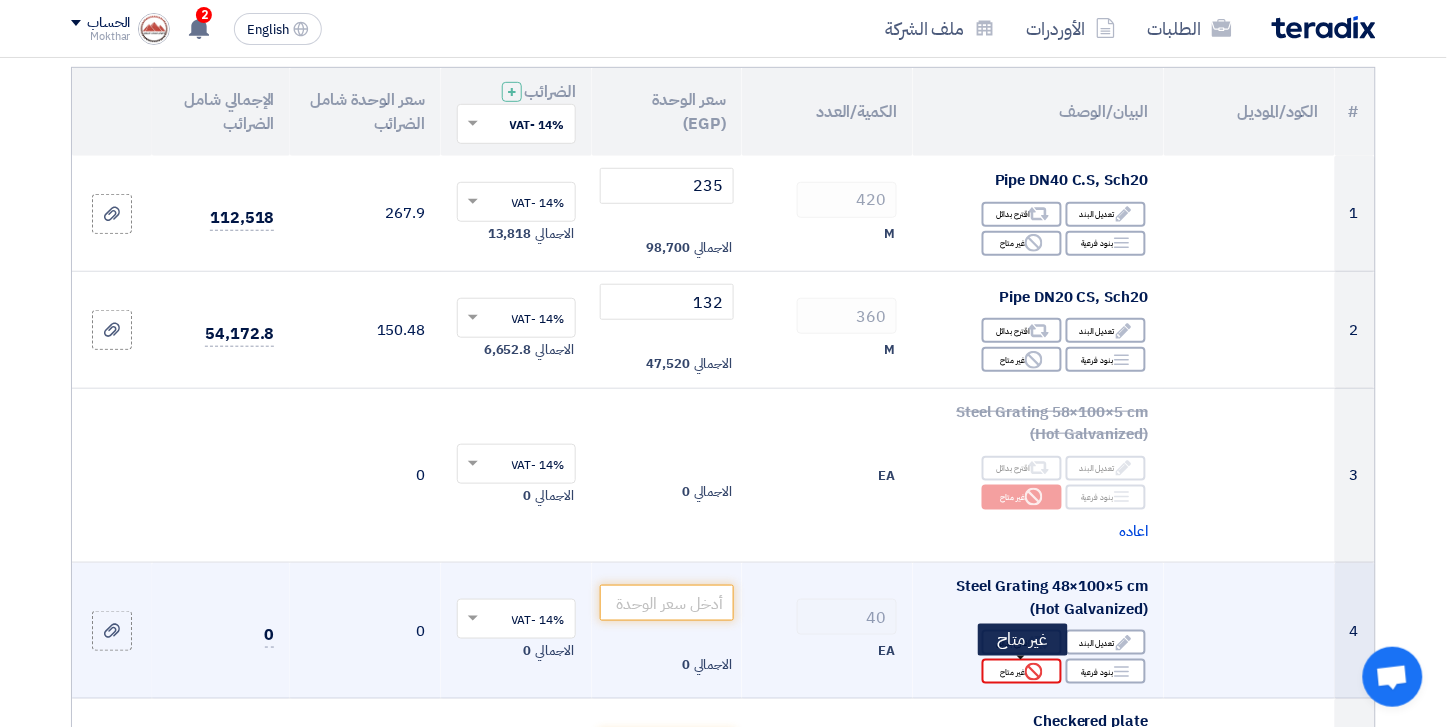 click on "Reject
غير متاح" 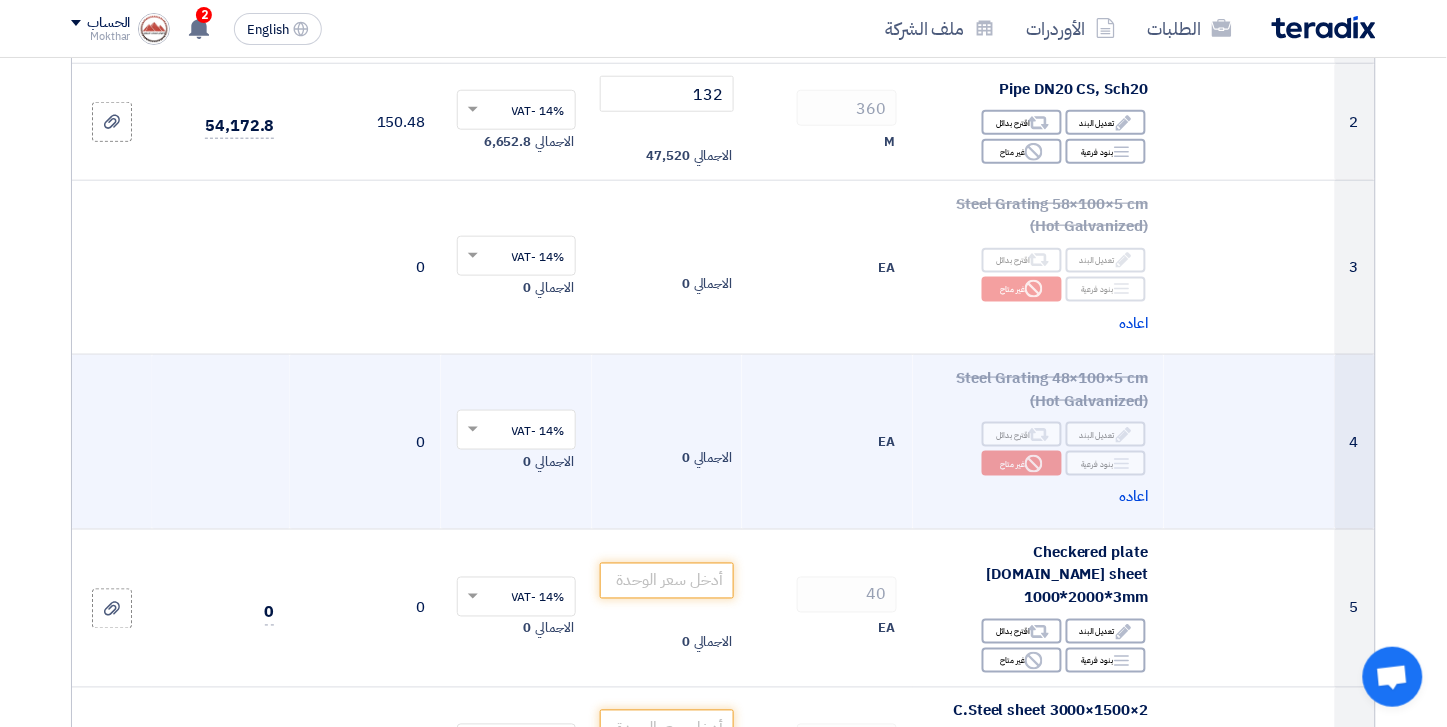 scroll, scrollTop: 444, scrollLeft: 0, axis: vertical 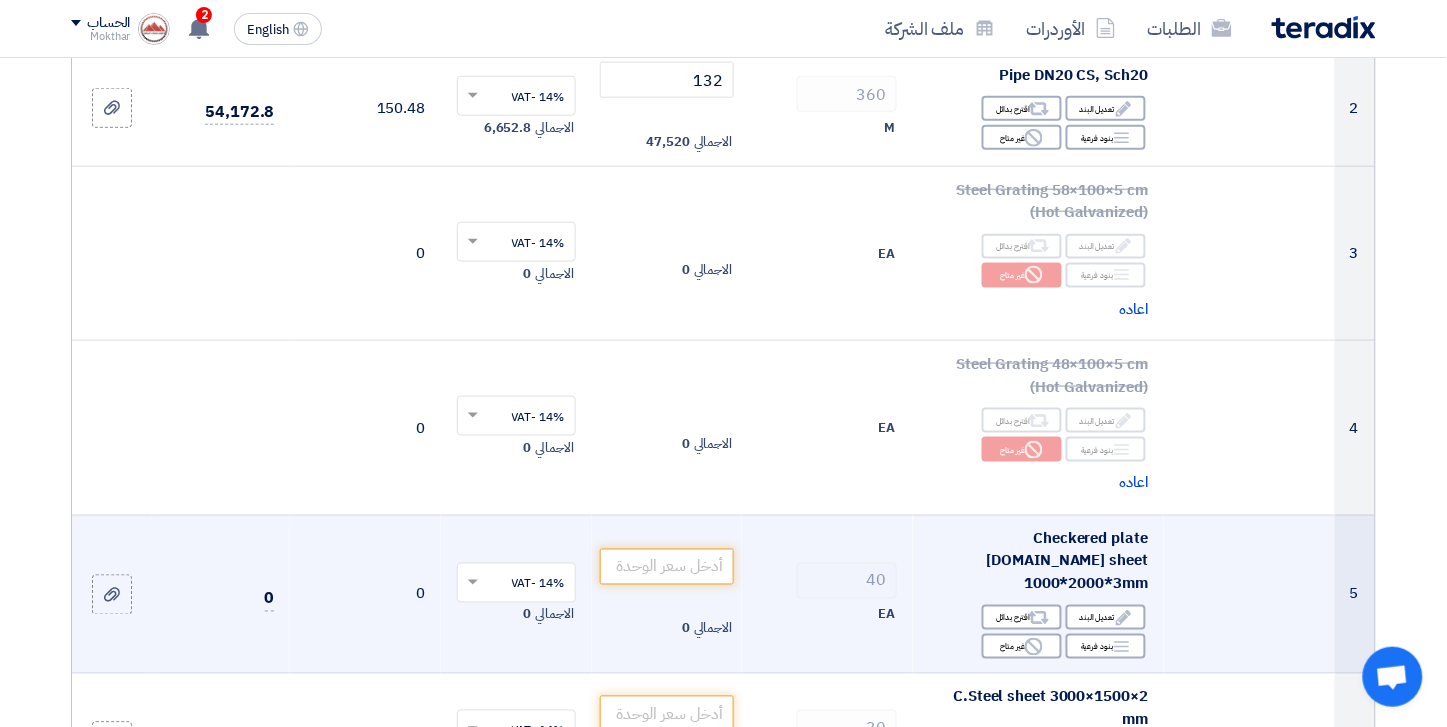 click on "Checkered plate [DOMAIN_NAME] sheet 1000*2000*3mm
Edit
تعديل البند
Alternative
اقترح بدائل
Breakdown
بنود فرعية
Reject" 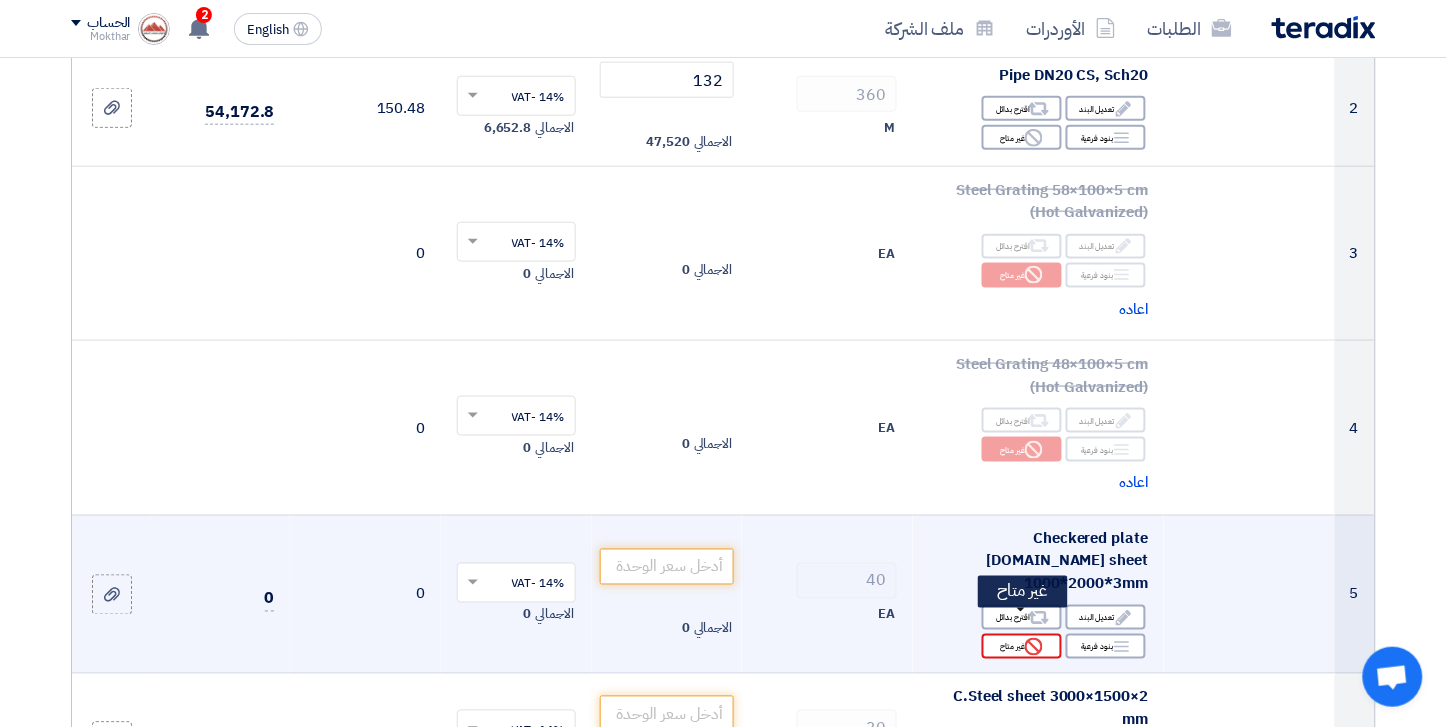 click on "Reject
غير متاح" 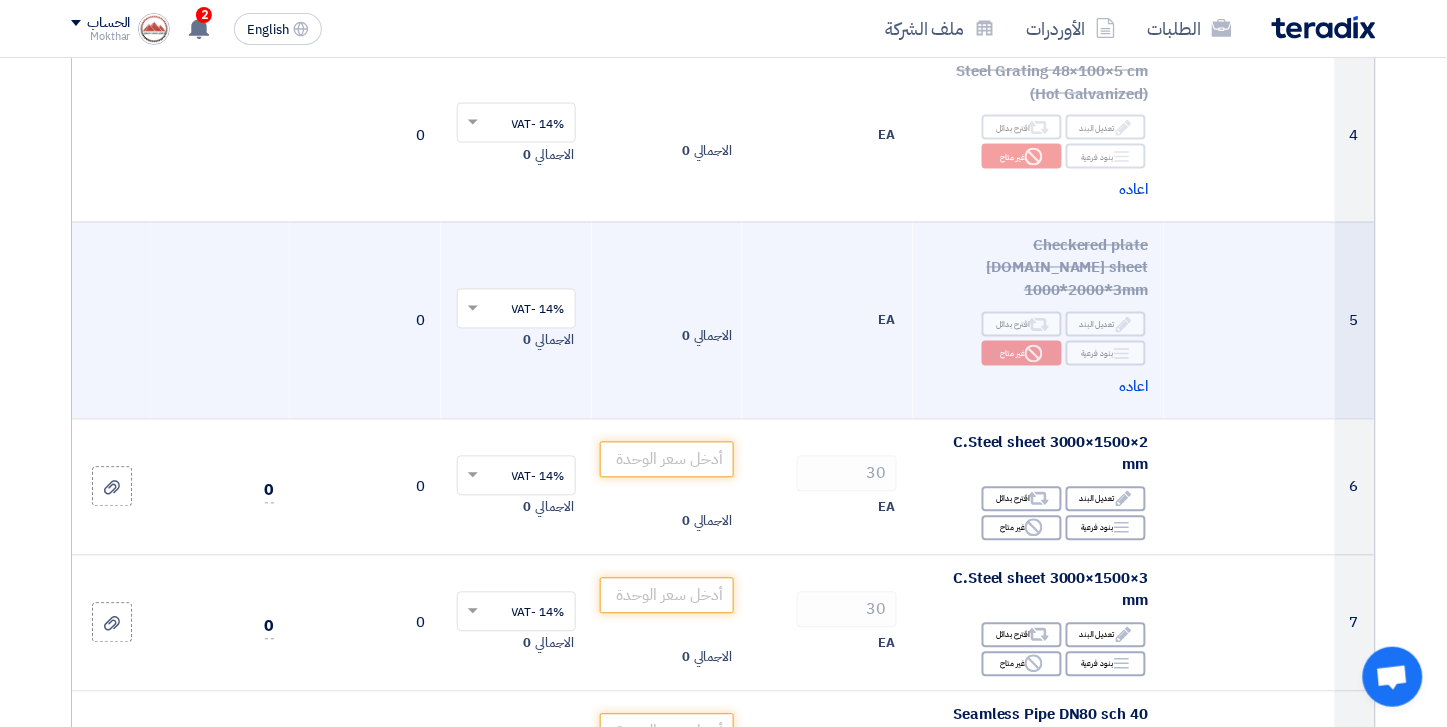 scroll, scrollTop: 777, scrollLeft: 0, axis: vertical 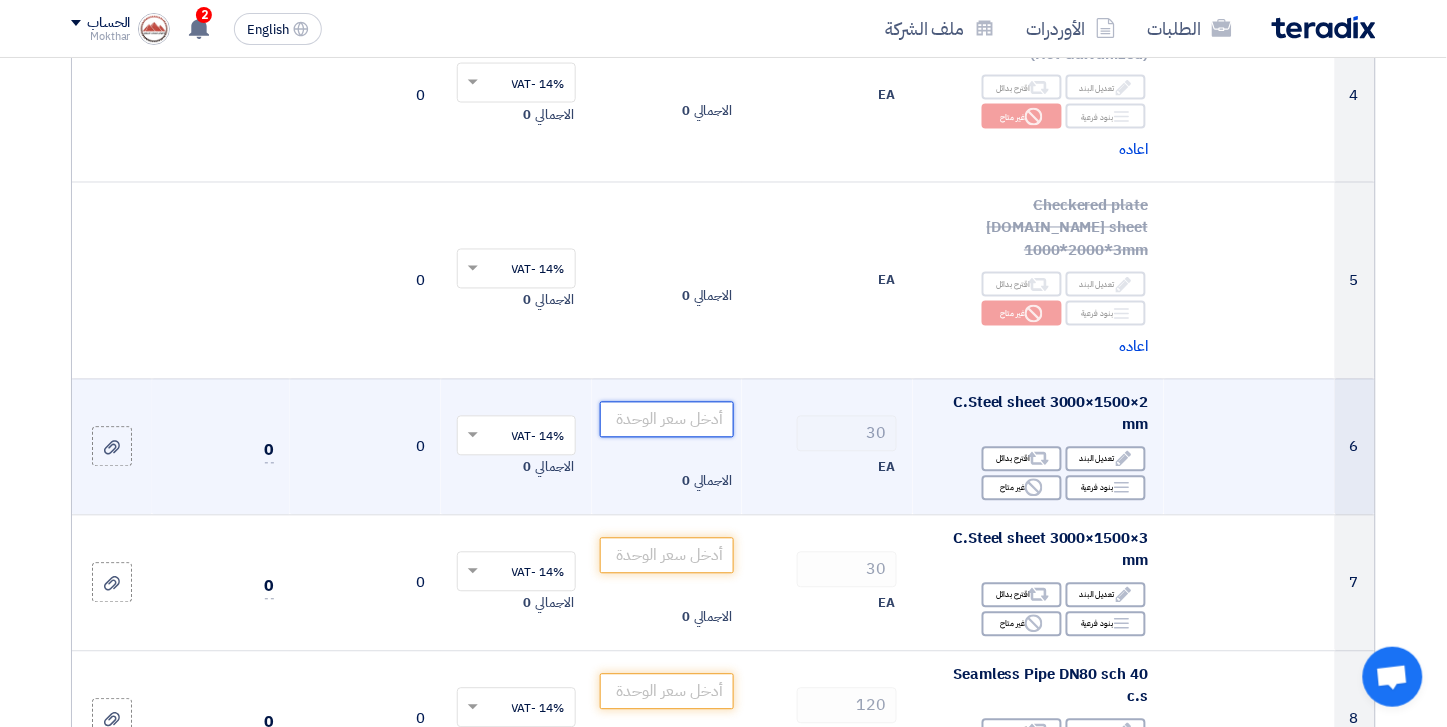 click 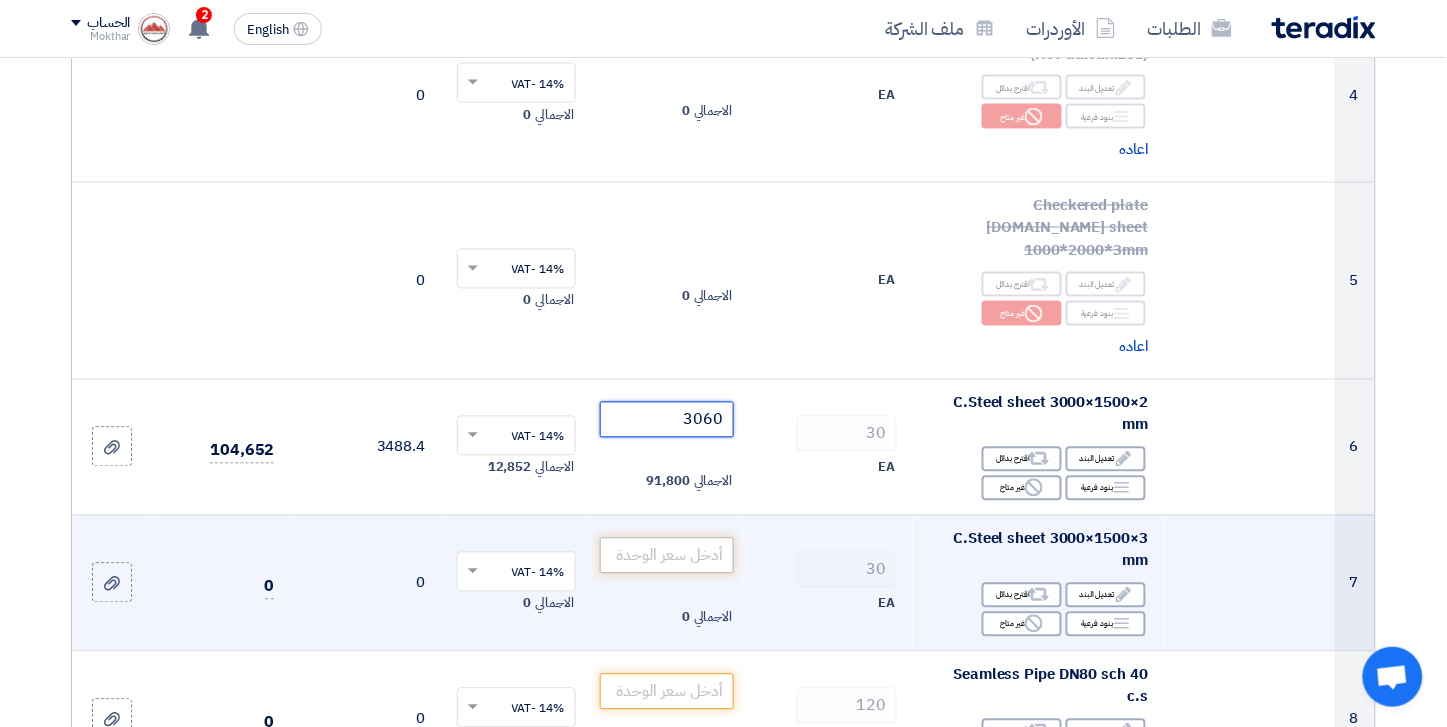 type on "3060" 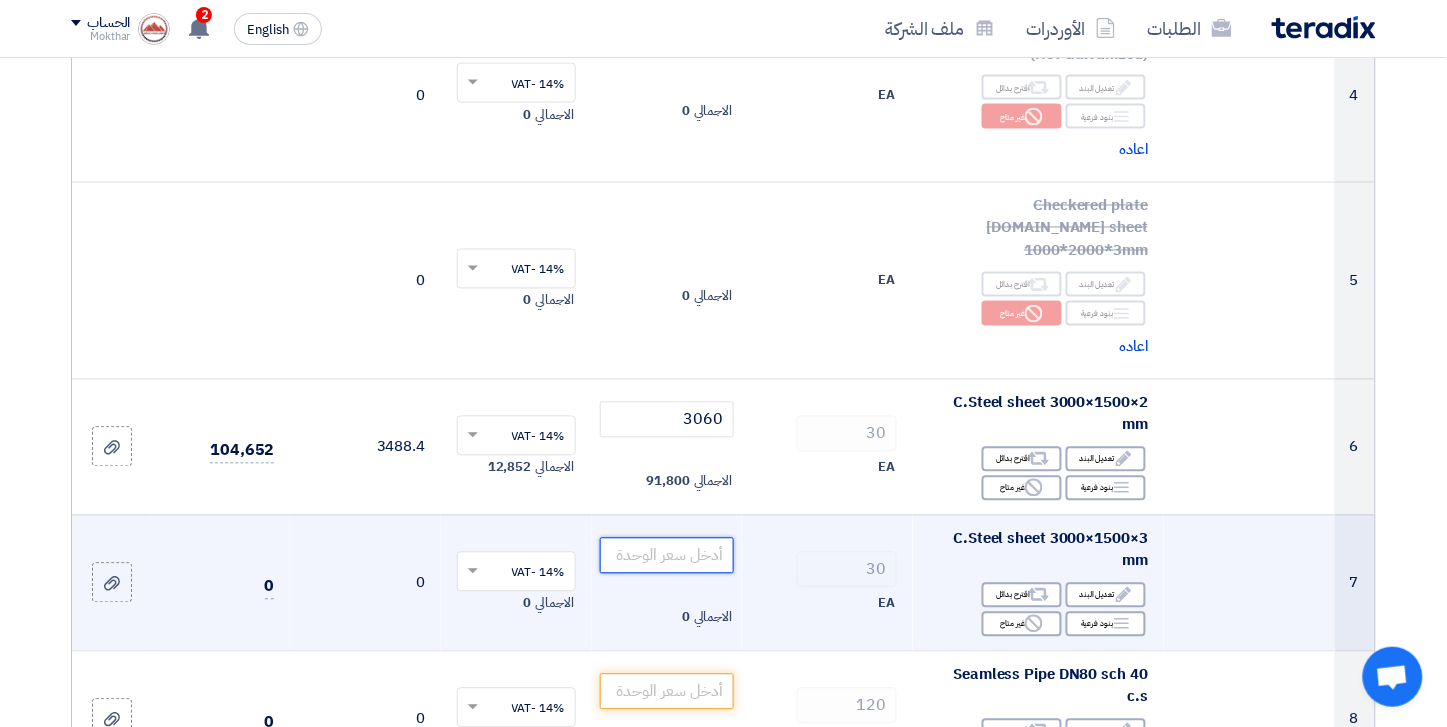 click 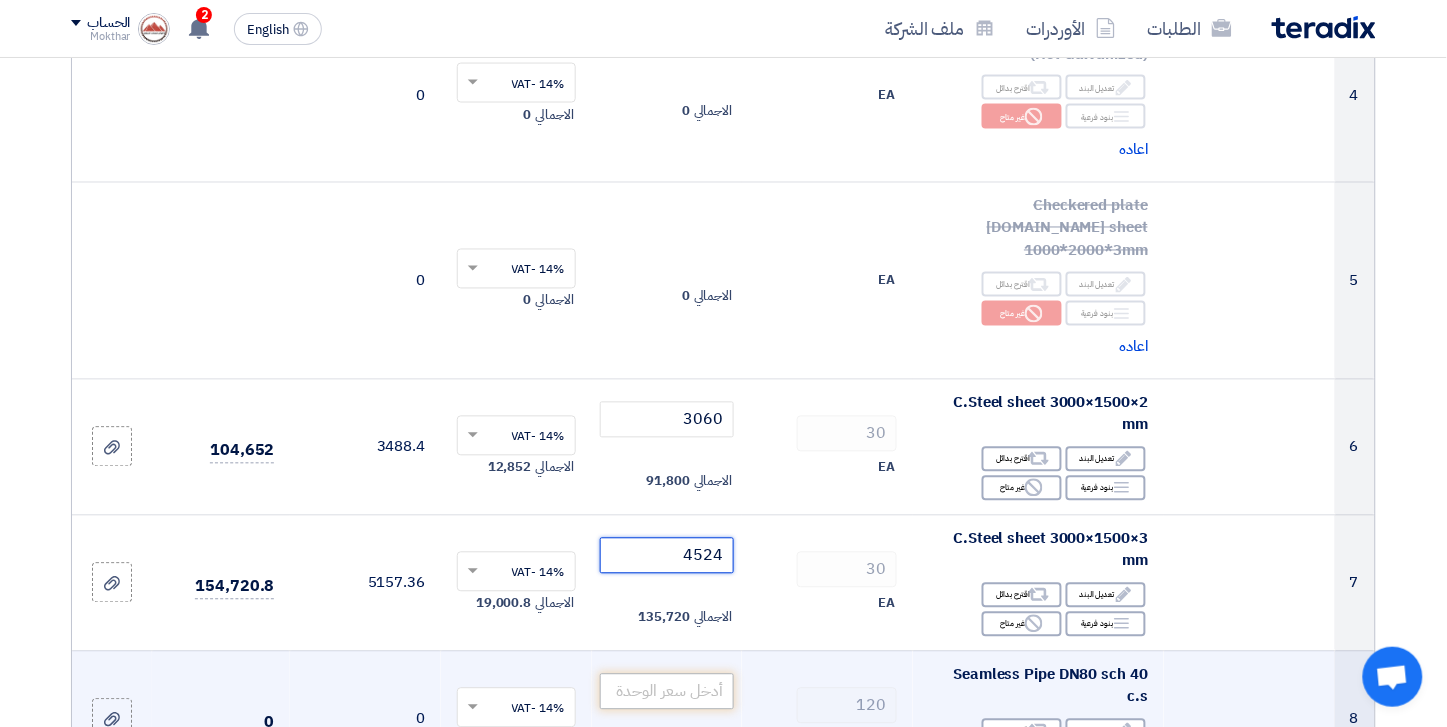 type on "4524" 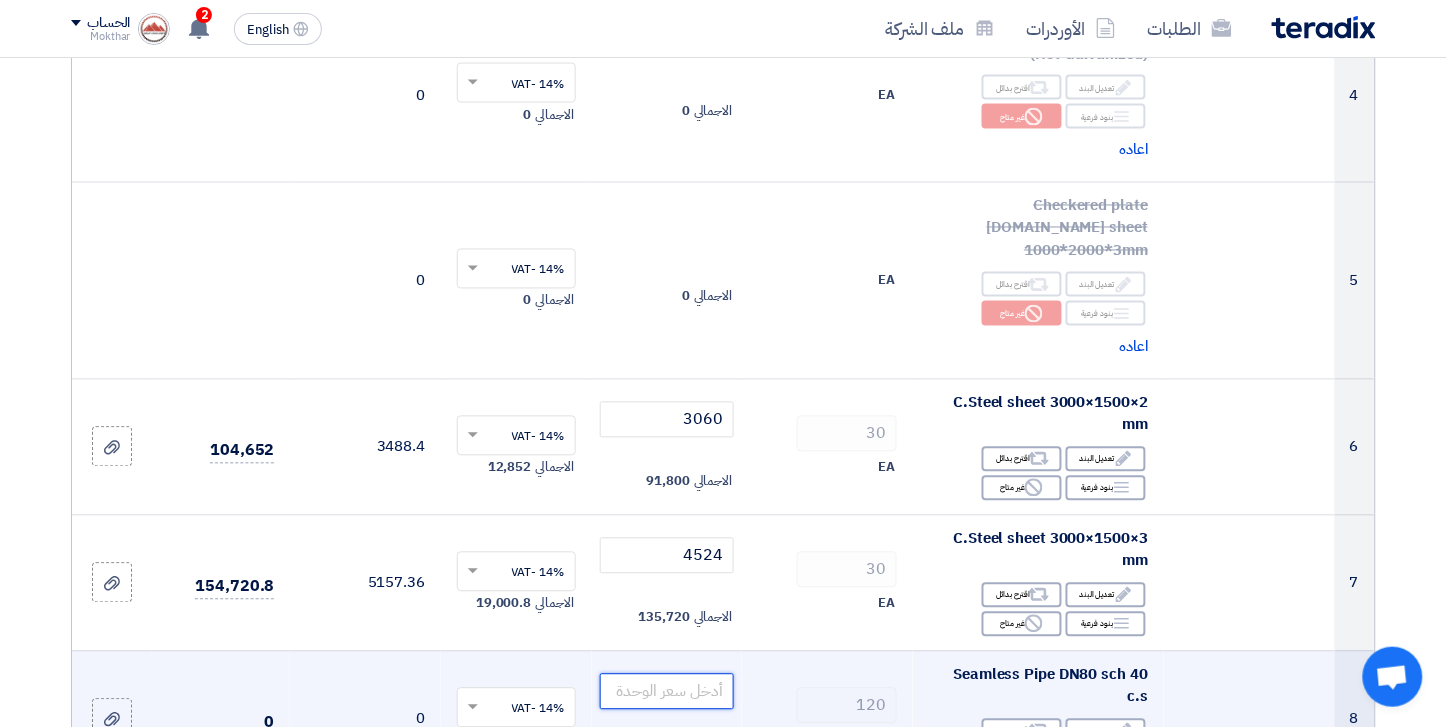 click 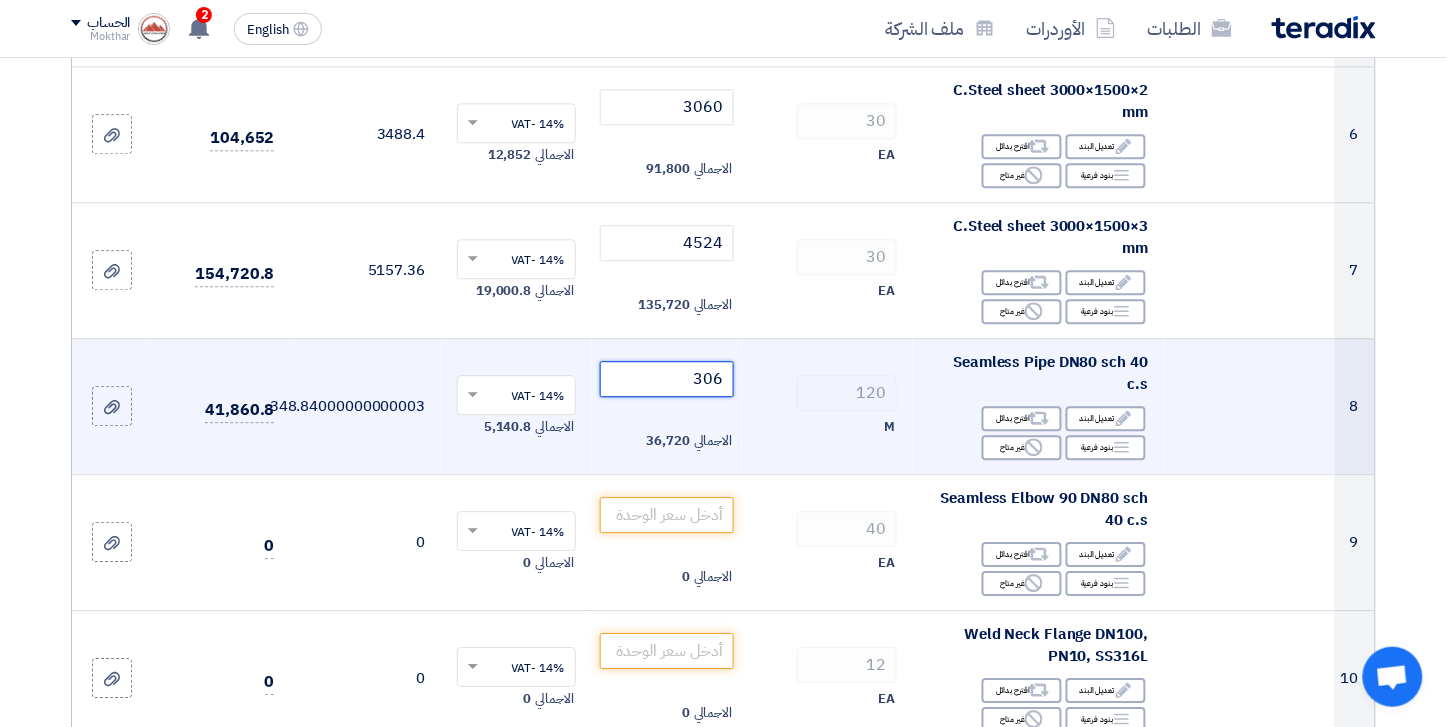 scroll, scrollTop: 1111, scrollLeft: 0, axis: vertical 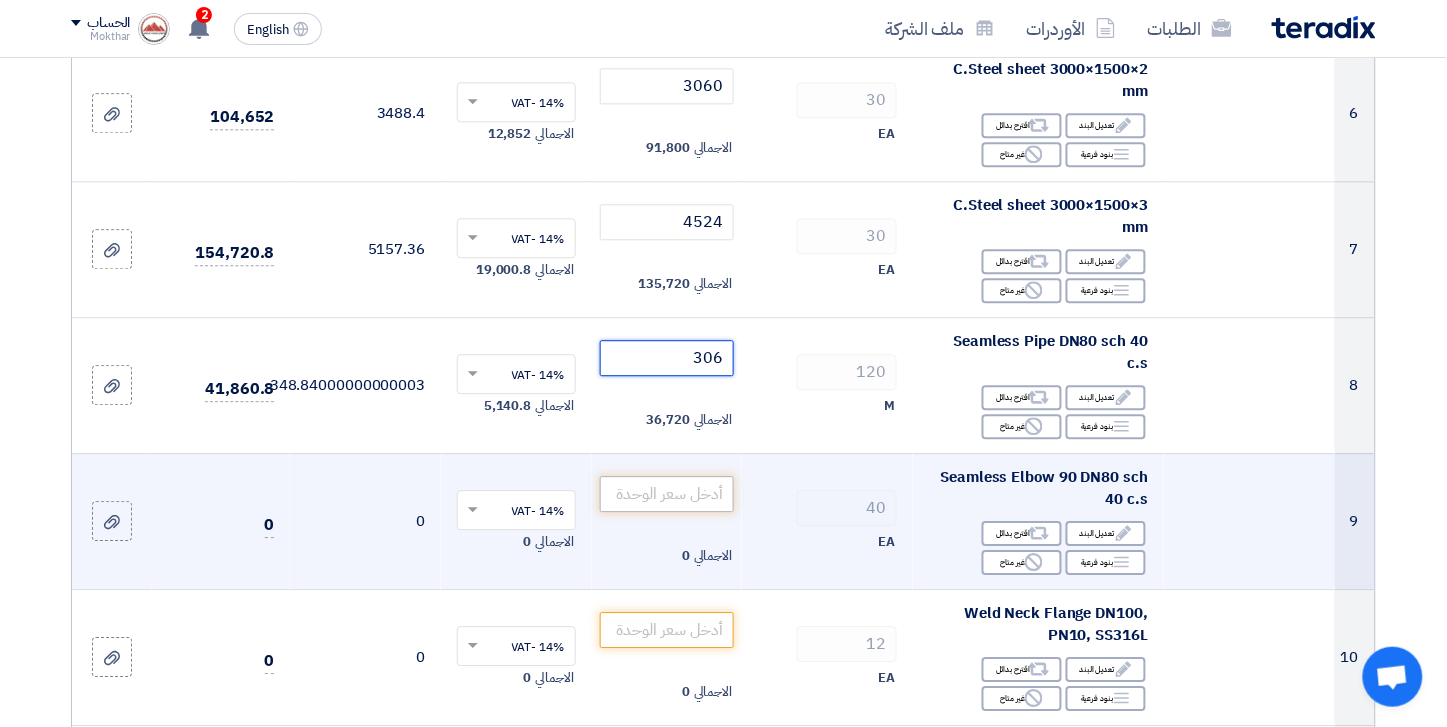 type on "306" 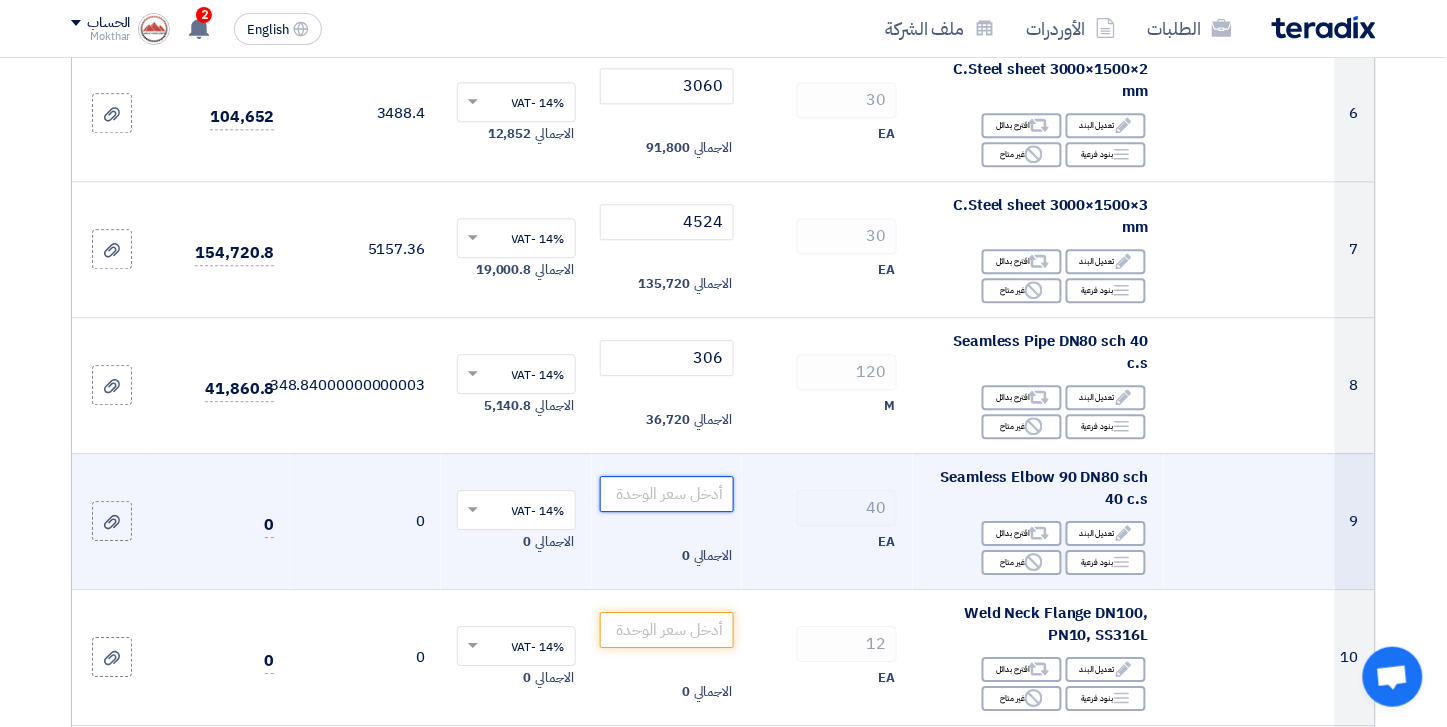 click 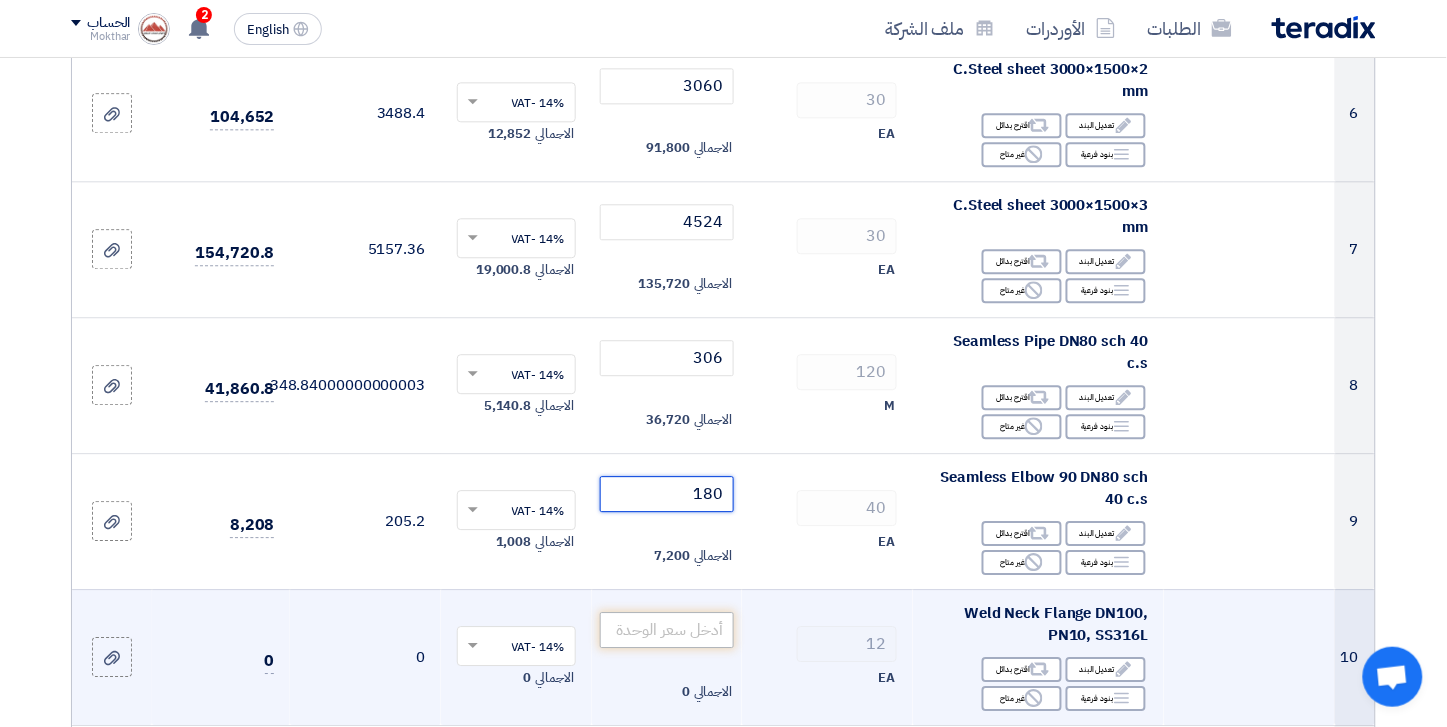 type on "180" 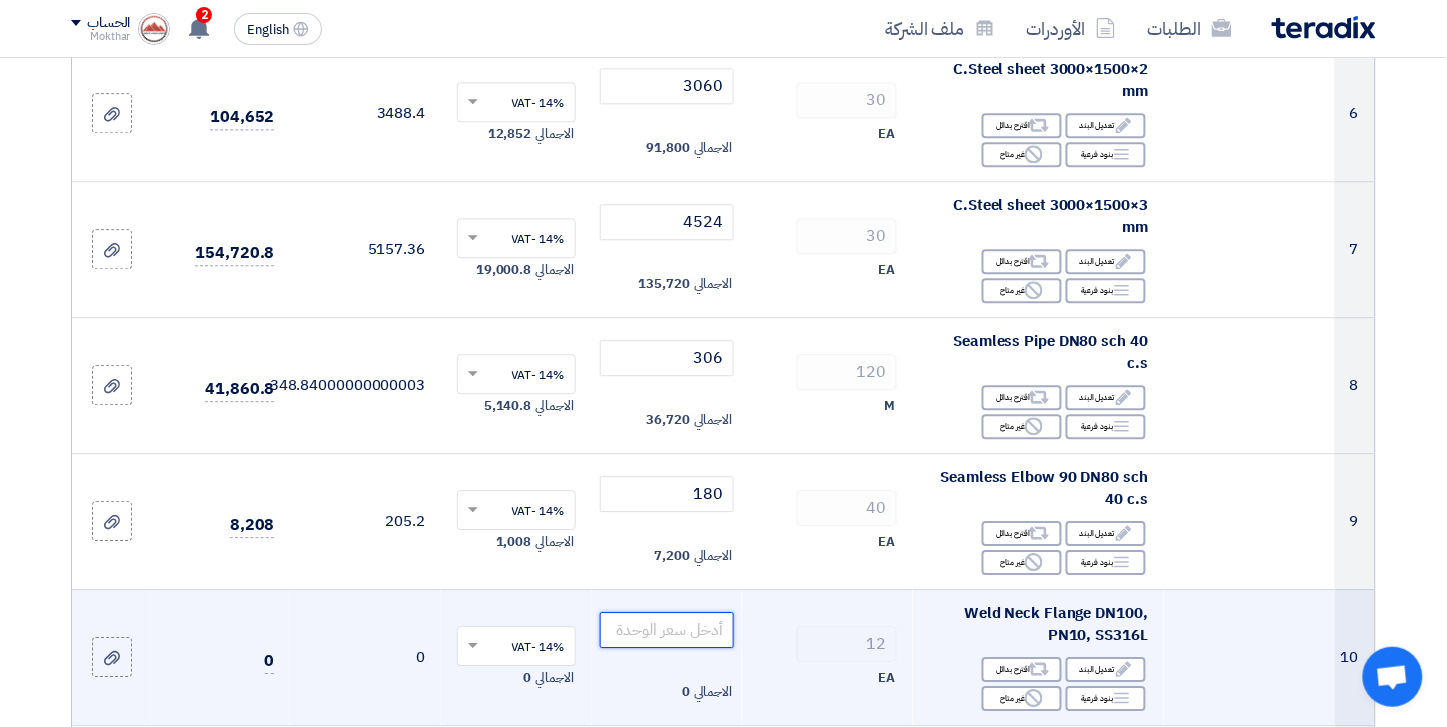 click 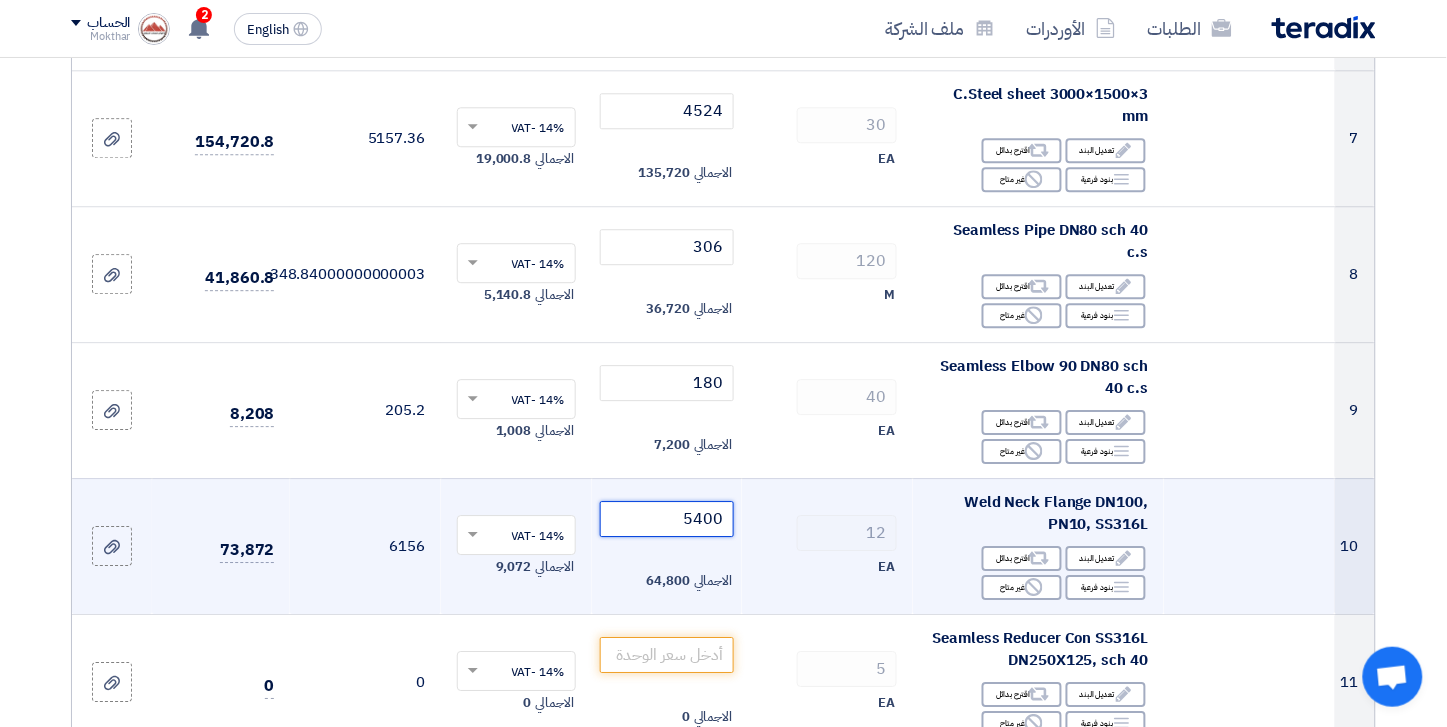 scroll, scrollTop: 1333, scrollLeft: 0, axis: vertical 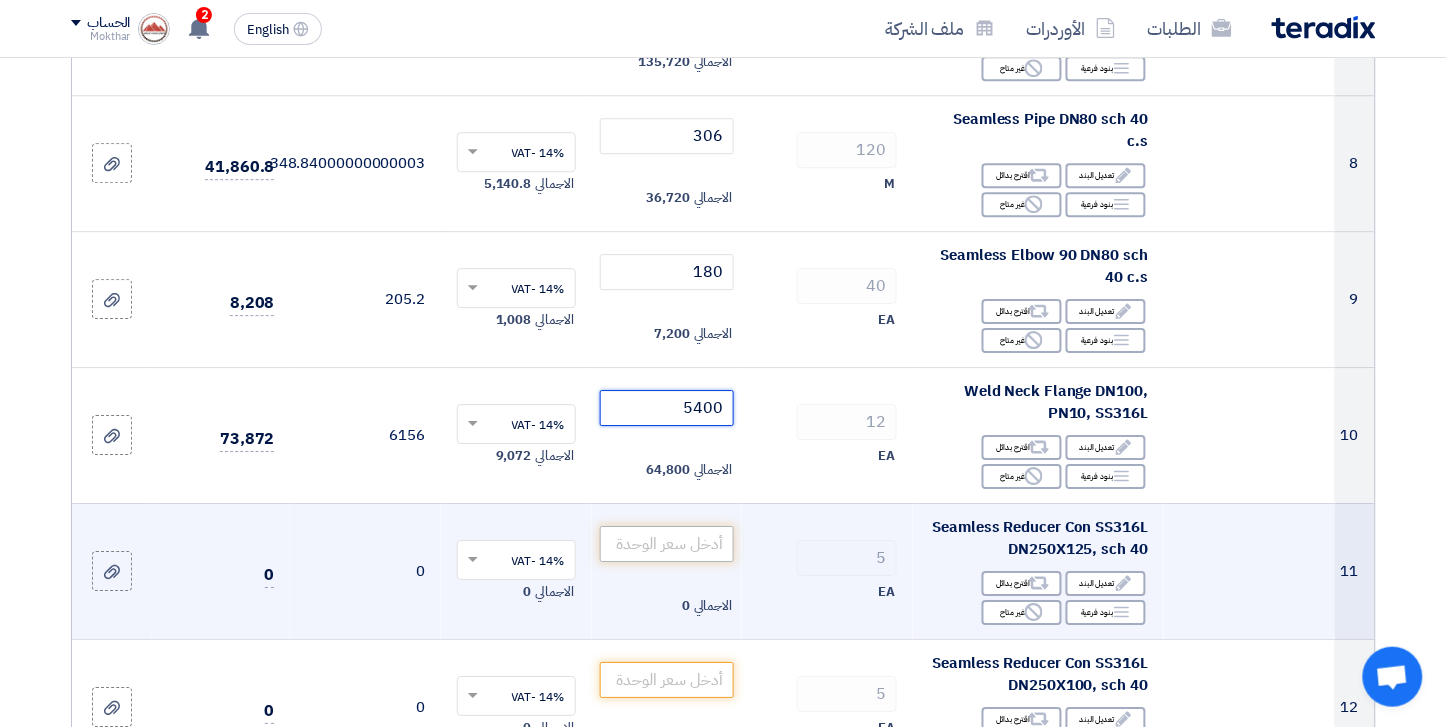 type on "5400" 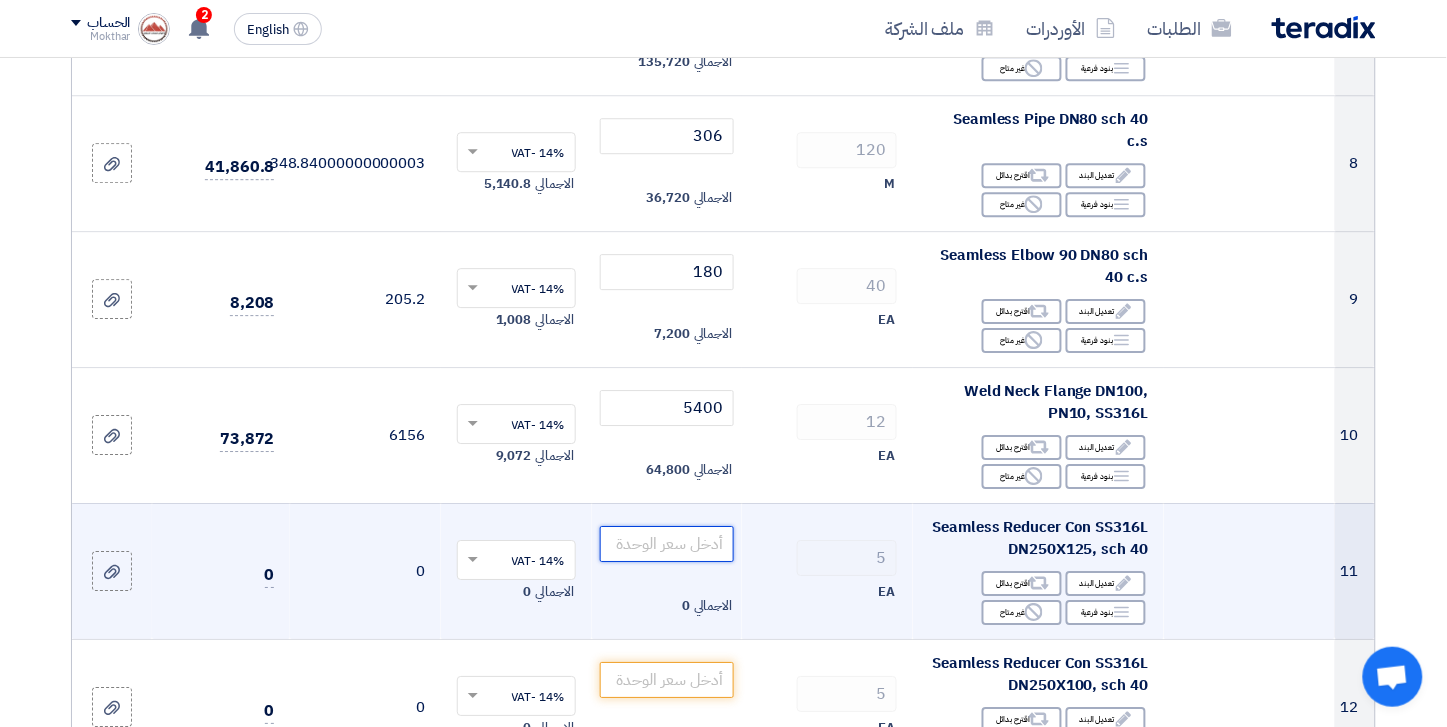 click 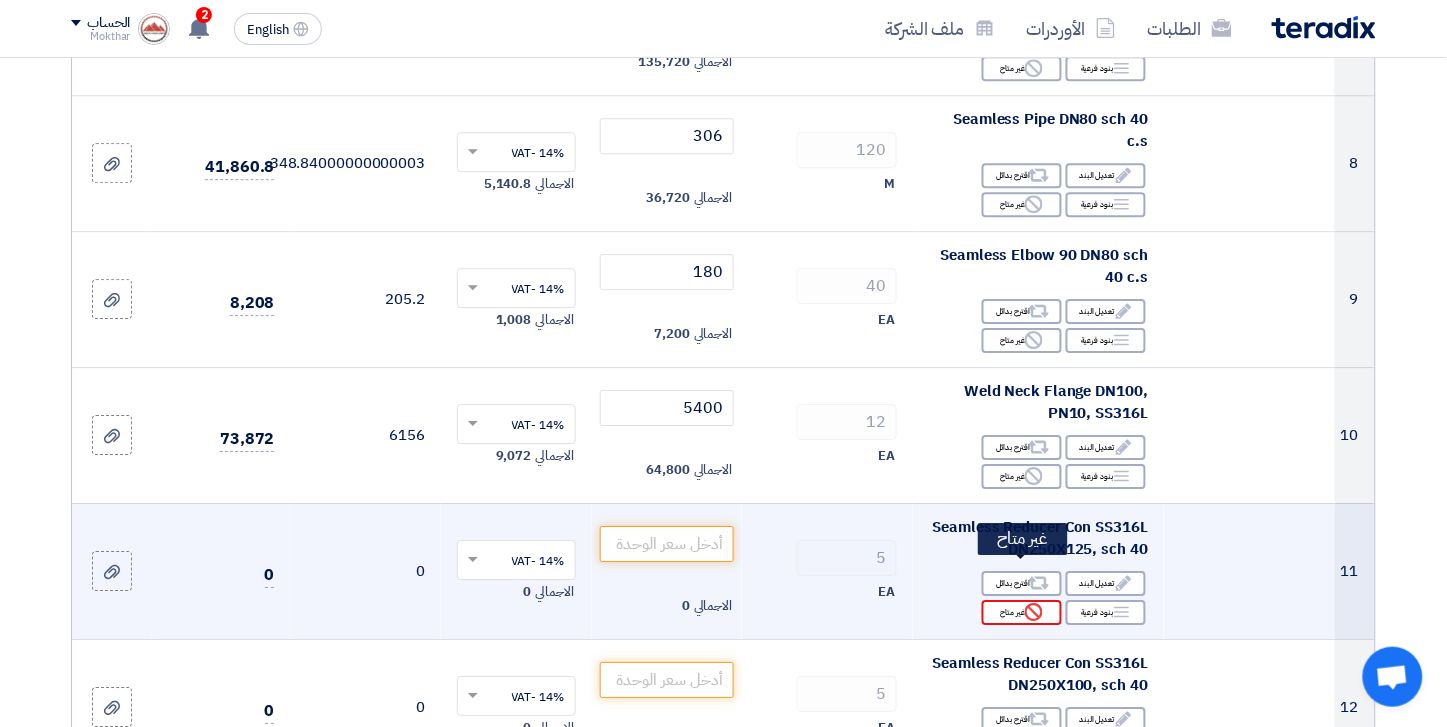 click on "Reject
غير متاح" 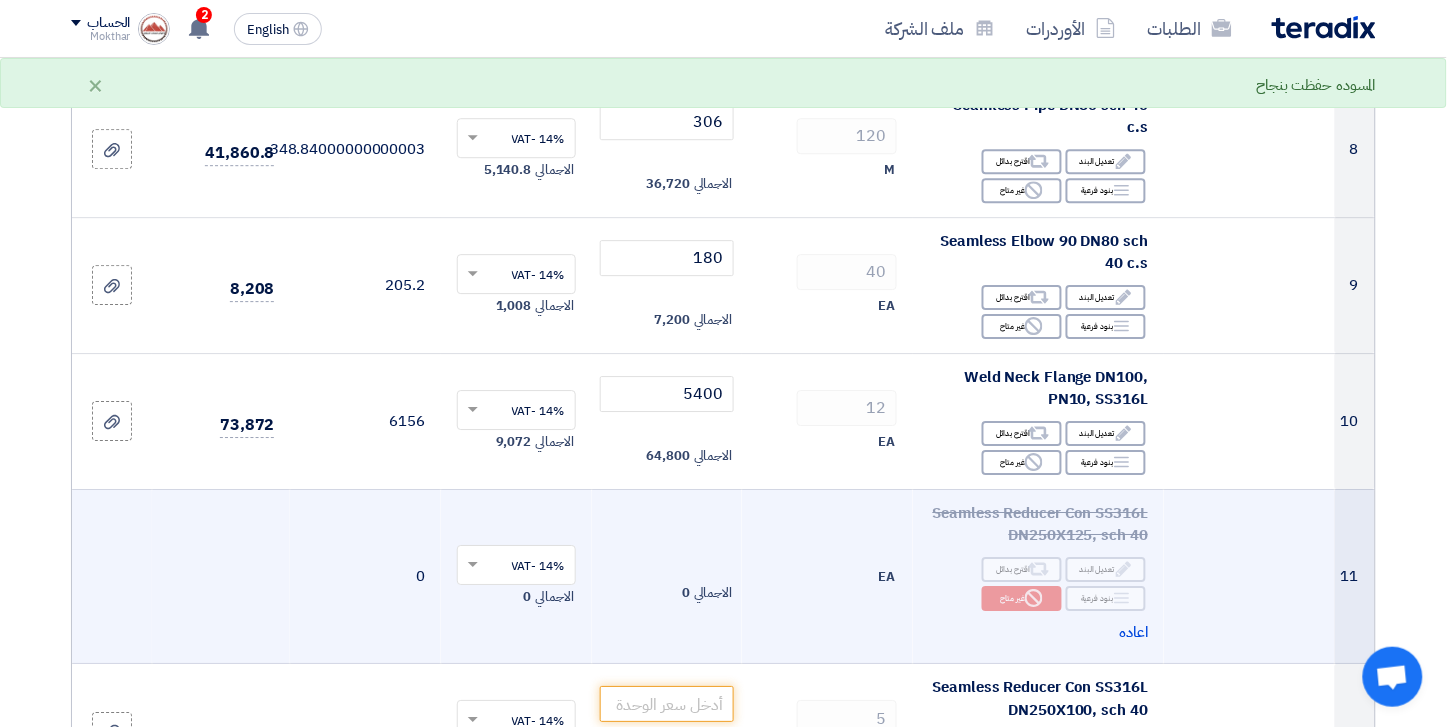 scroll, scrollTop: 1444, scrollLeft: 0, axis: vertical 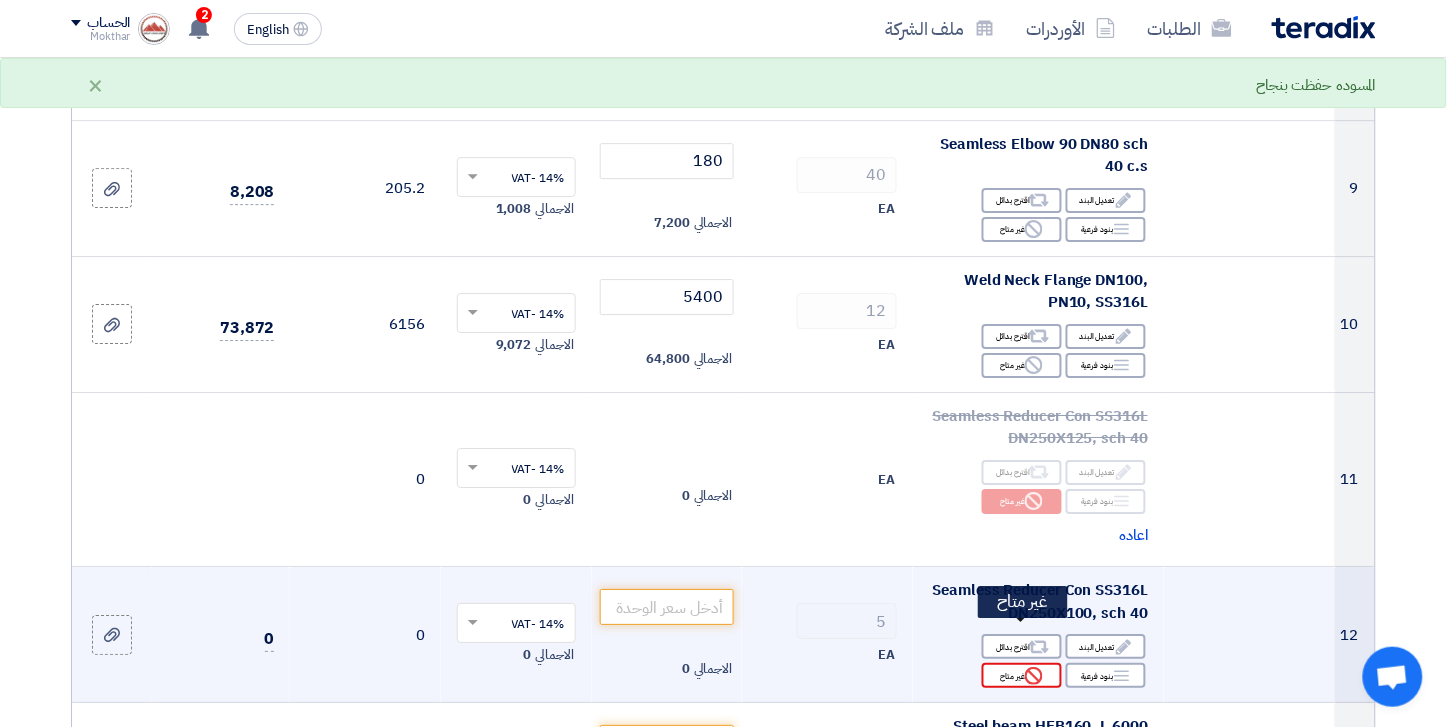 click on "Reject
غير متاح" 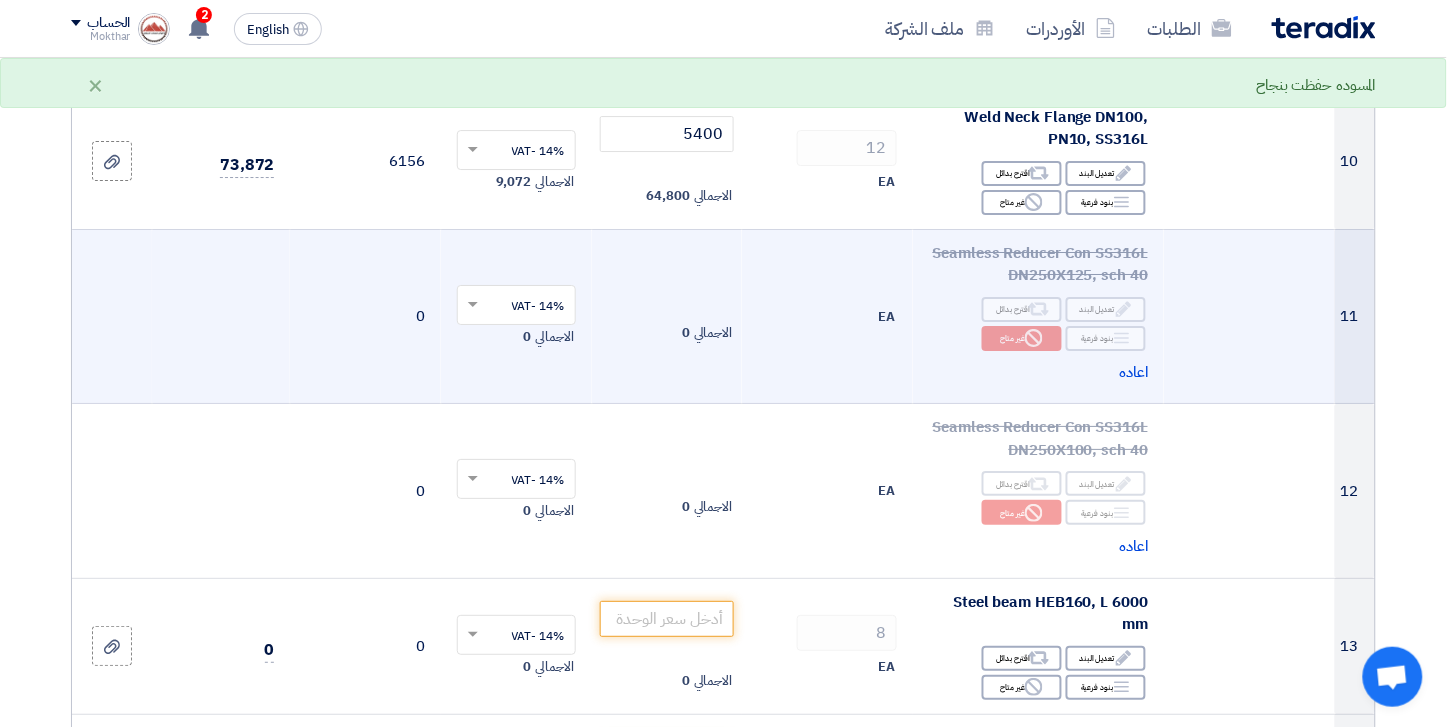 scroll, scrollTop: 1666, scrollLeft: 0, axis: vertical 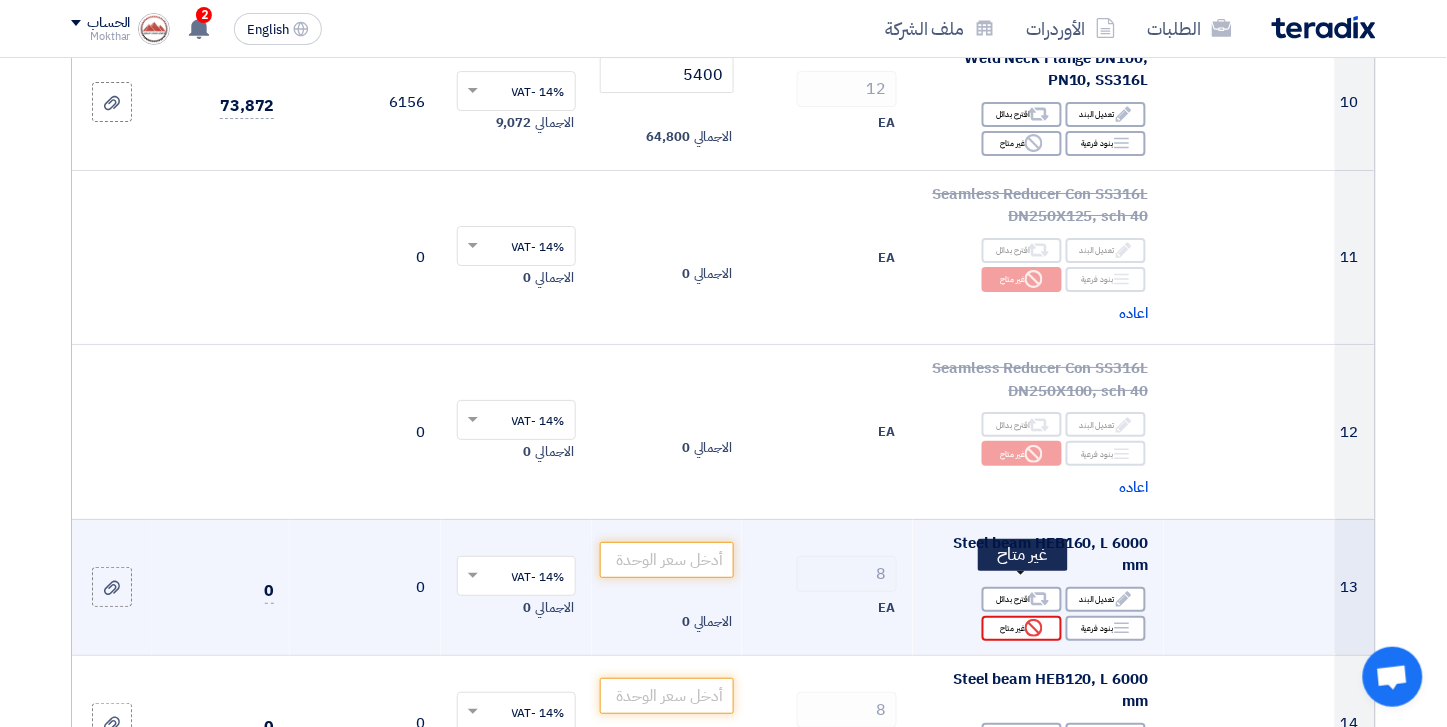 click on "Reject
غير متاح" 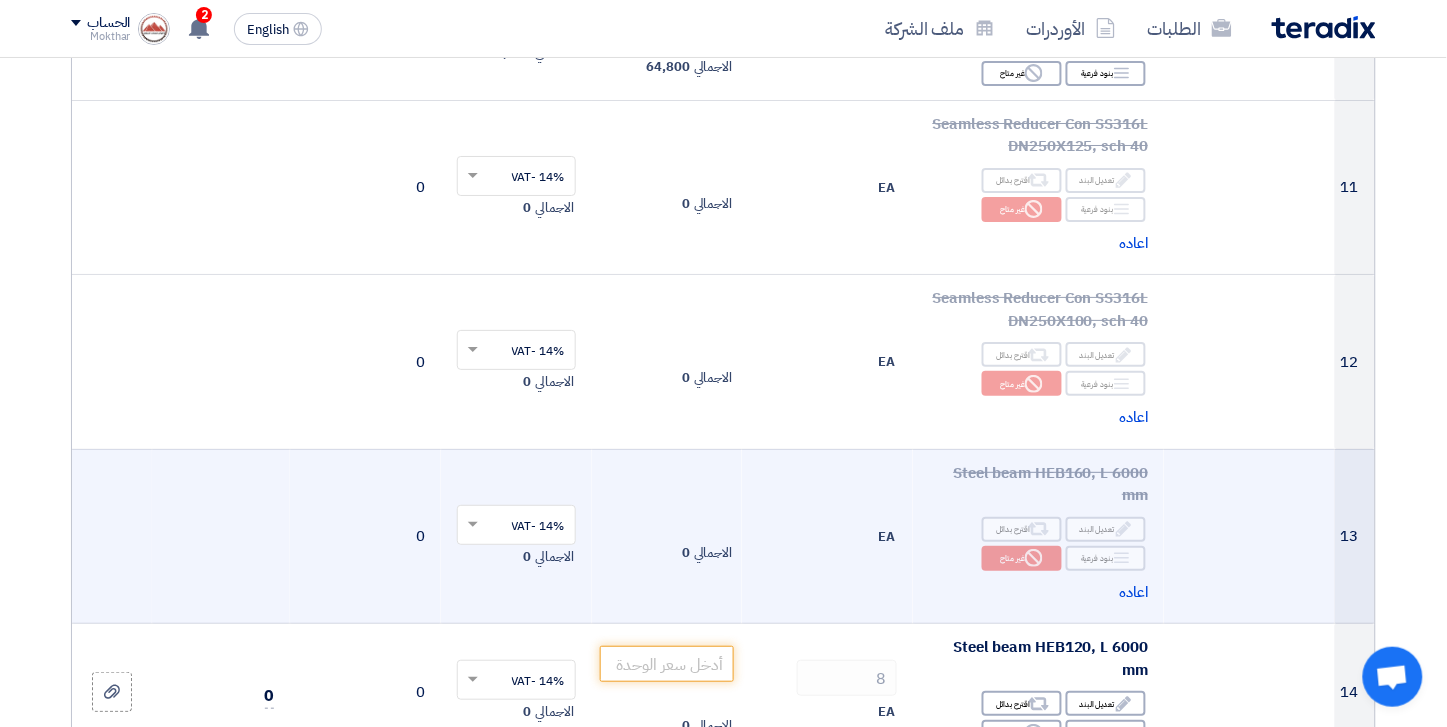 scroll, scrollTop: 2000, scrollLeft: 0, axis: vertical 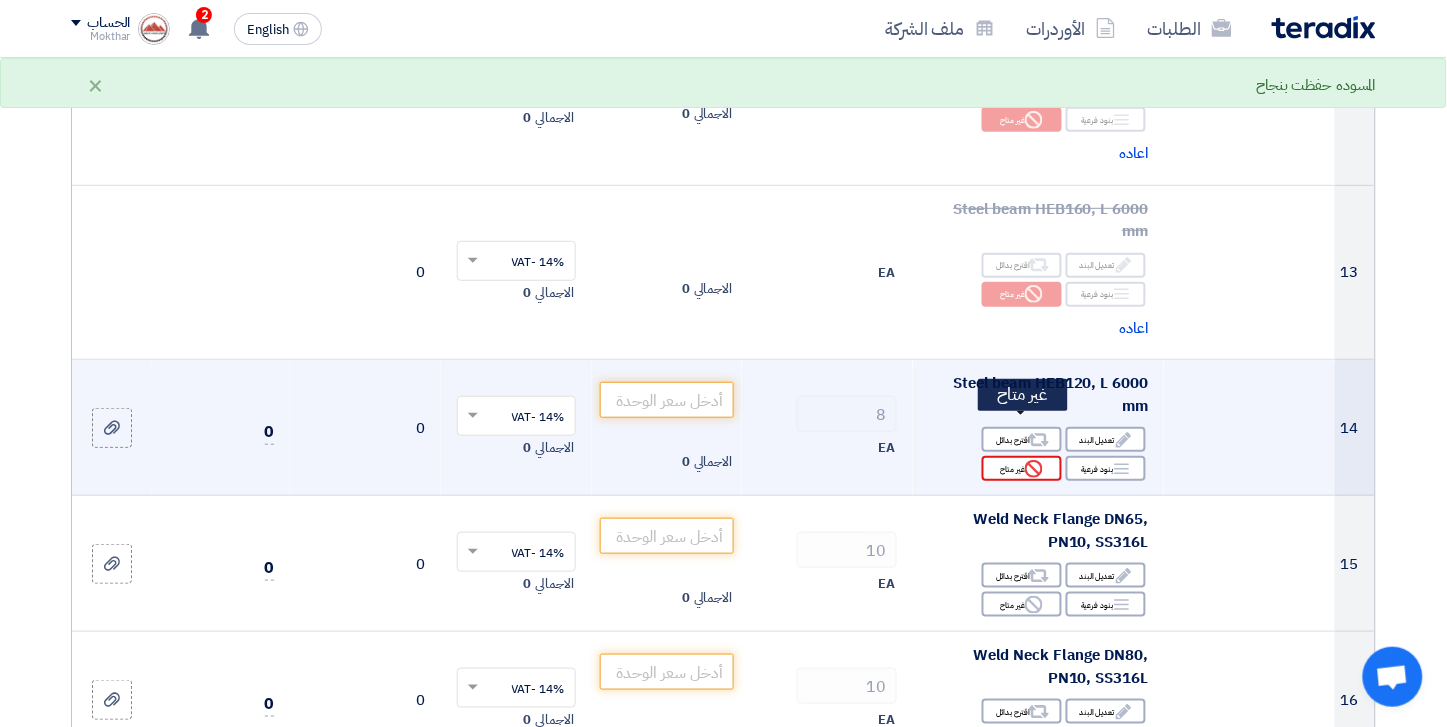 click 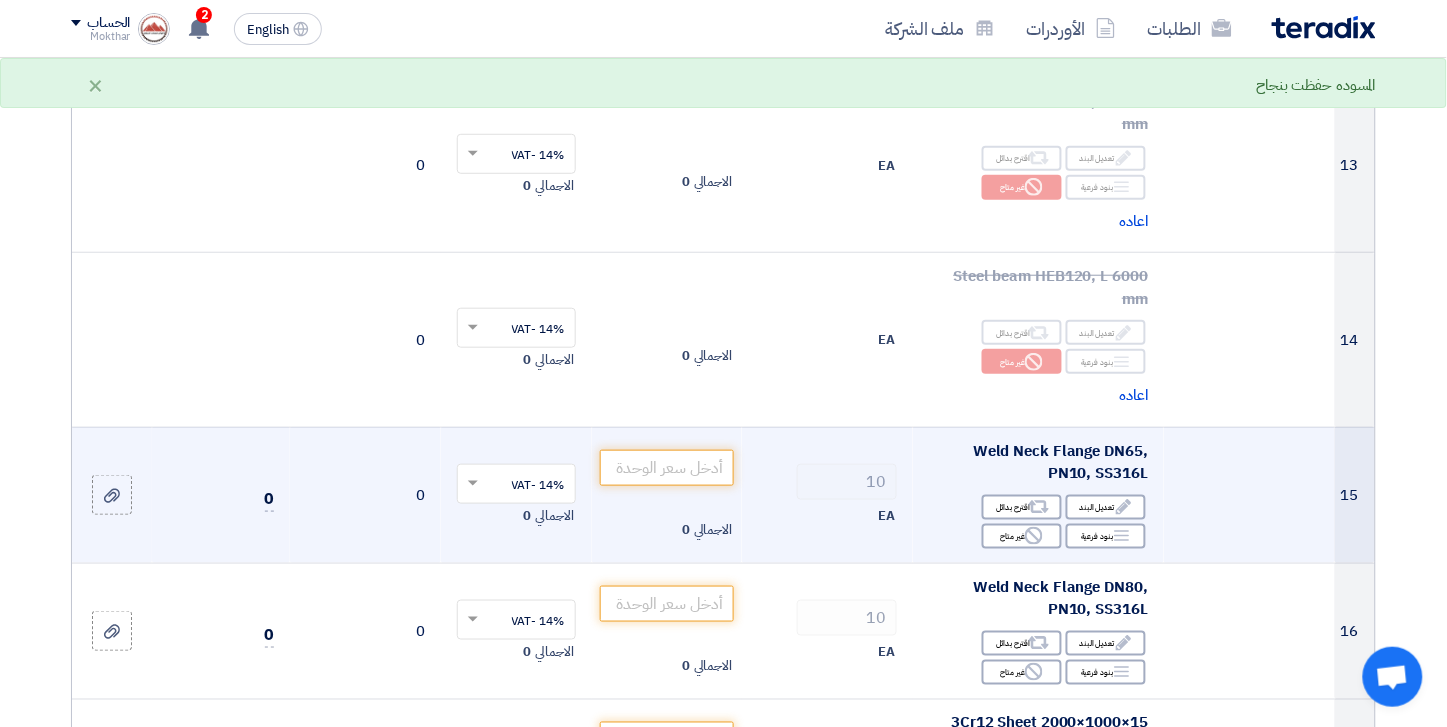 scroll, scrollTop: 2111, scrollLeft: 0, axis: vertical 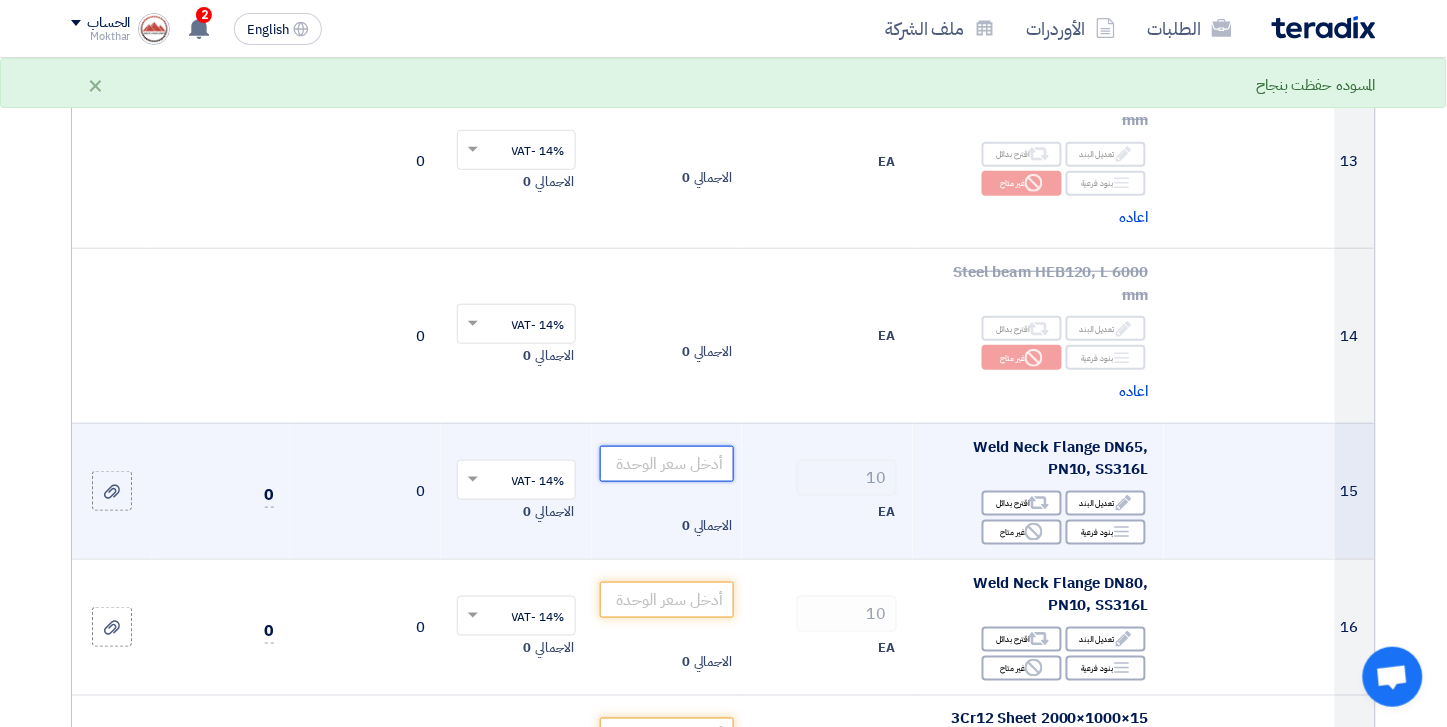 click 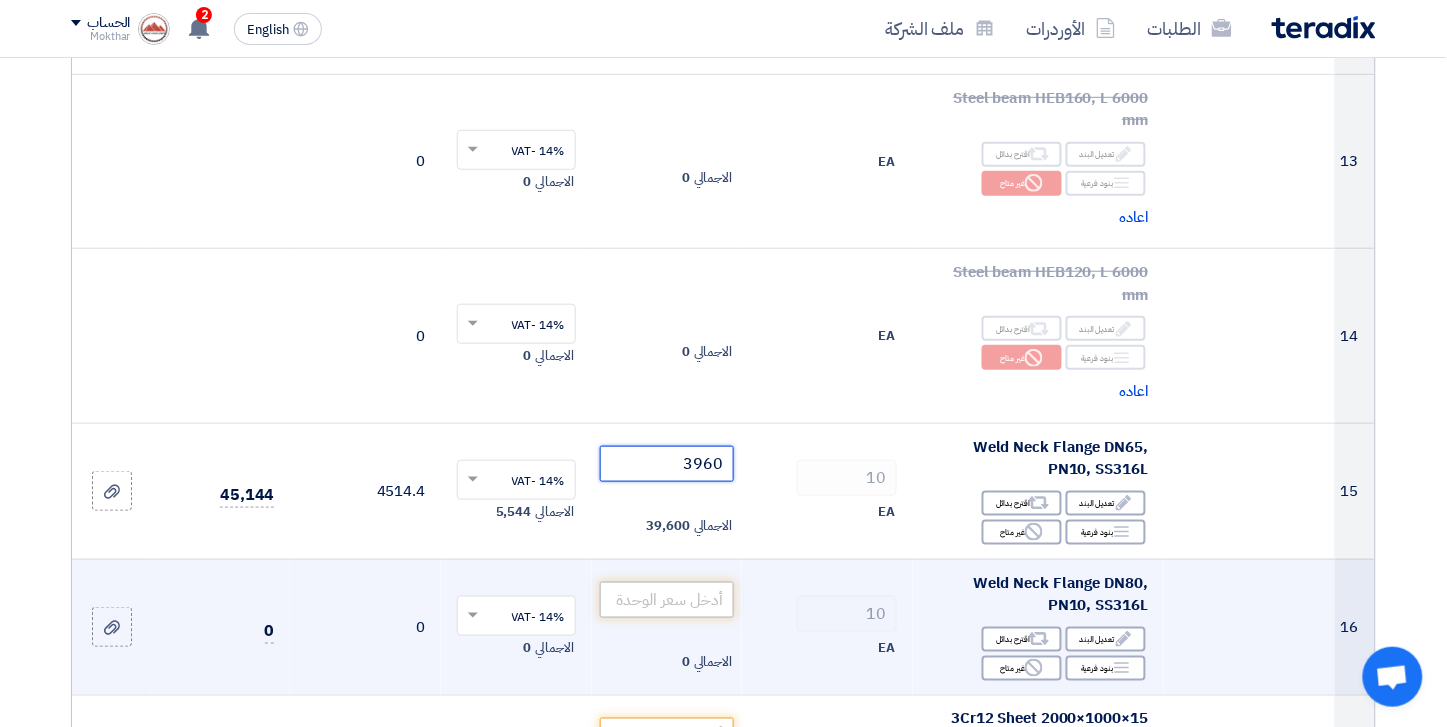 type on "3960" 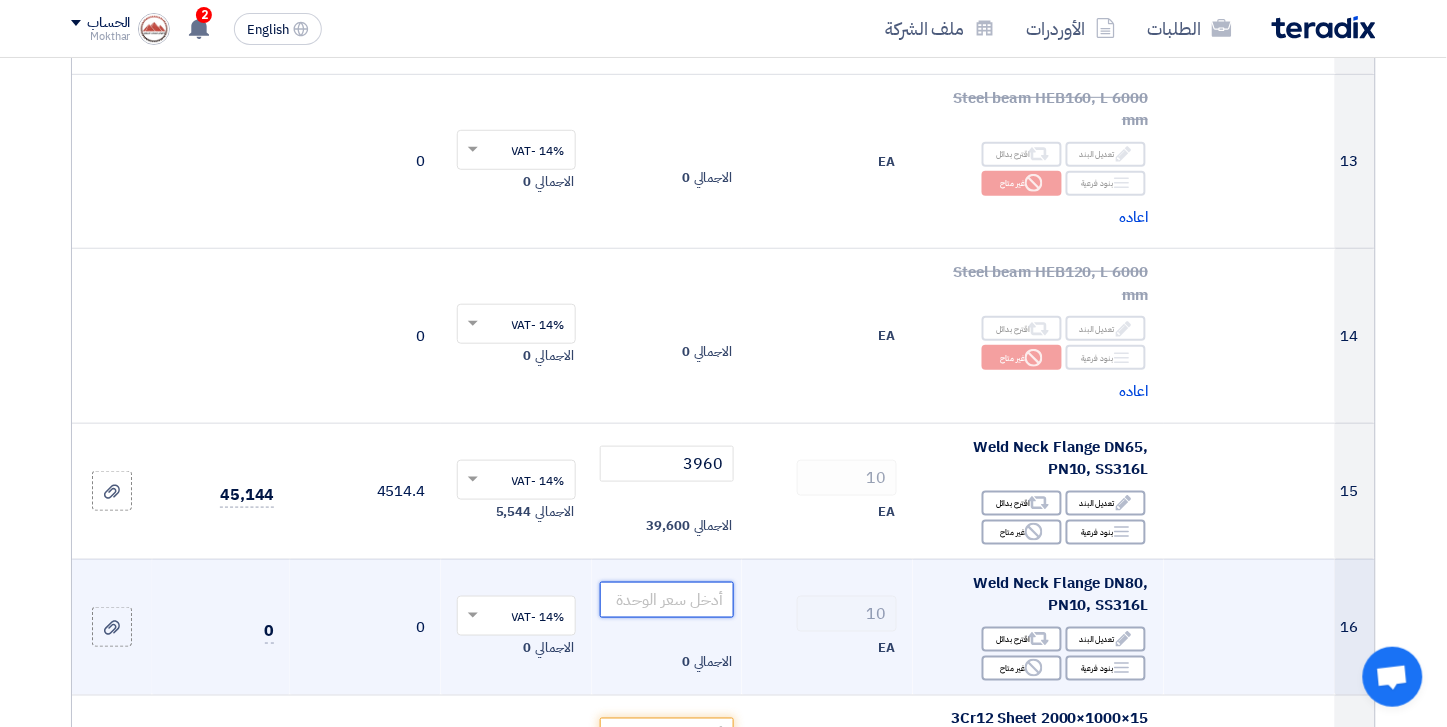 click 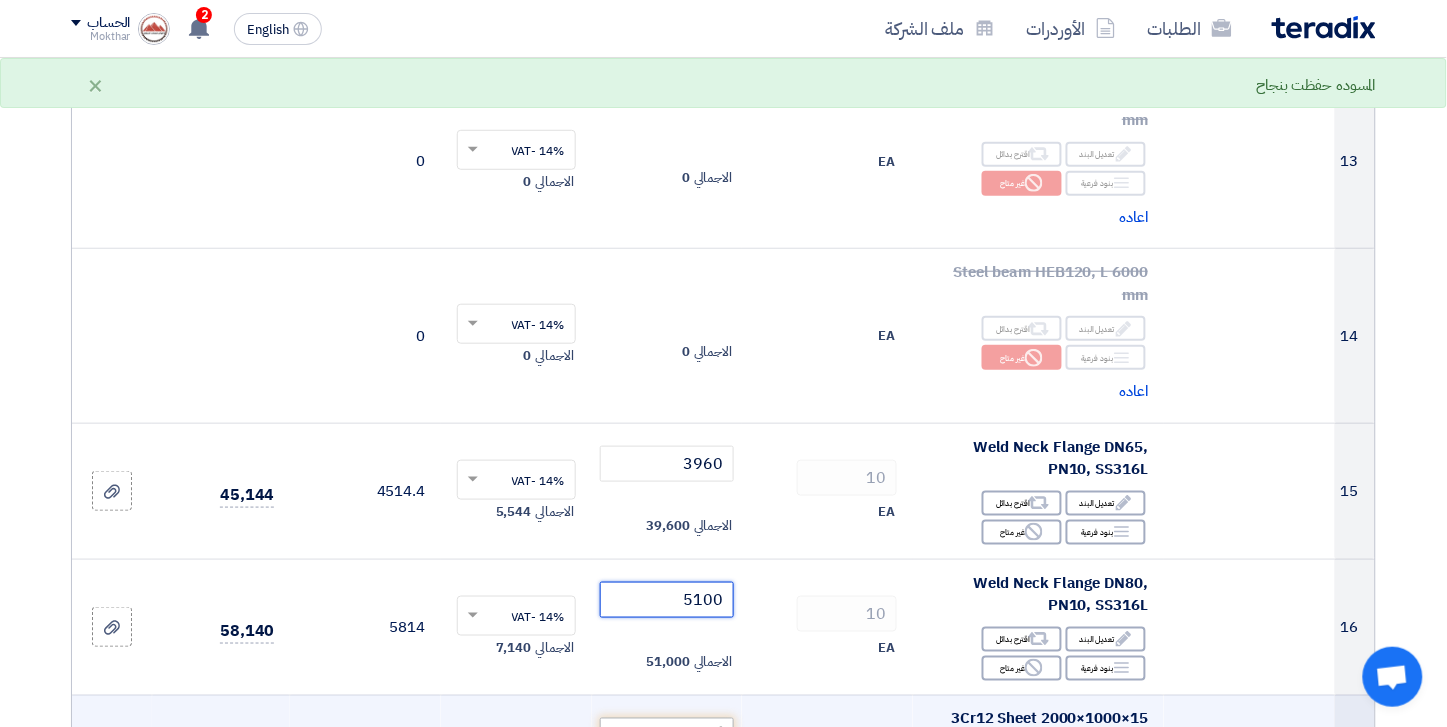 type on "5100" 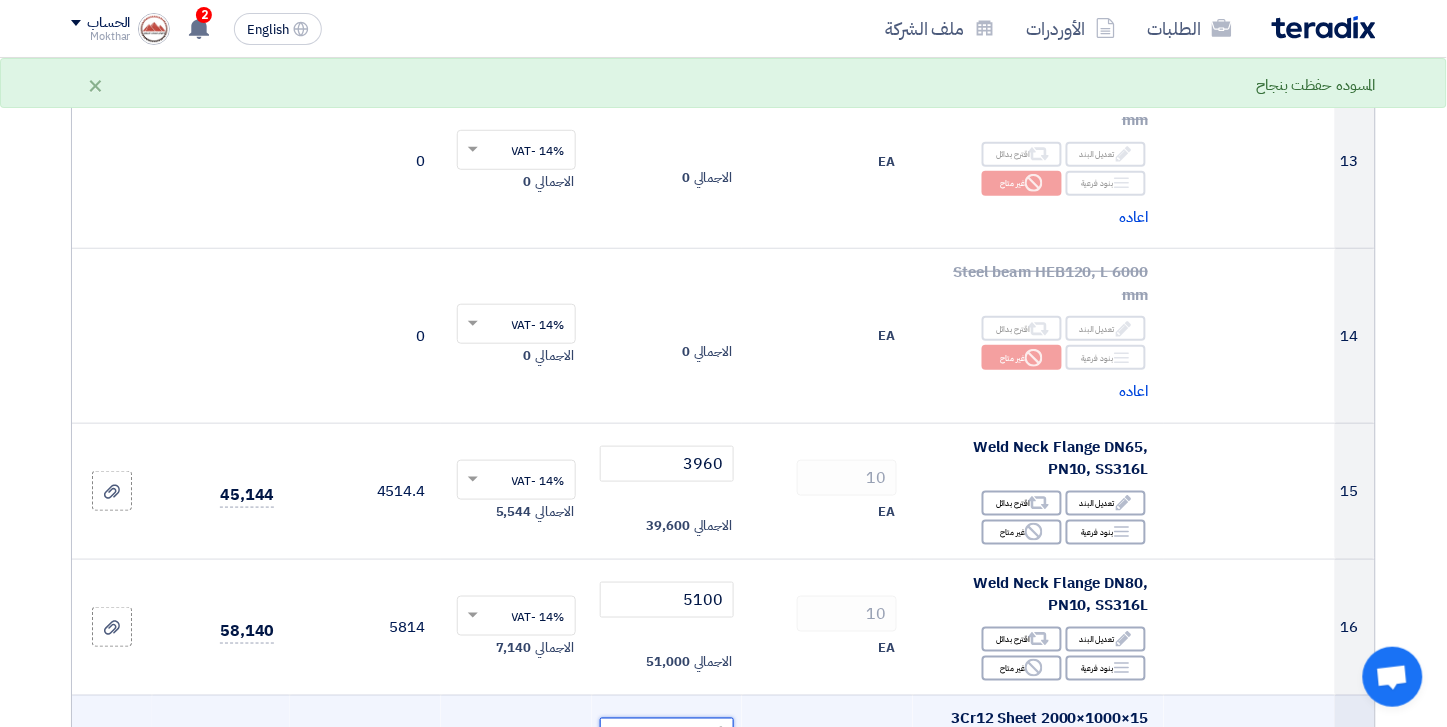 click 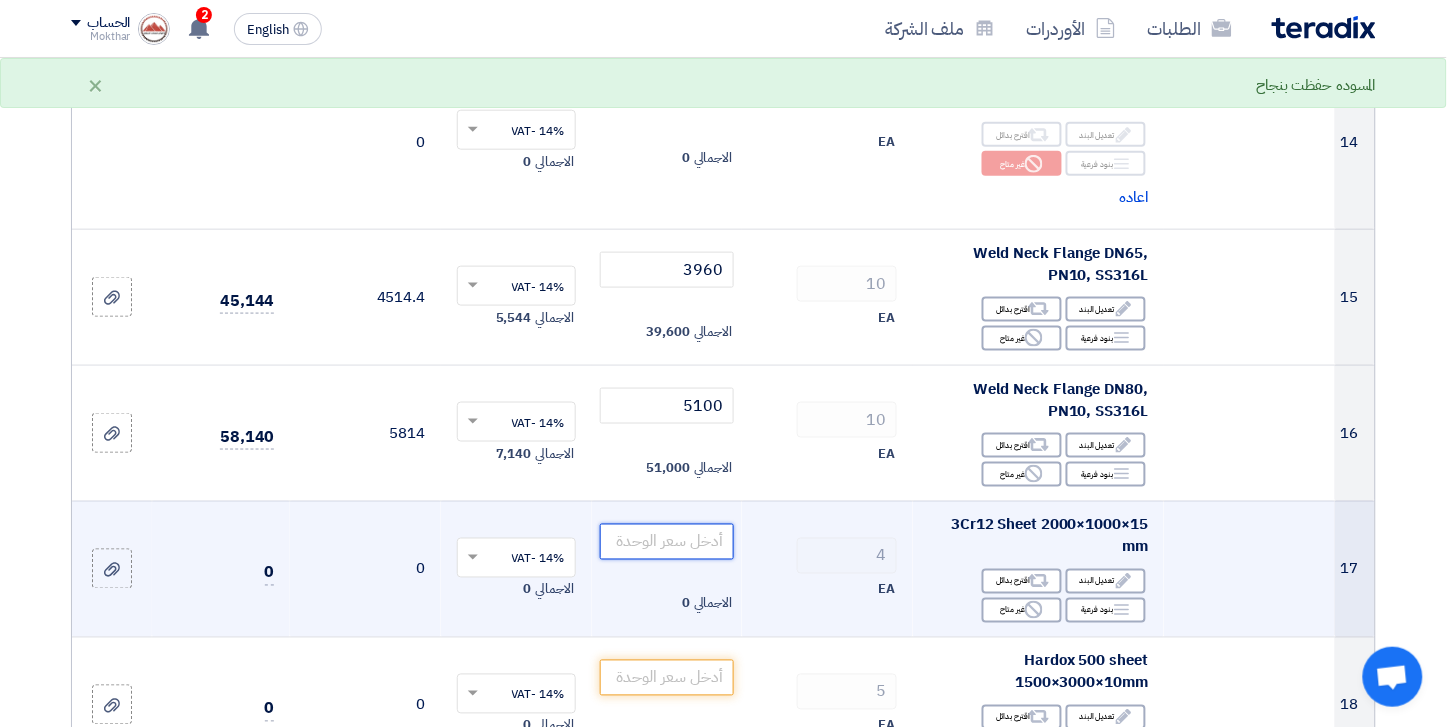 scroll, scrollTop: 2333, scrollLeft: 0, axis: vertical 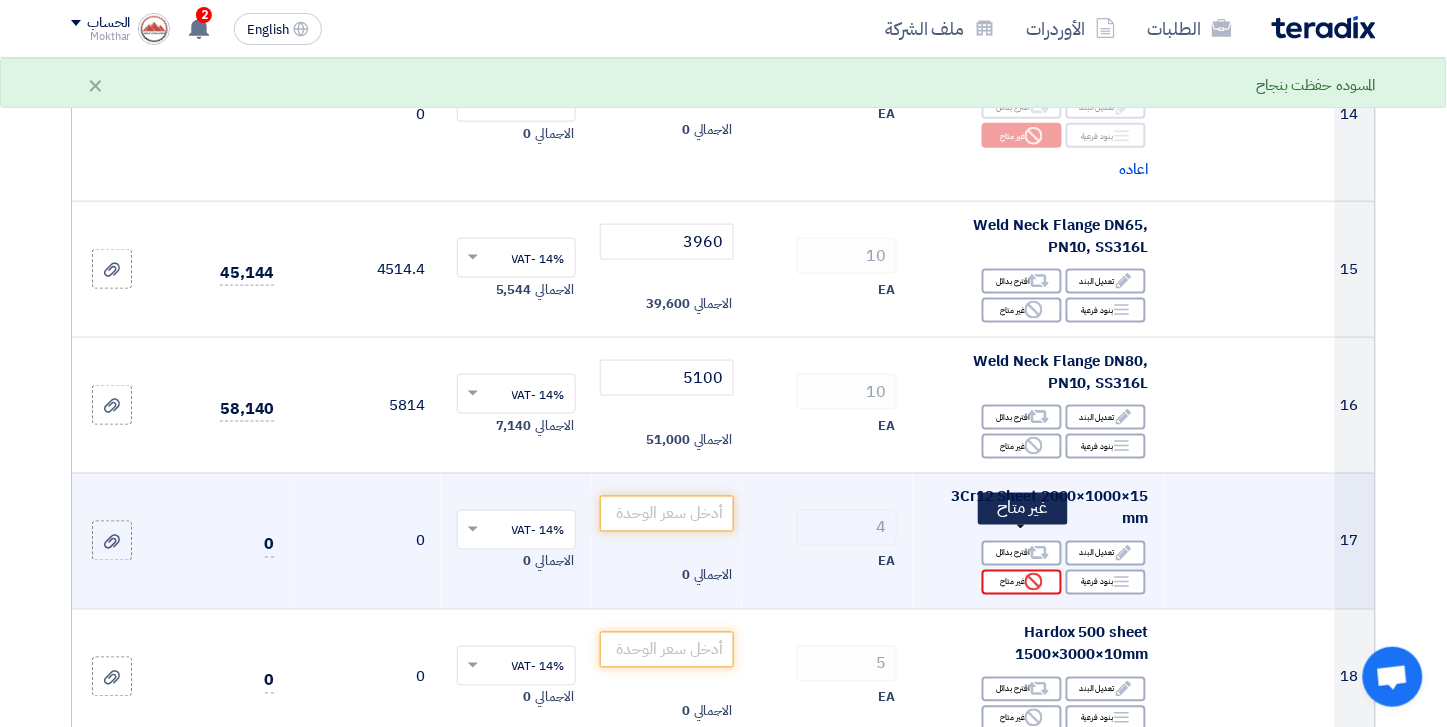 click on "Reject
غير متاح" 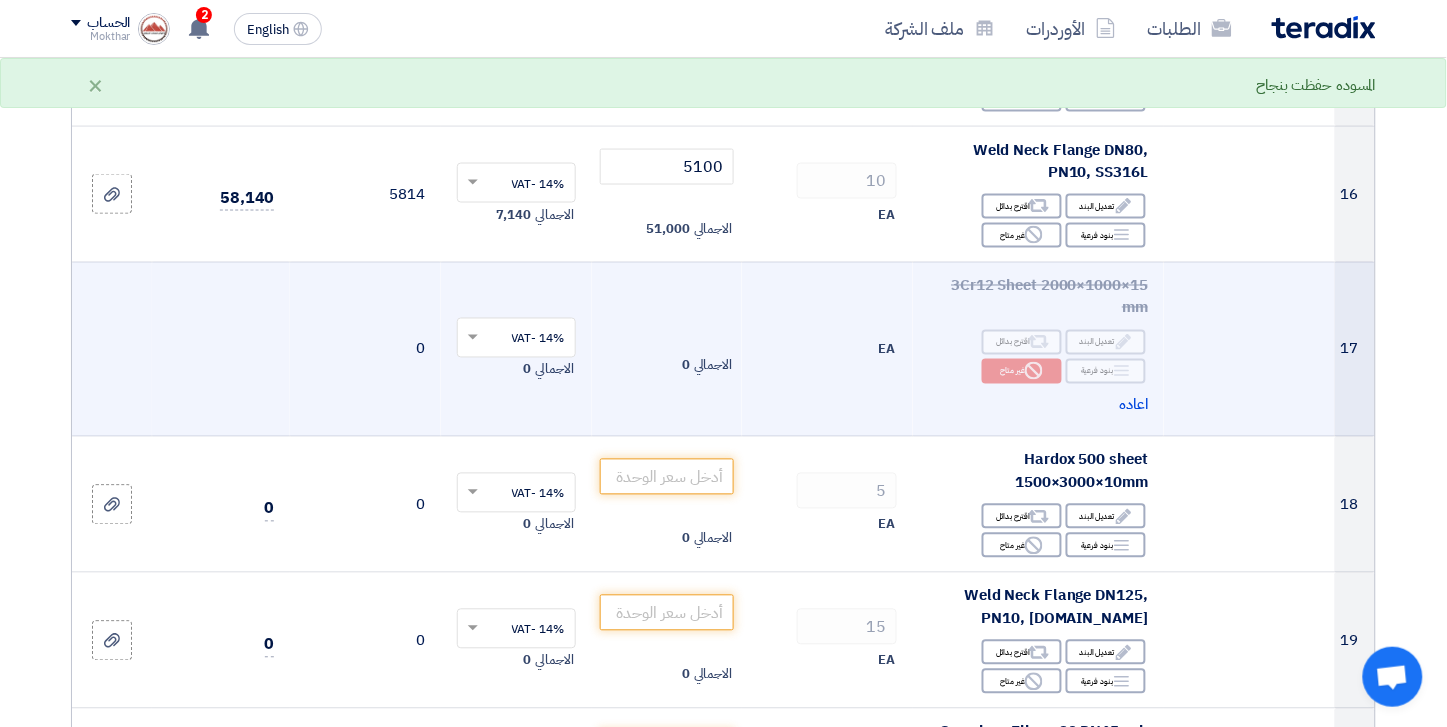 scroll, scrollTop: 2555, scrollLeft: 0, axis: vertical 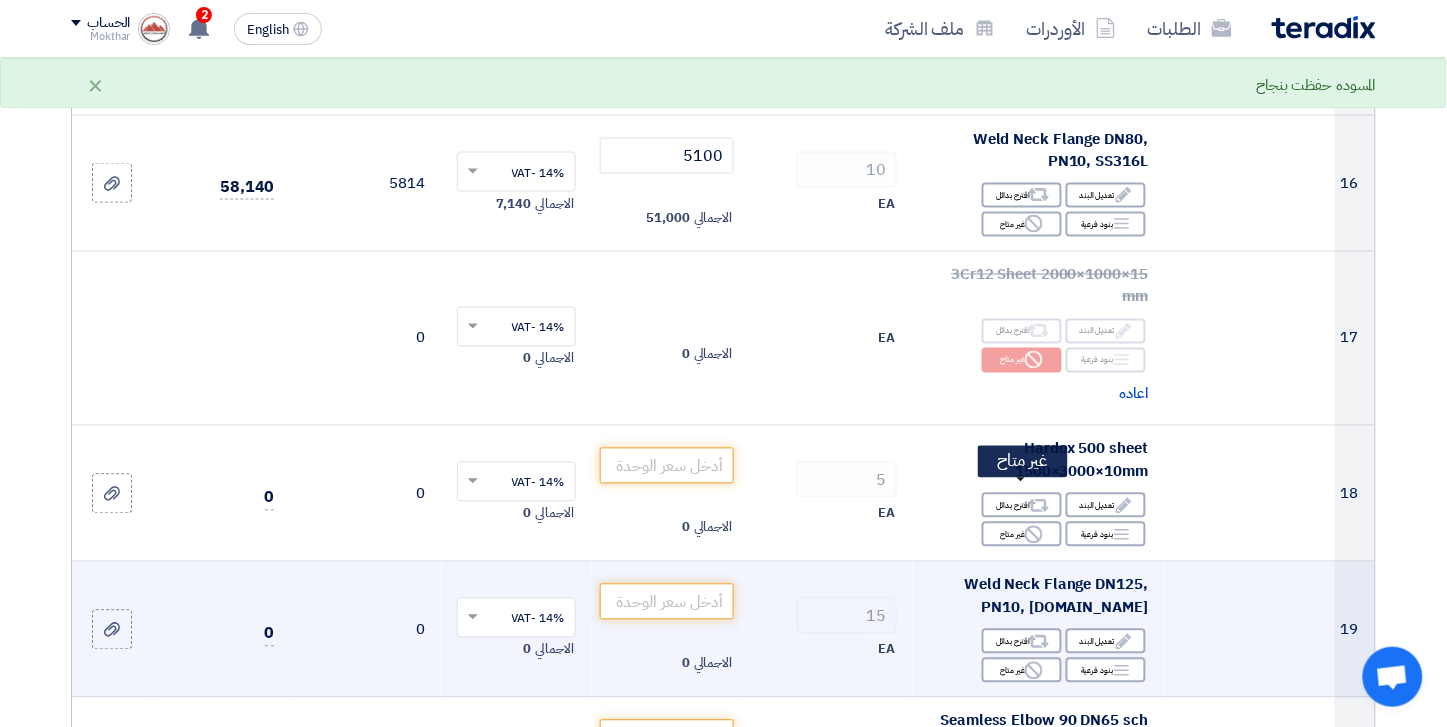 click on "Reject
غير متاح" 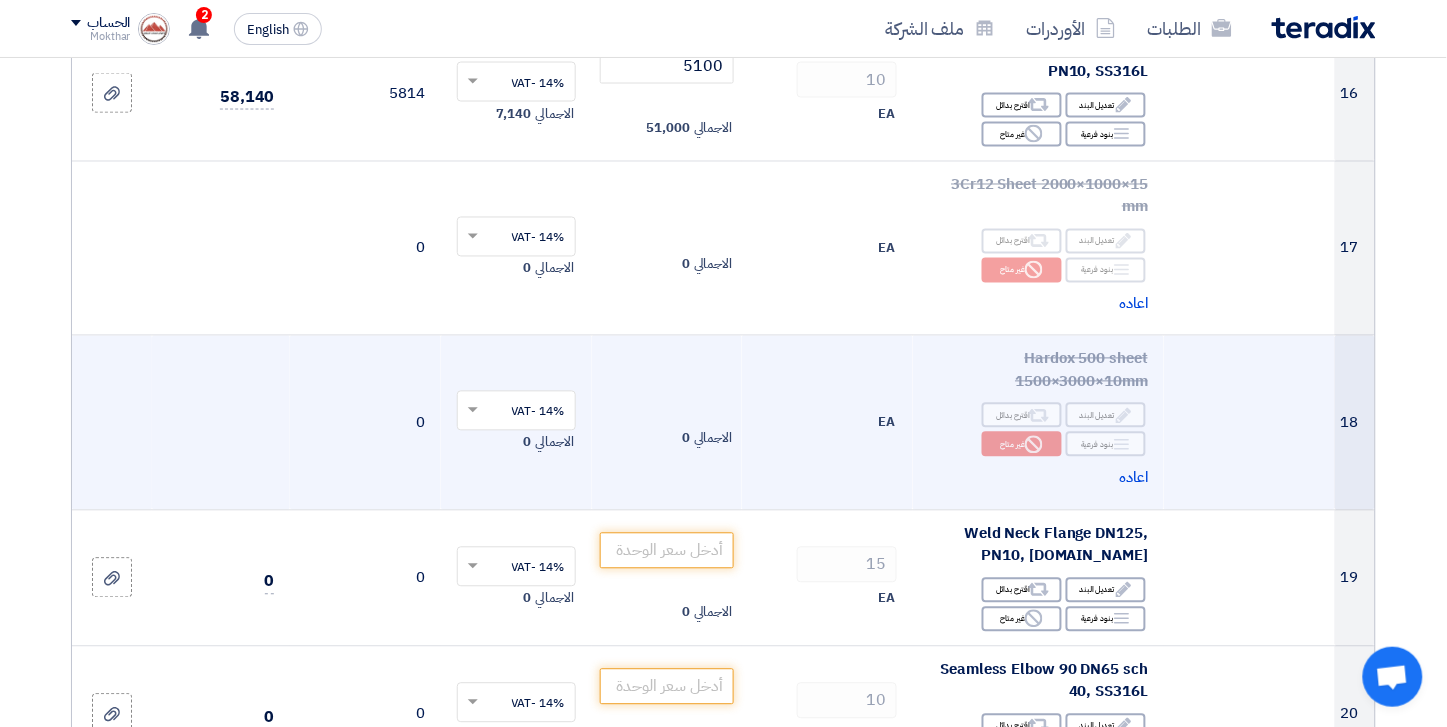 scroll, scrollTop: 2666, scrollLeft: 0, axis: vertical 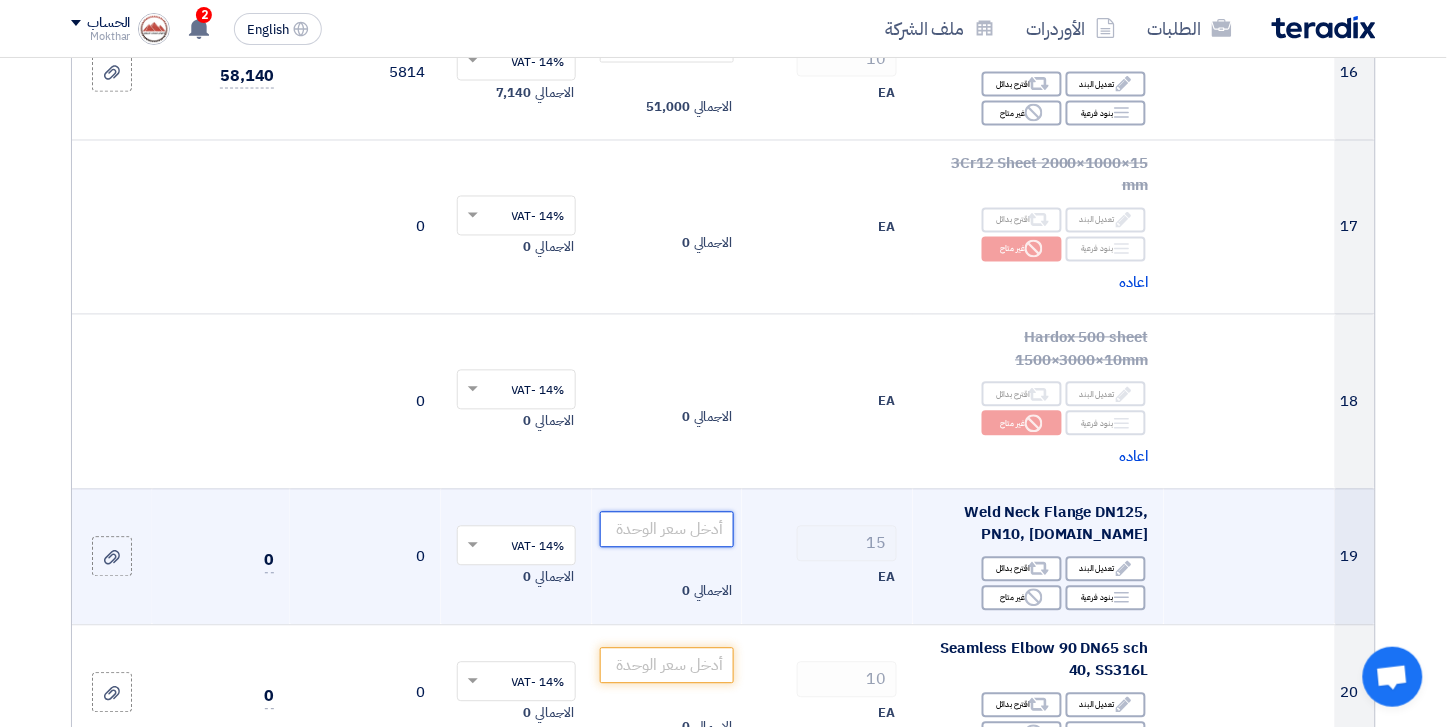 click 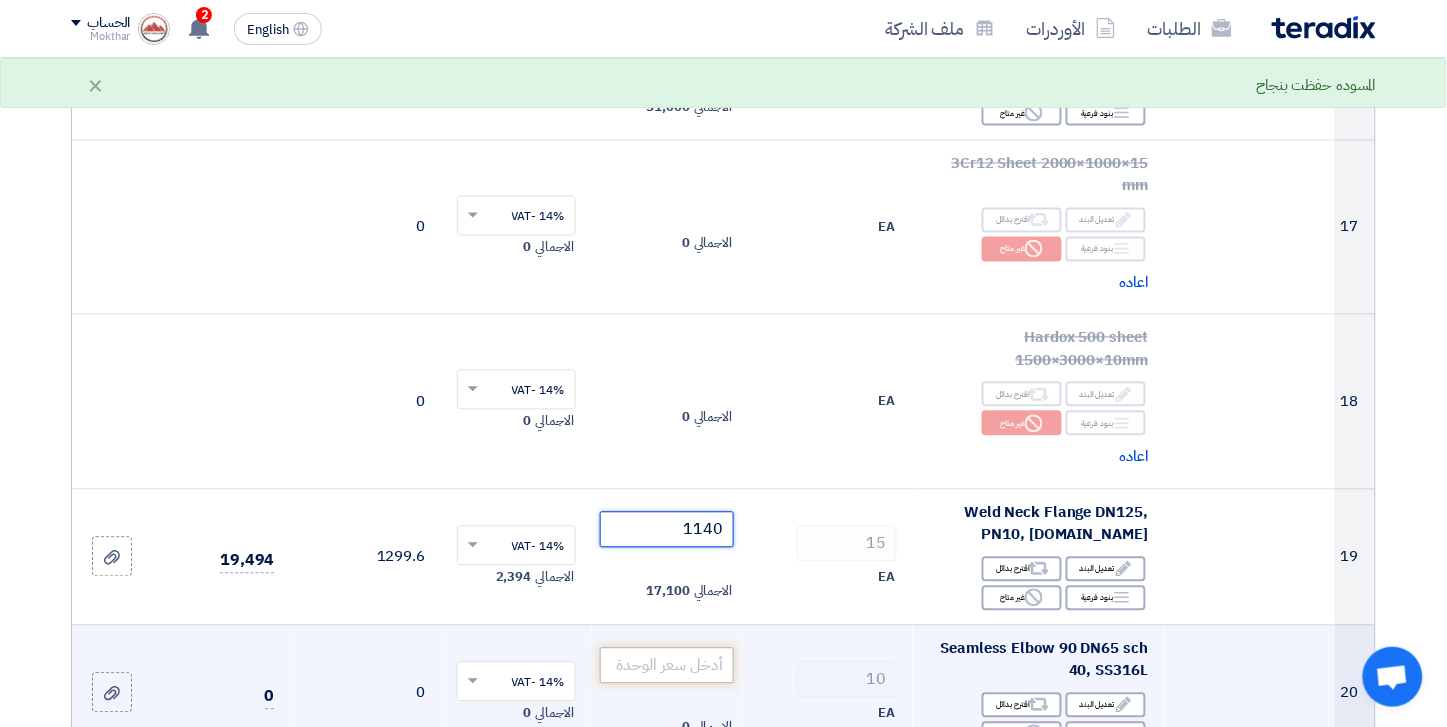 type on "1140" 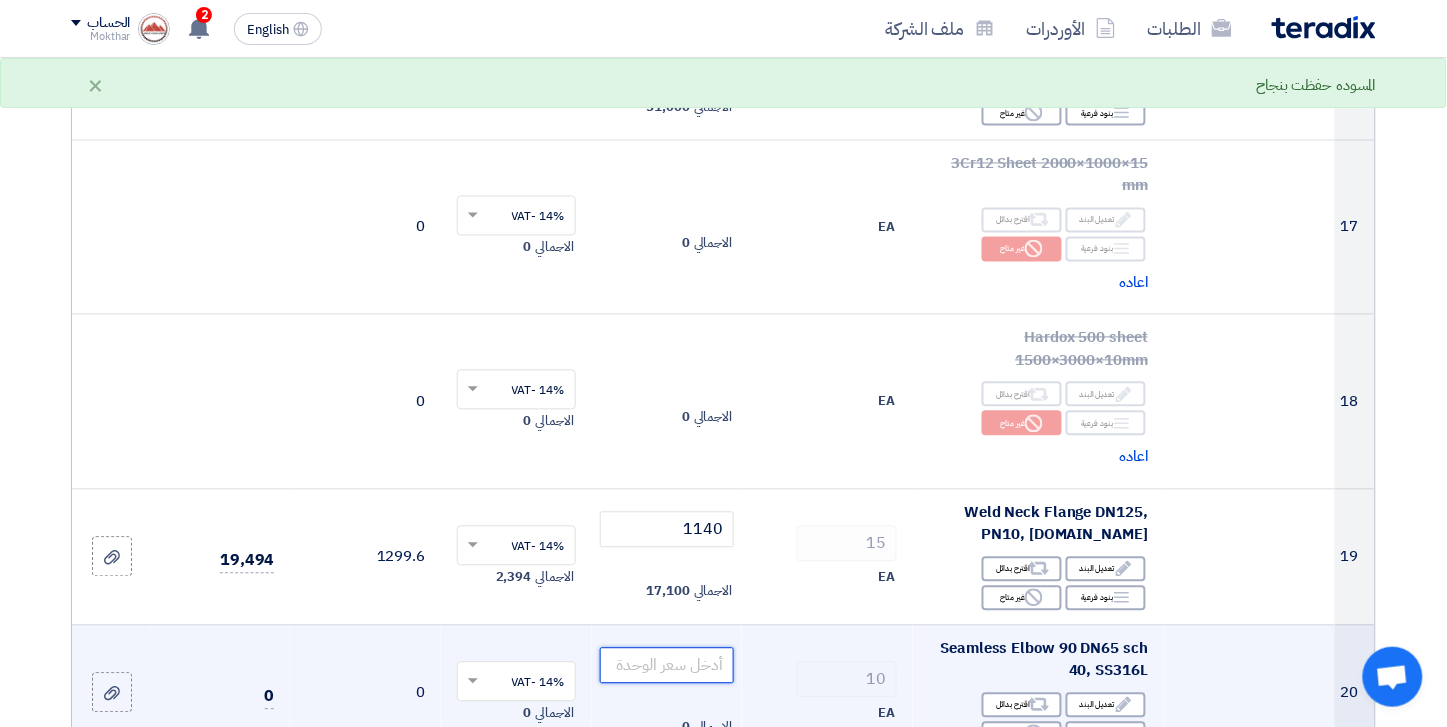 click 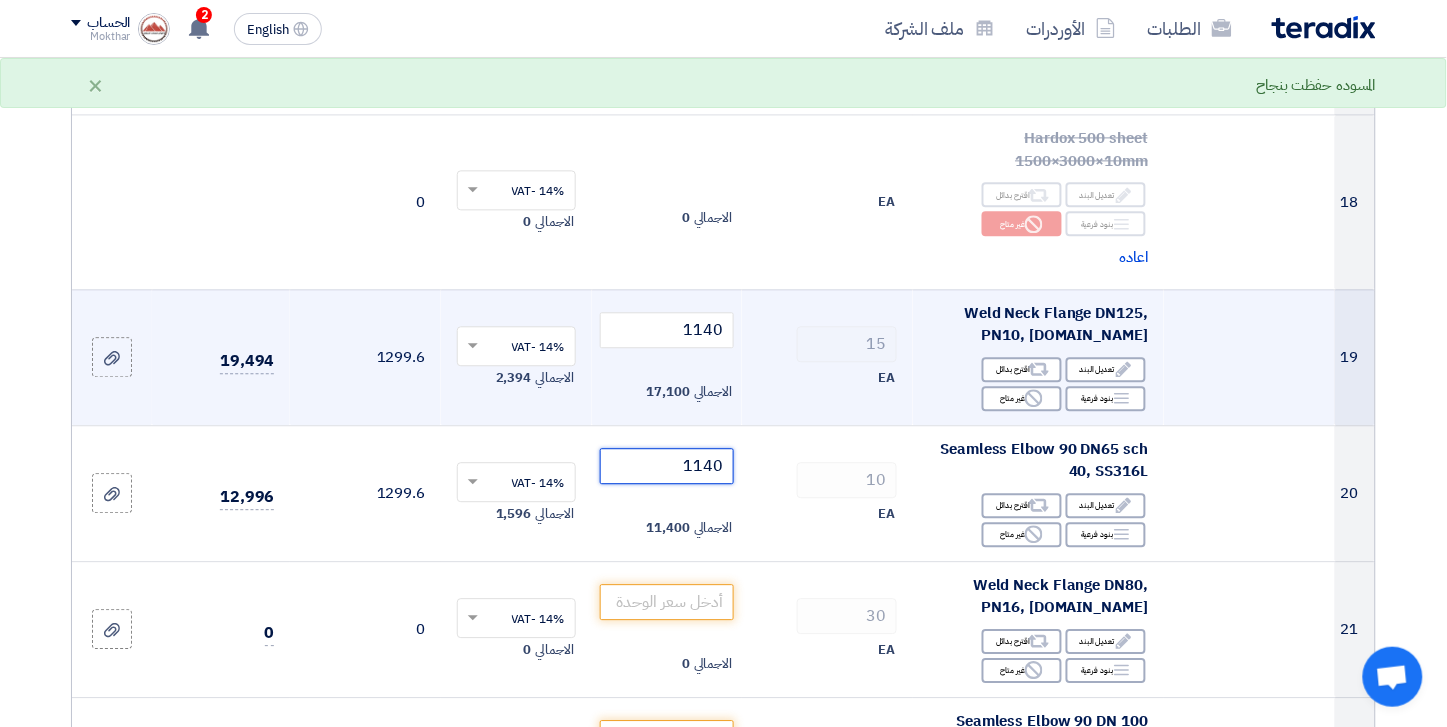 scroll, scrollTop: 2888, scrollLeft: 0, axis: vertical 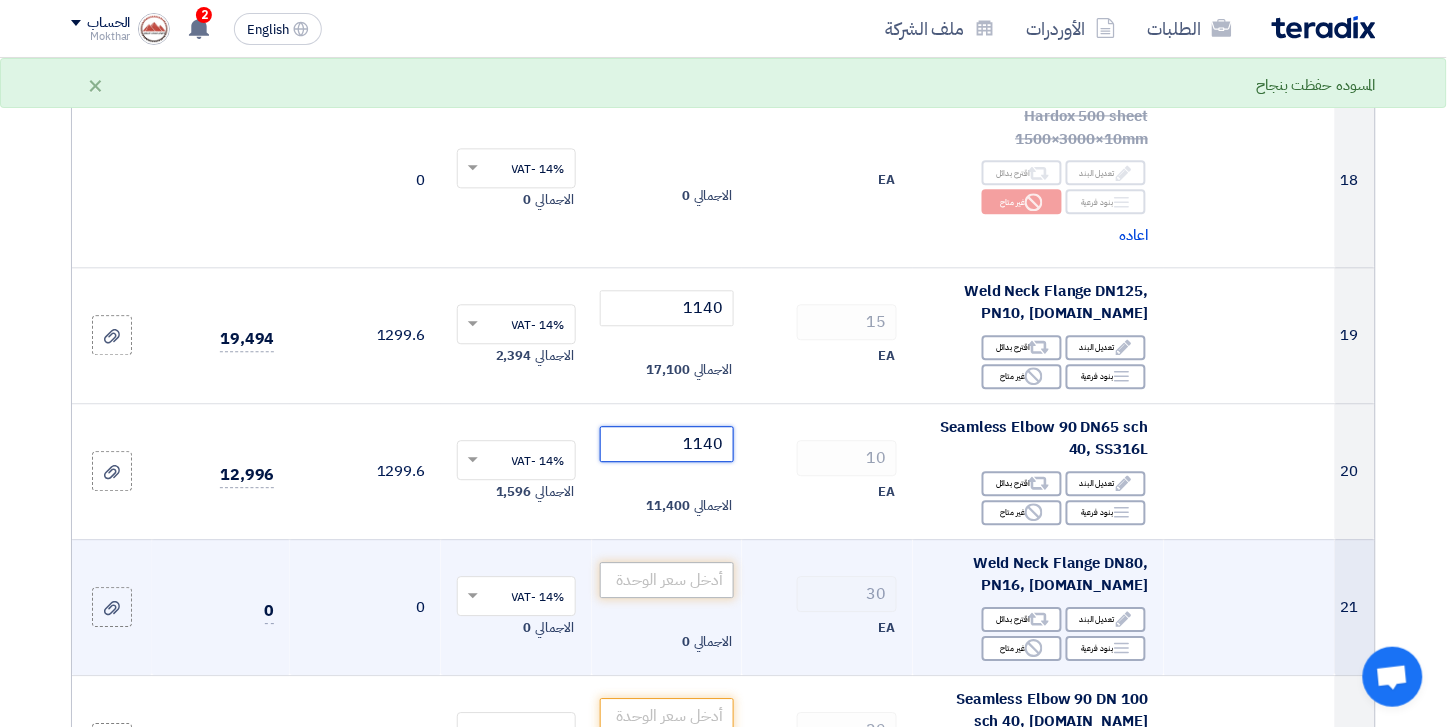 type on "1140" 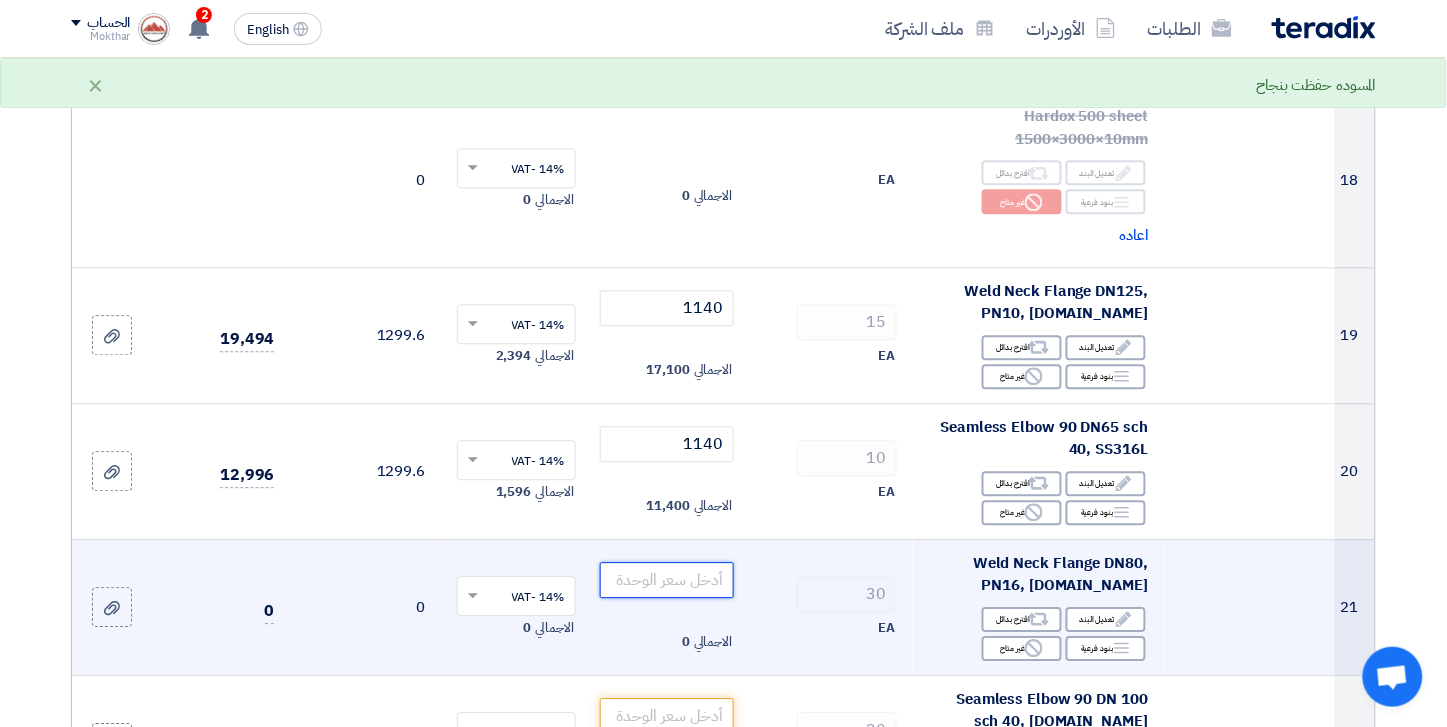 click 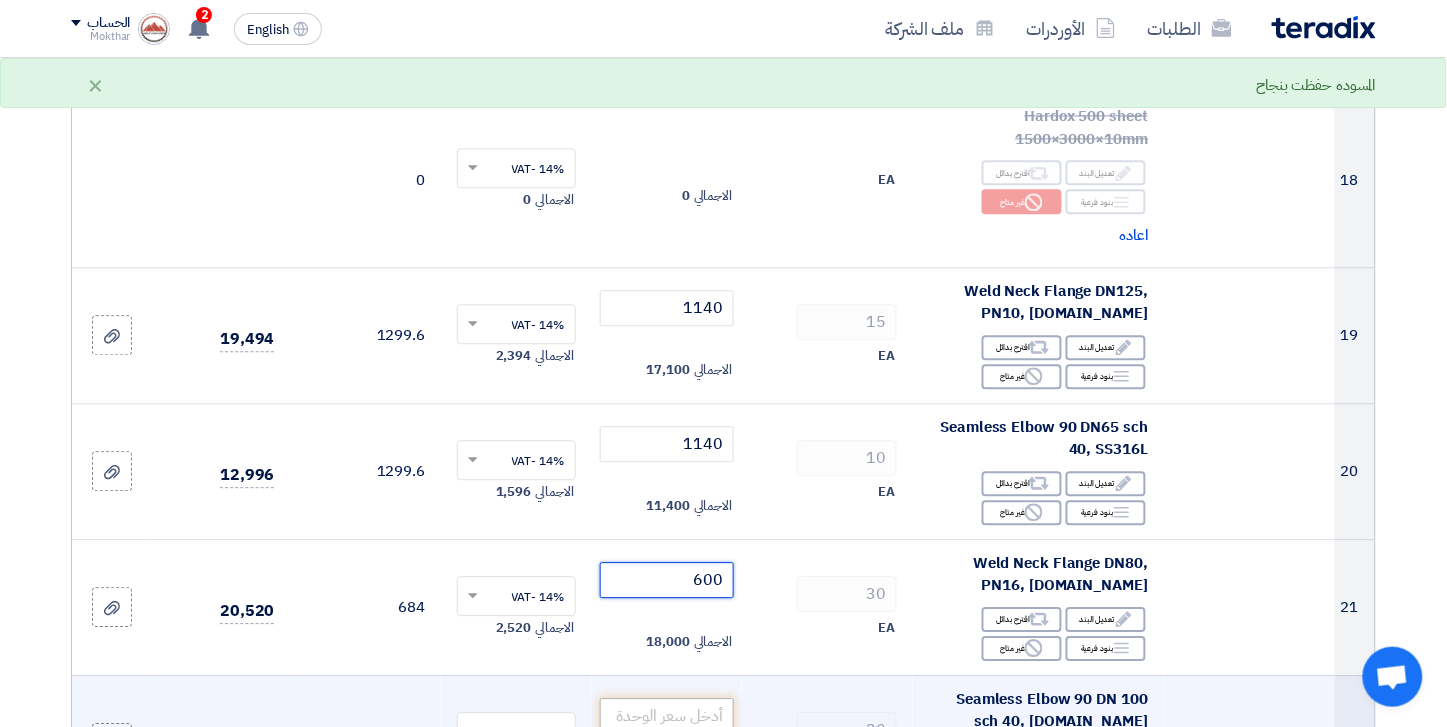 type on "600" 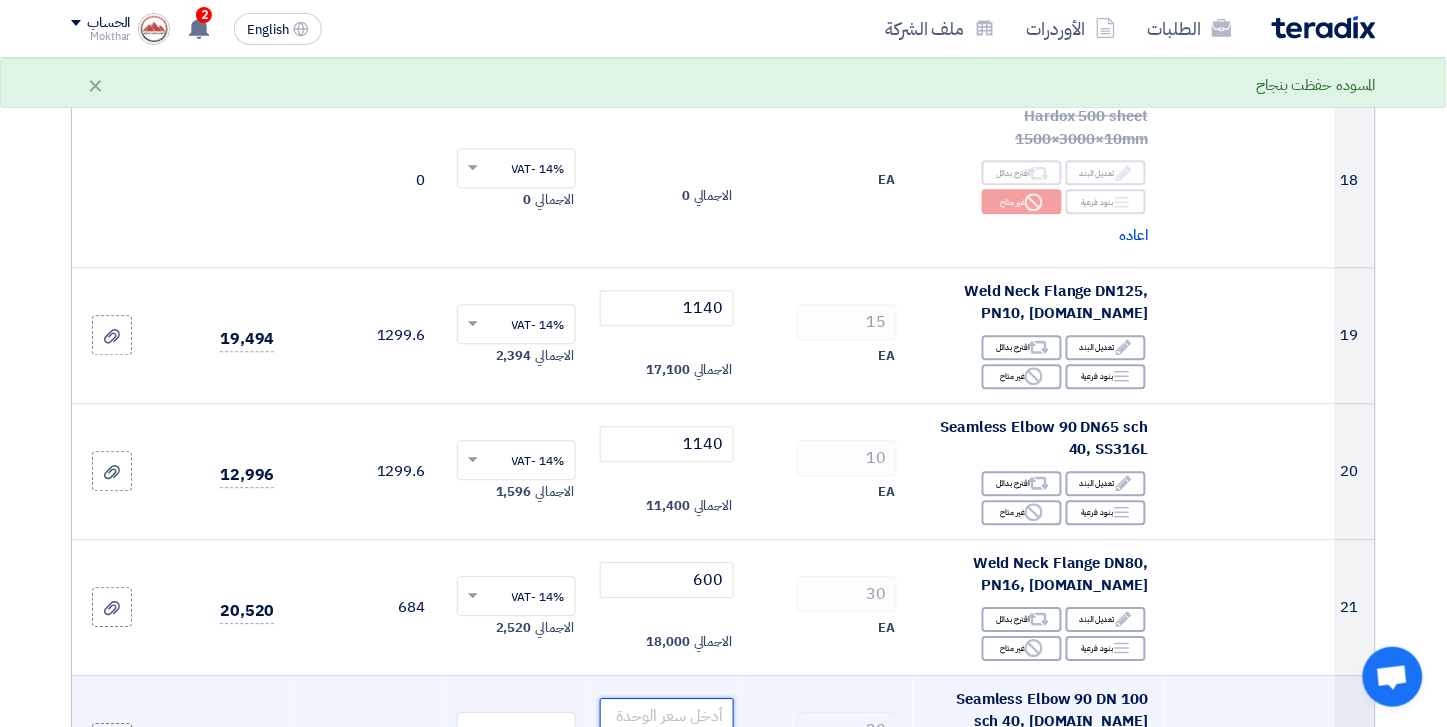 click 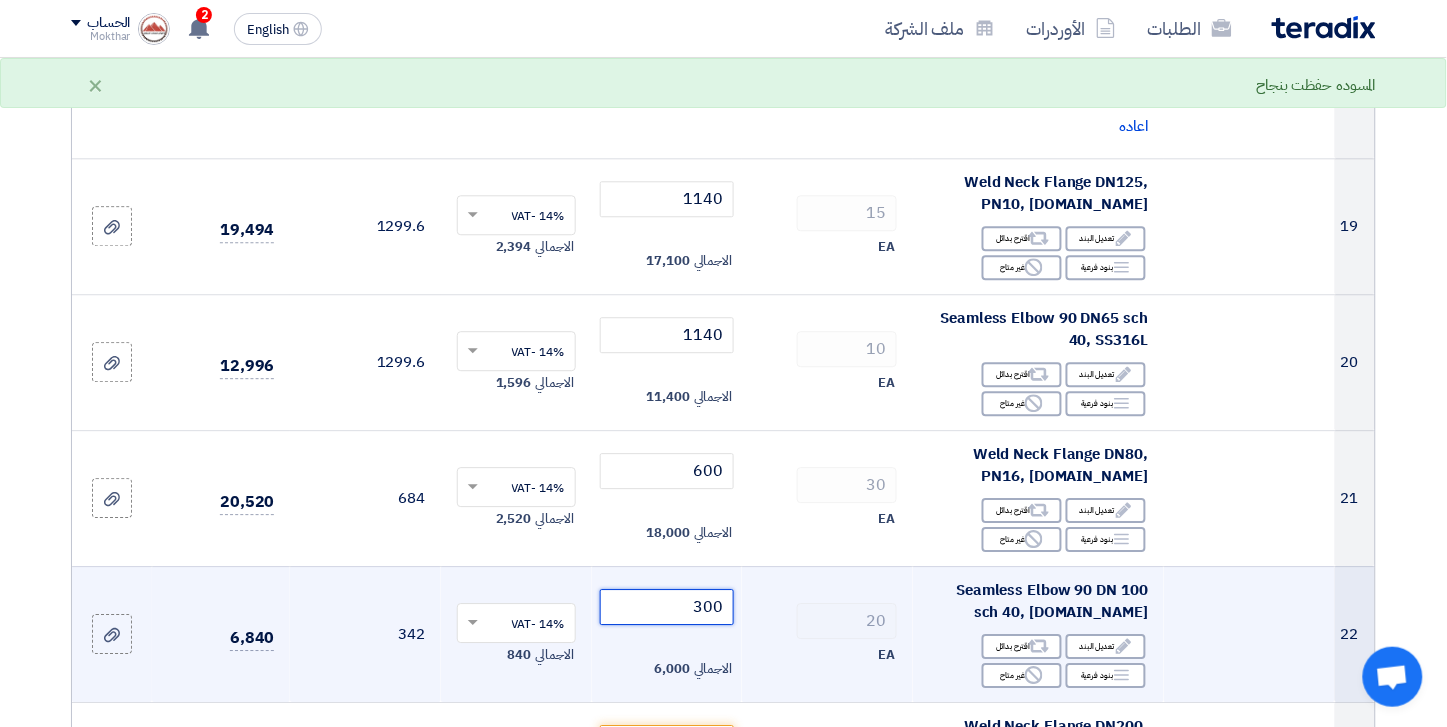 scroll, scrollTop: 3000, scrollLeft: 0, axis: vertical 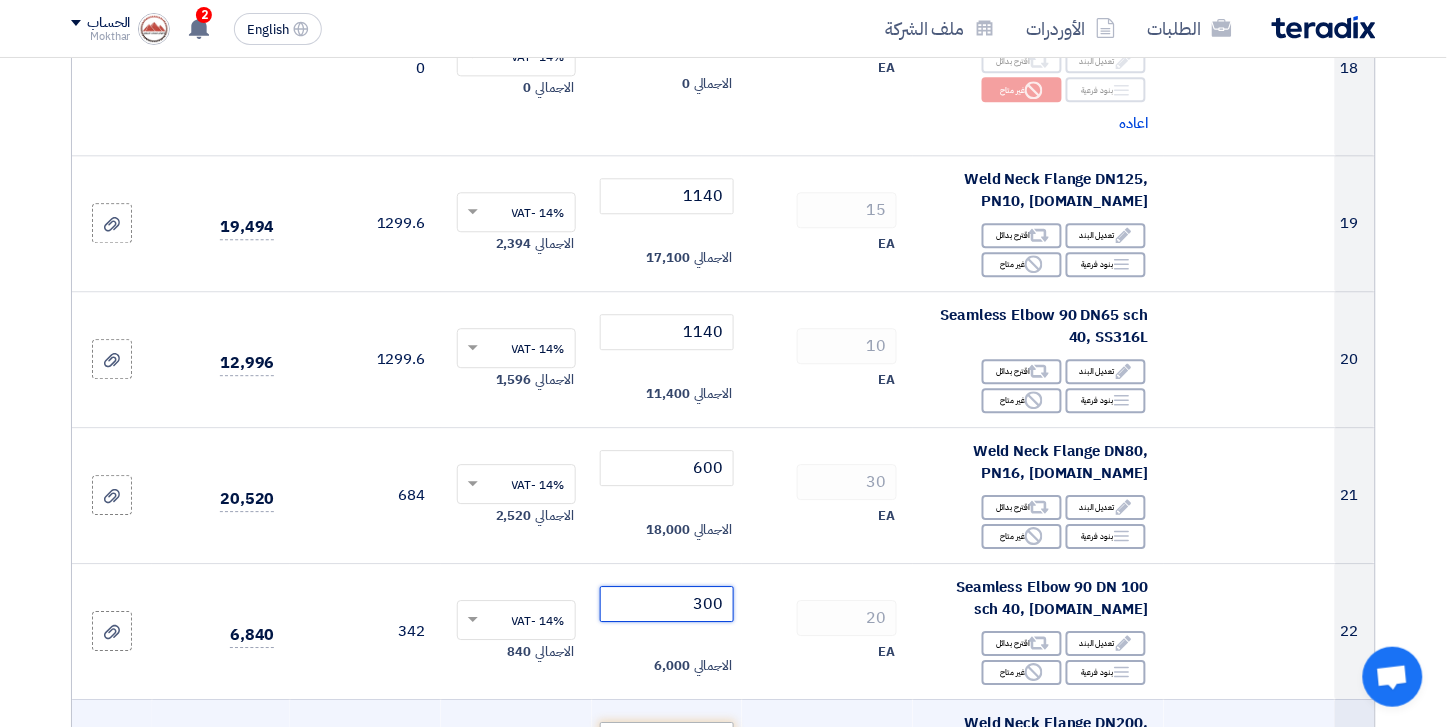 type on "300" 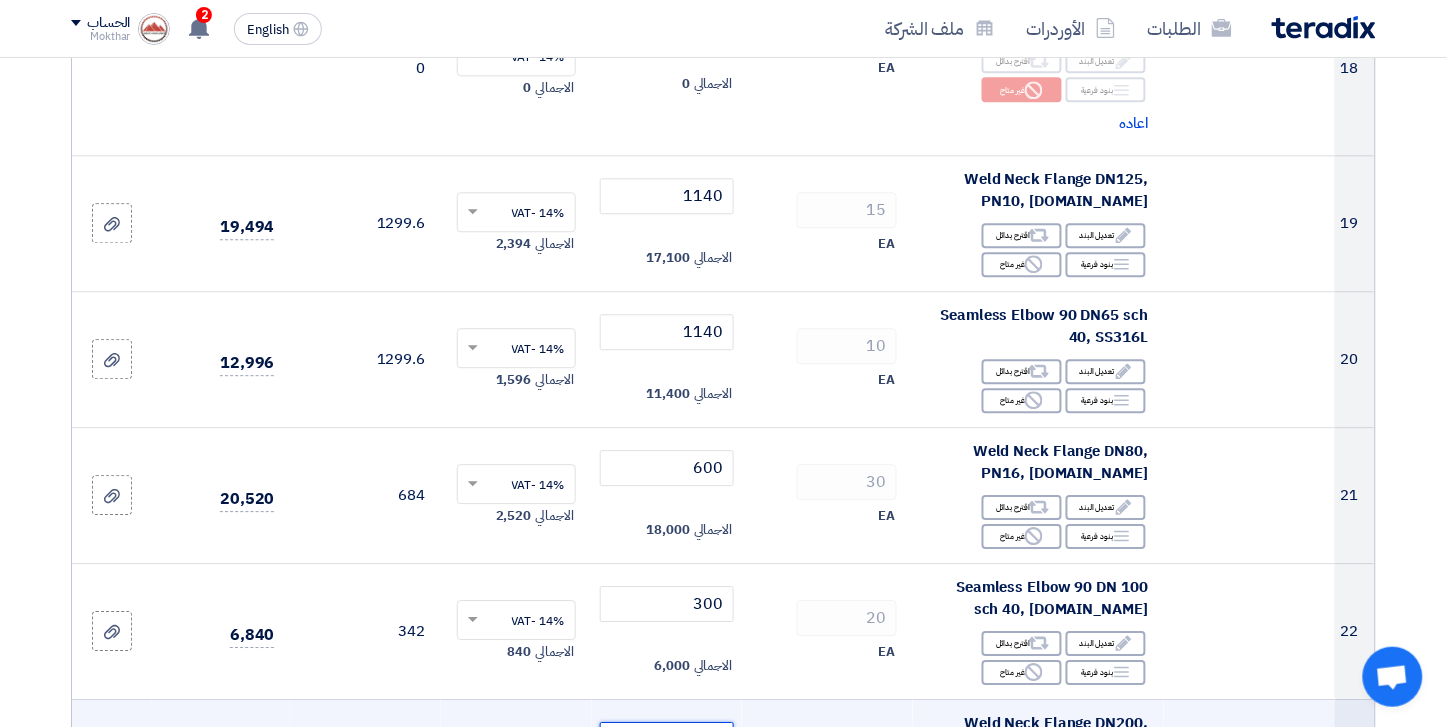 click 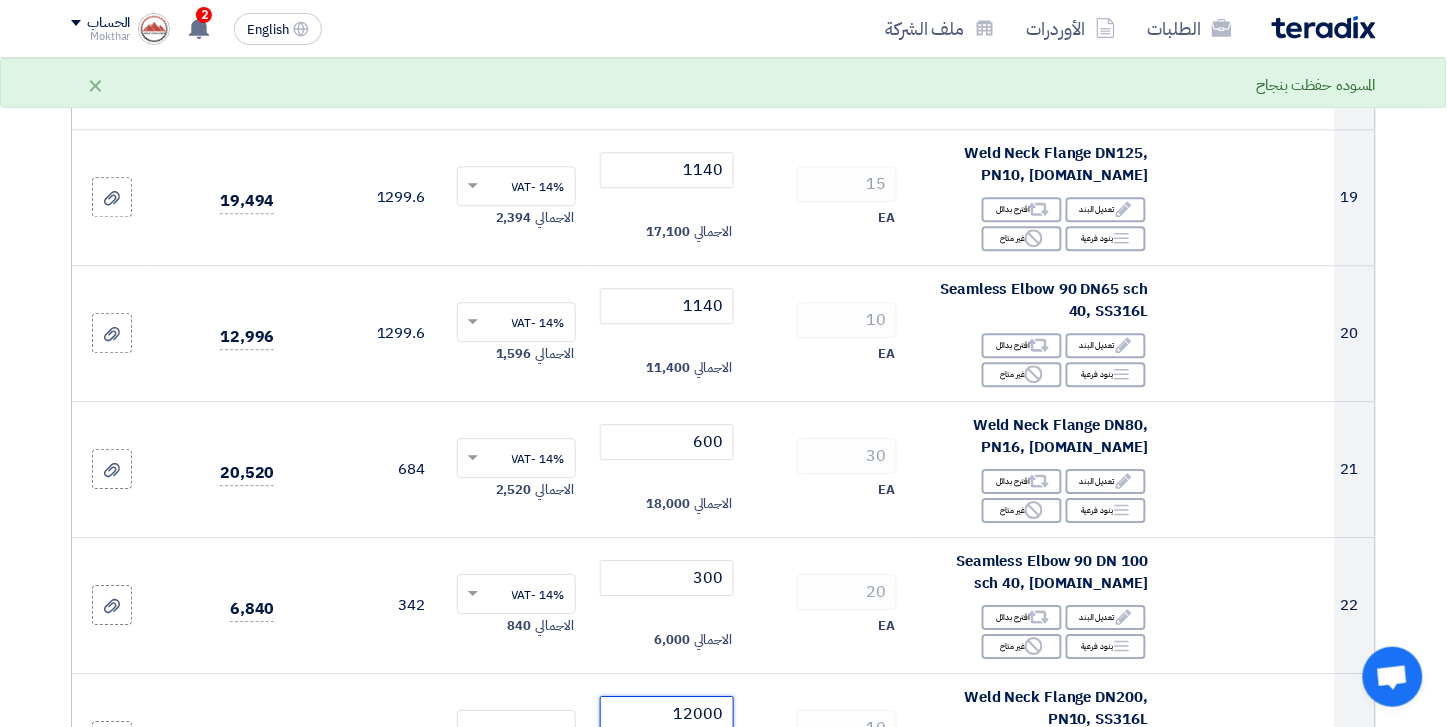 scroll, scrollTop: 3222, scrollLeft: 0, axis: vertical 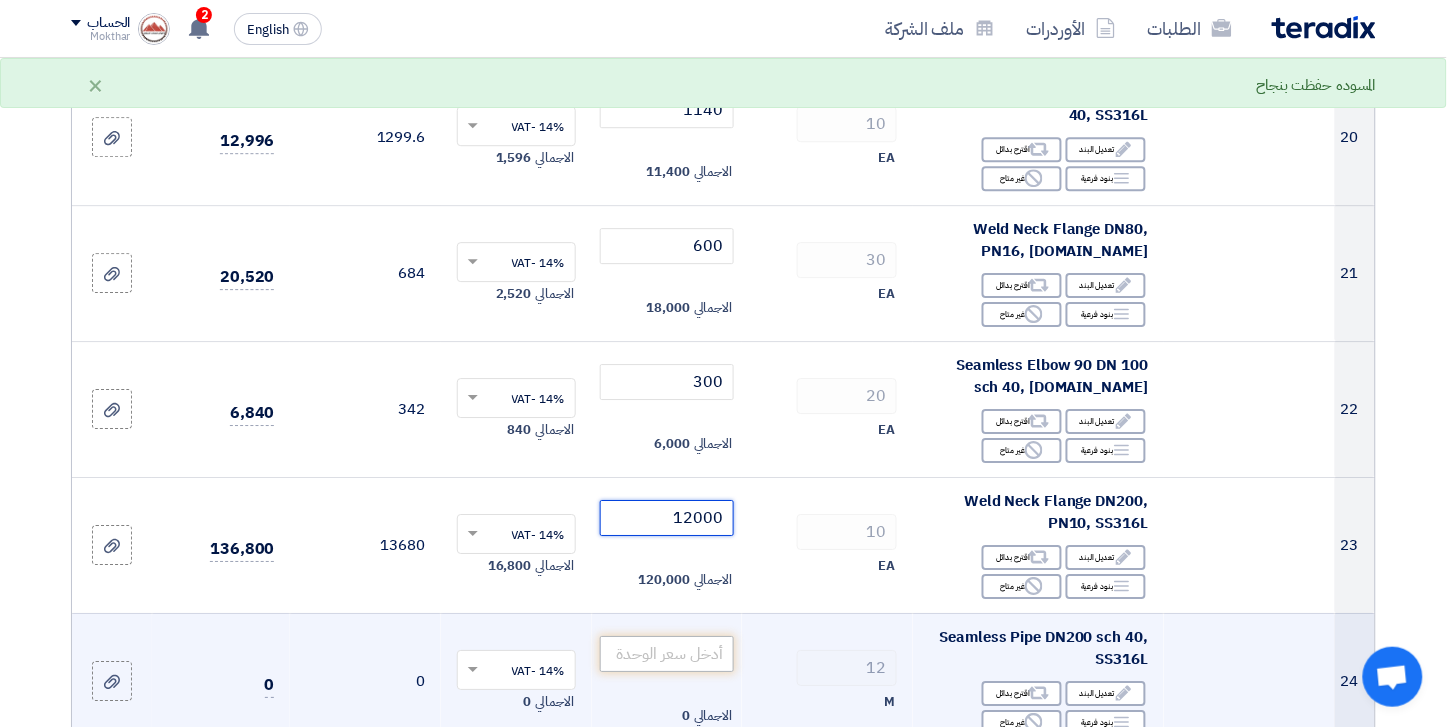 type on "12000" 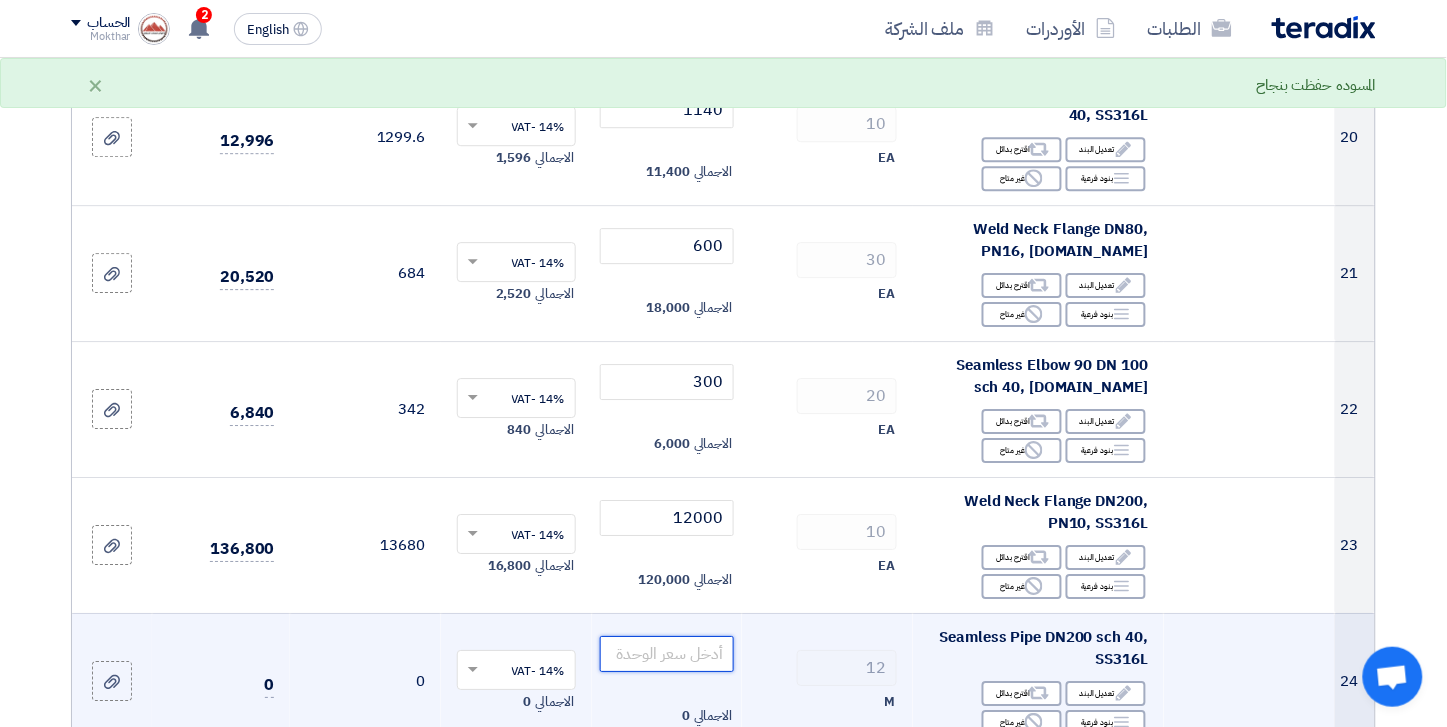 click 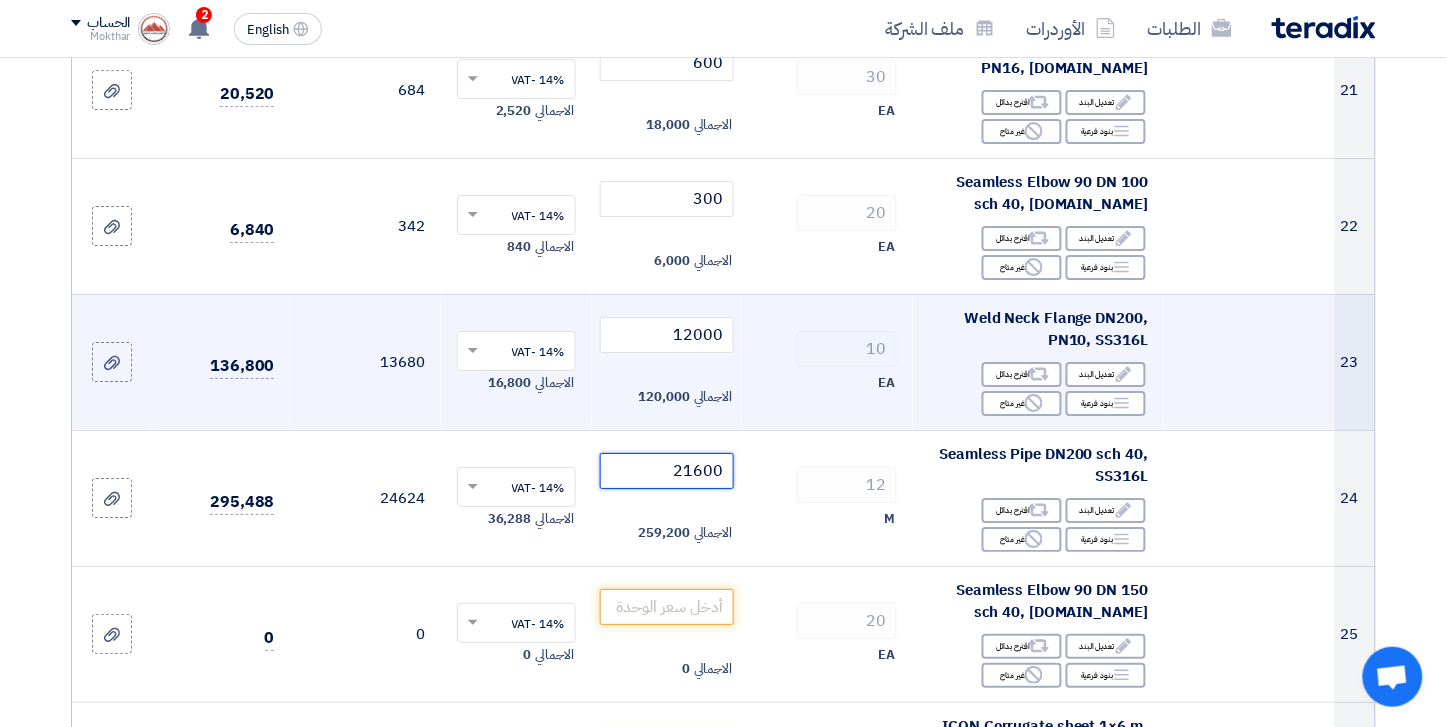 scroll, scrollTop: 3555, scrollLeft: 0, axis: vertical 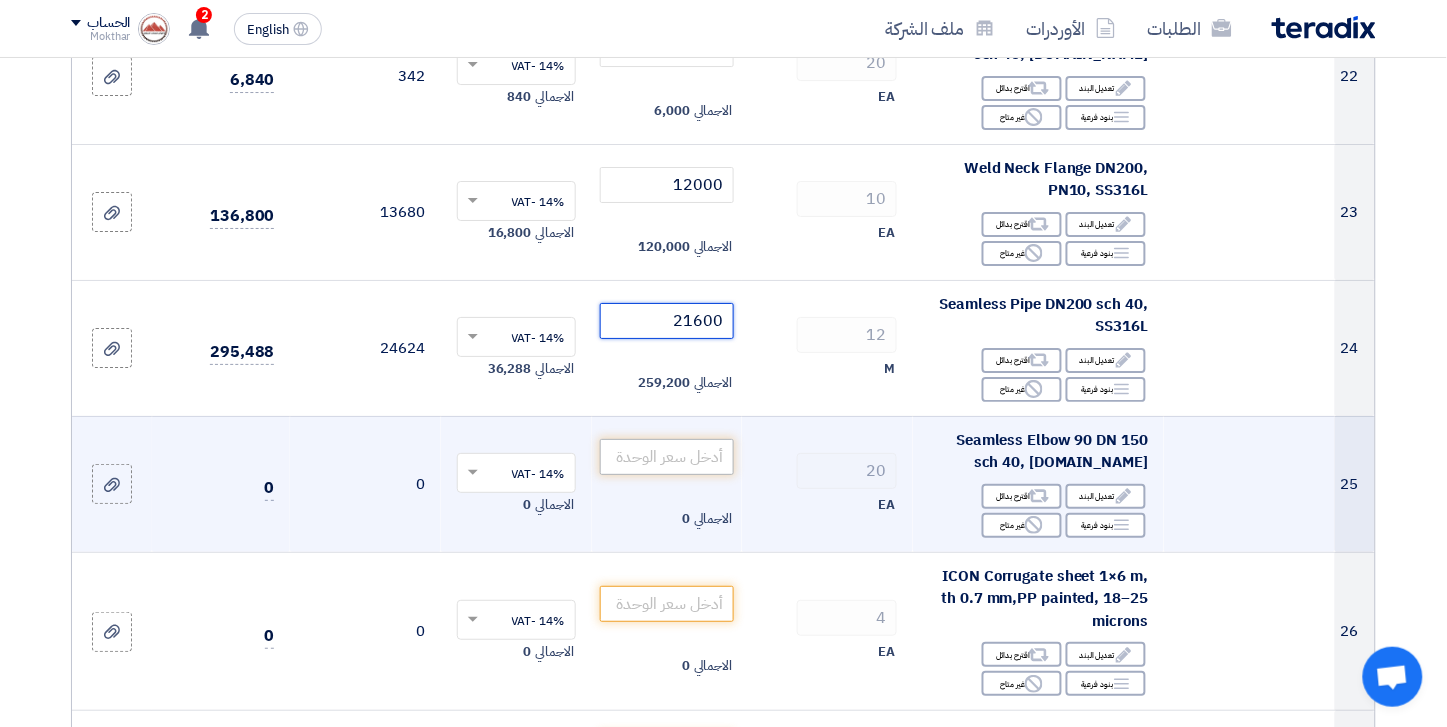 type on "21600" 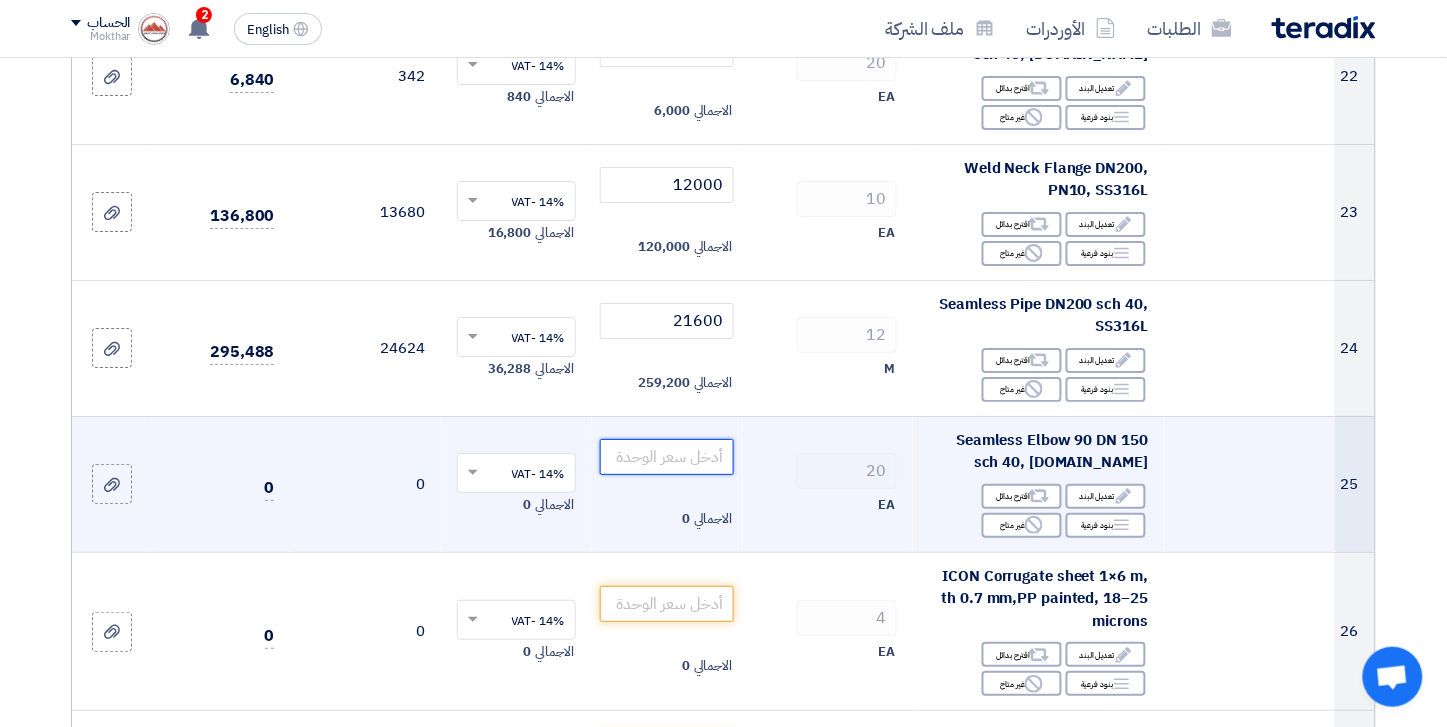 click 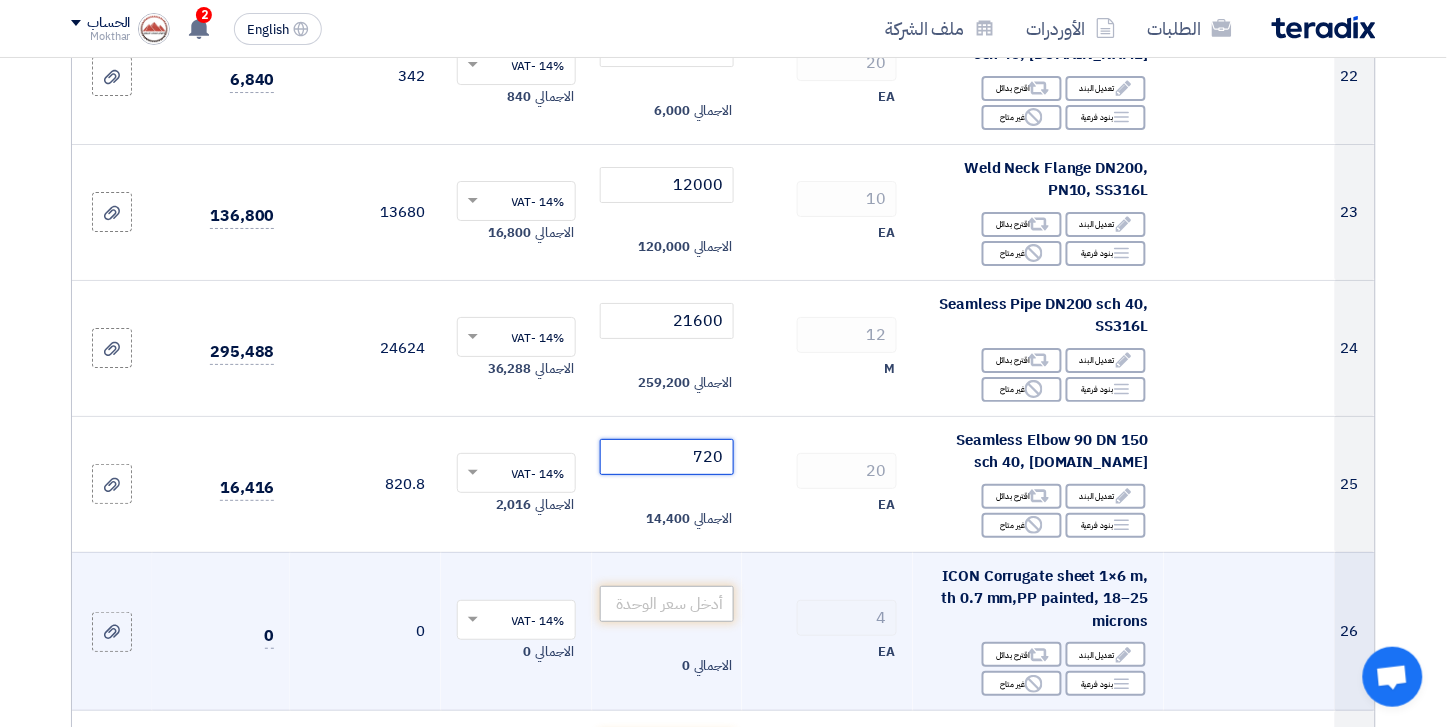 type on "720" 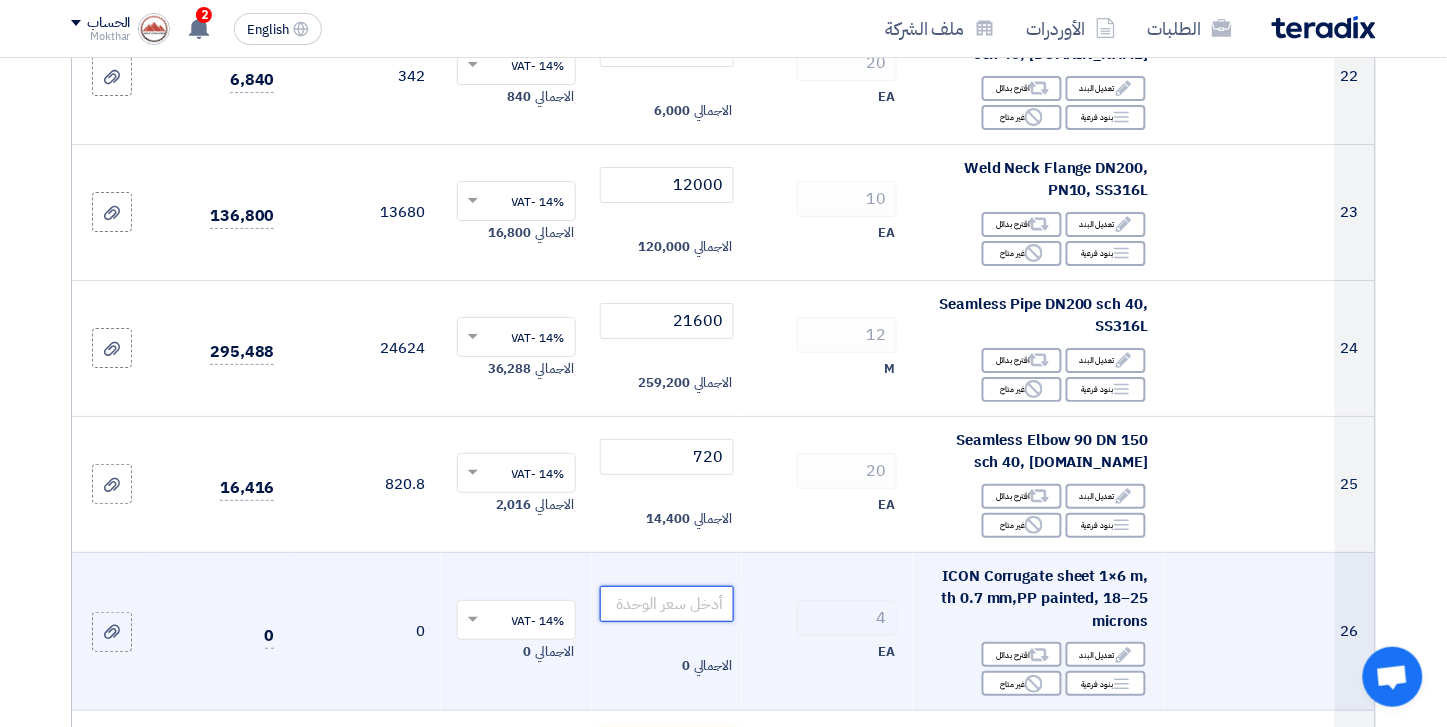 click 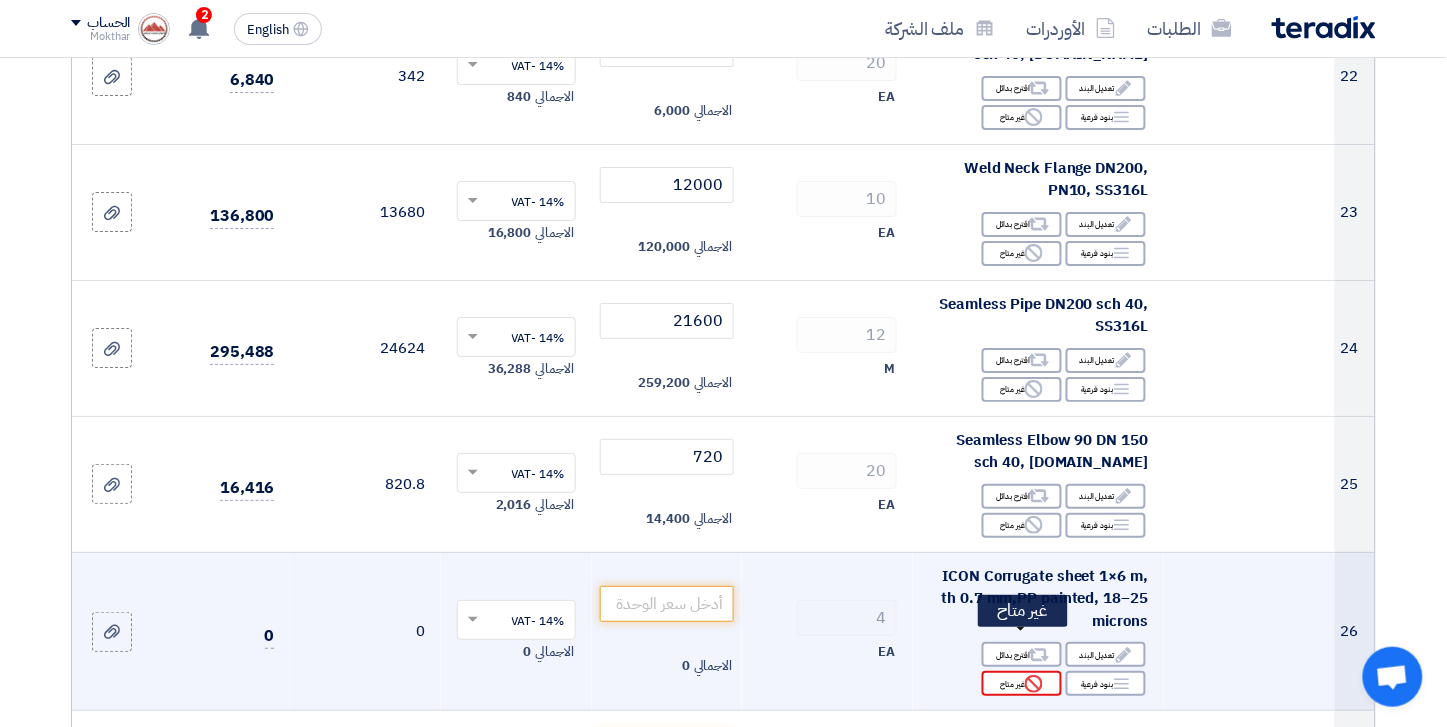 click on "Reject
غير متاح" 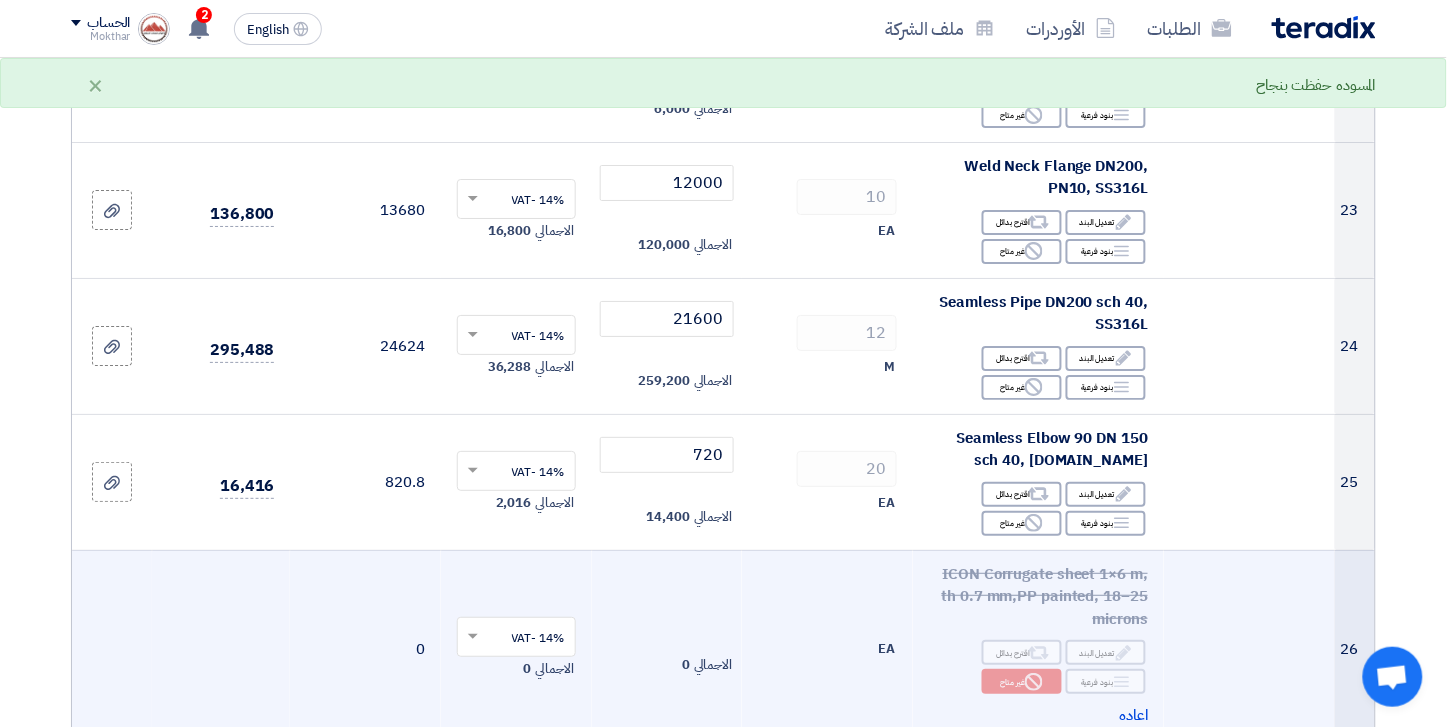 scroll, scrollTop: 3666, scrollLeft: 0, axis: vertical 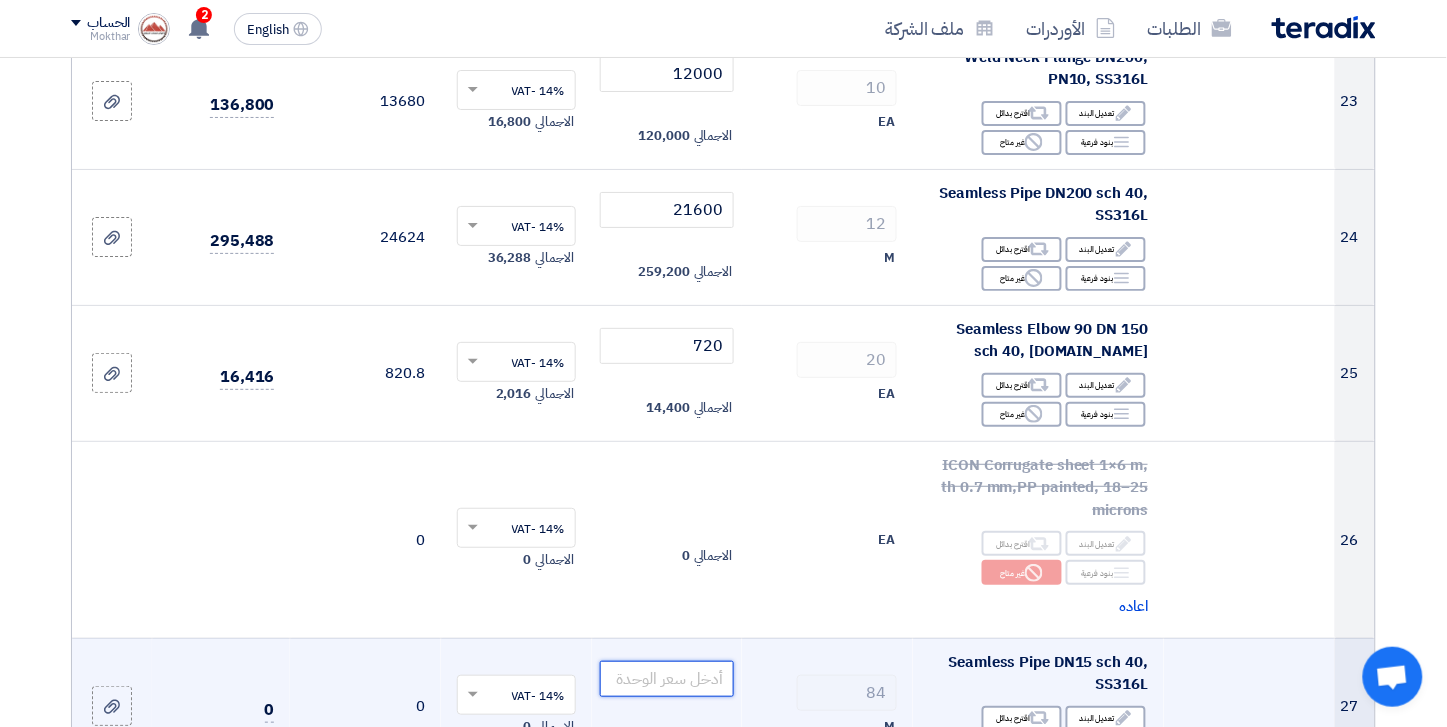 click 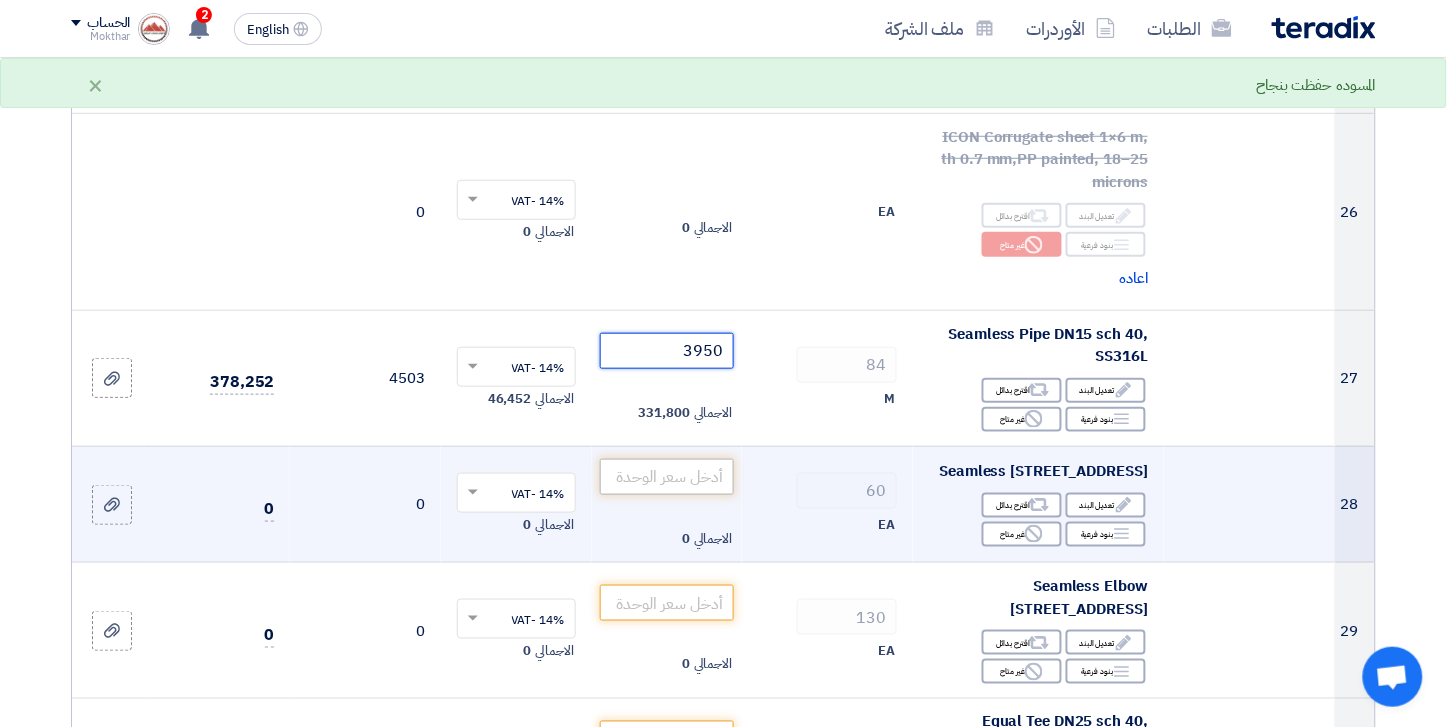 scroll, scrollTop: 4000, scrollLeft: 0, axis: vertical 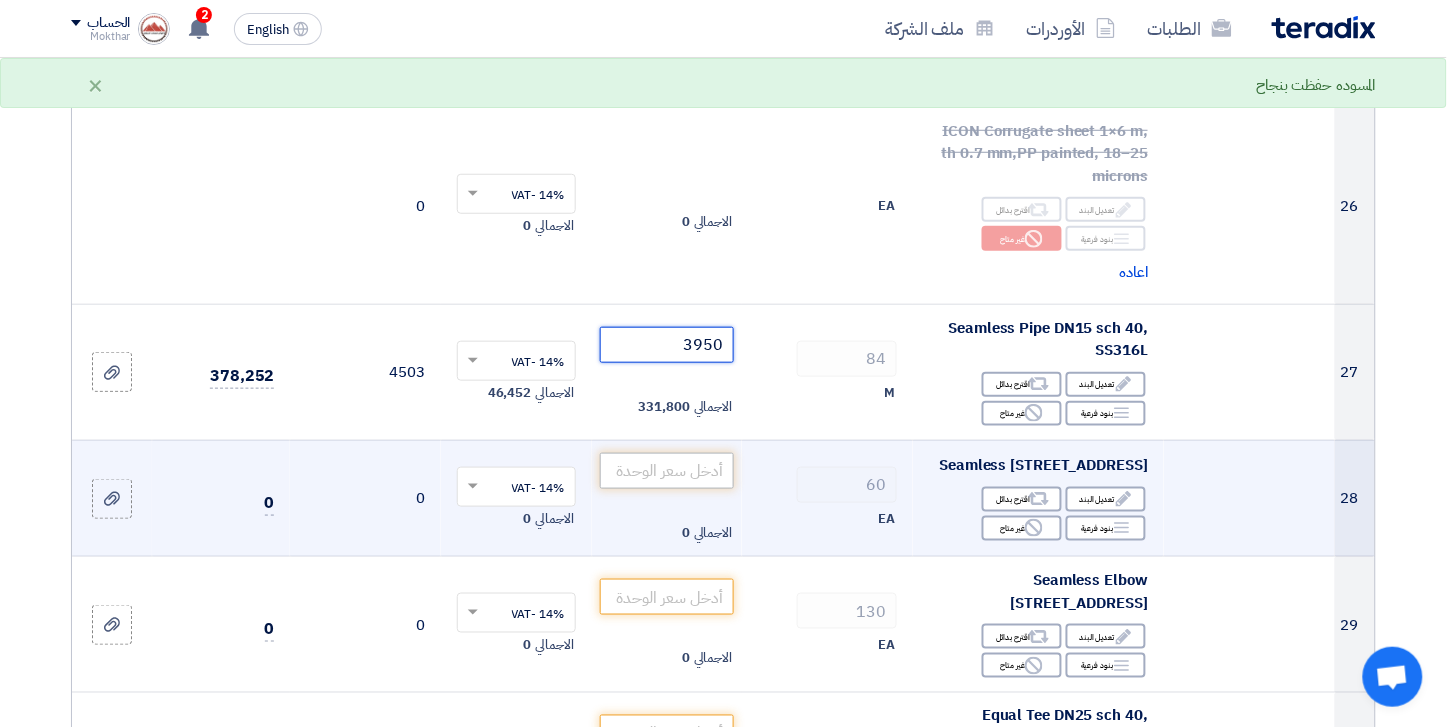 type on "3950" 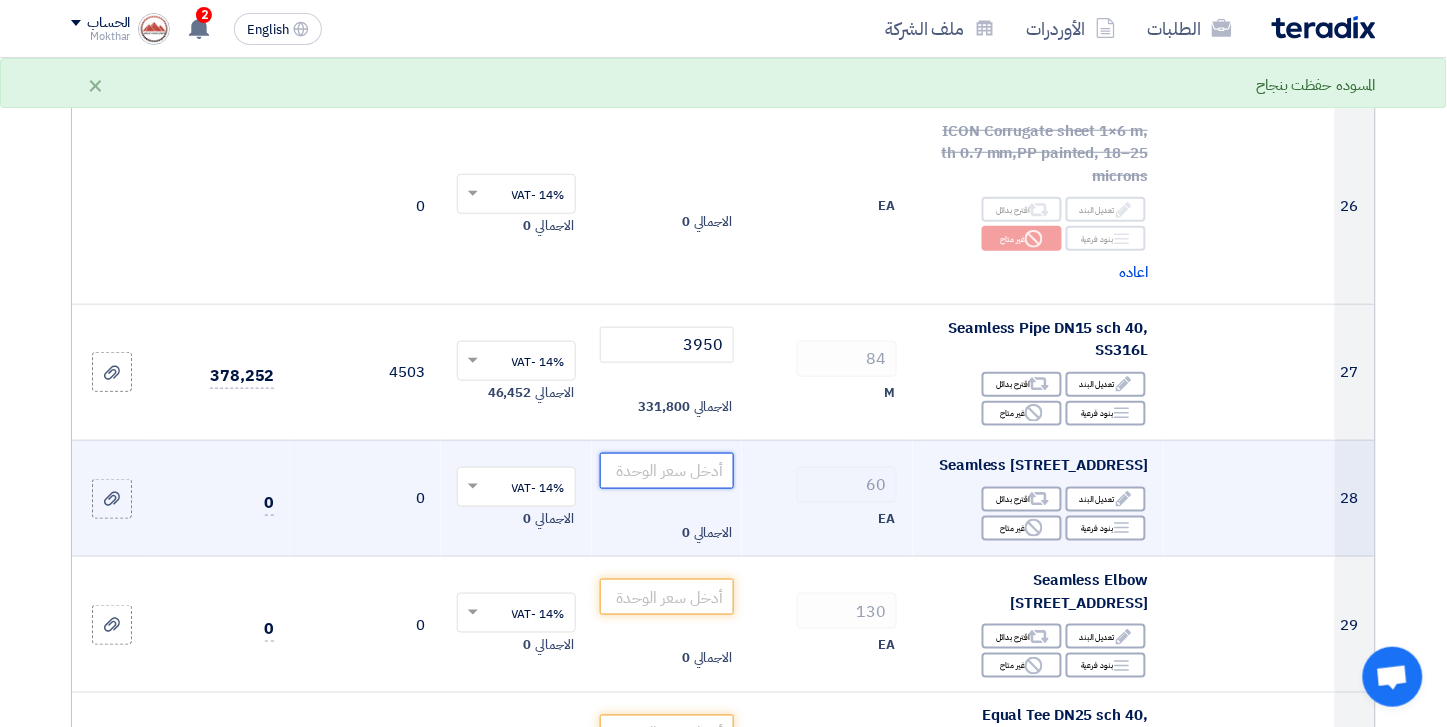 click 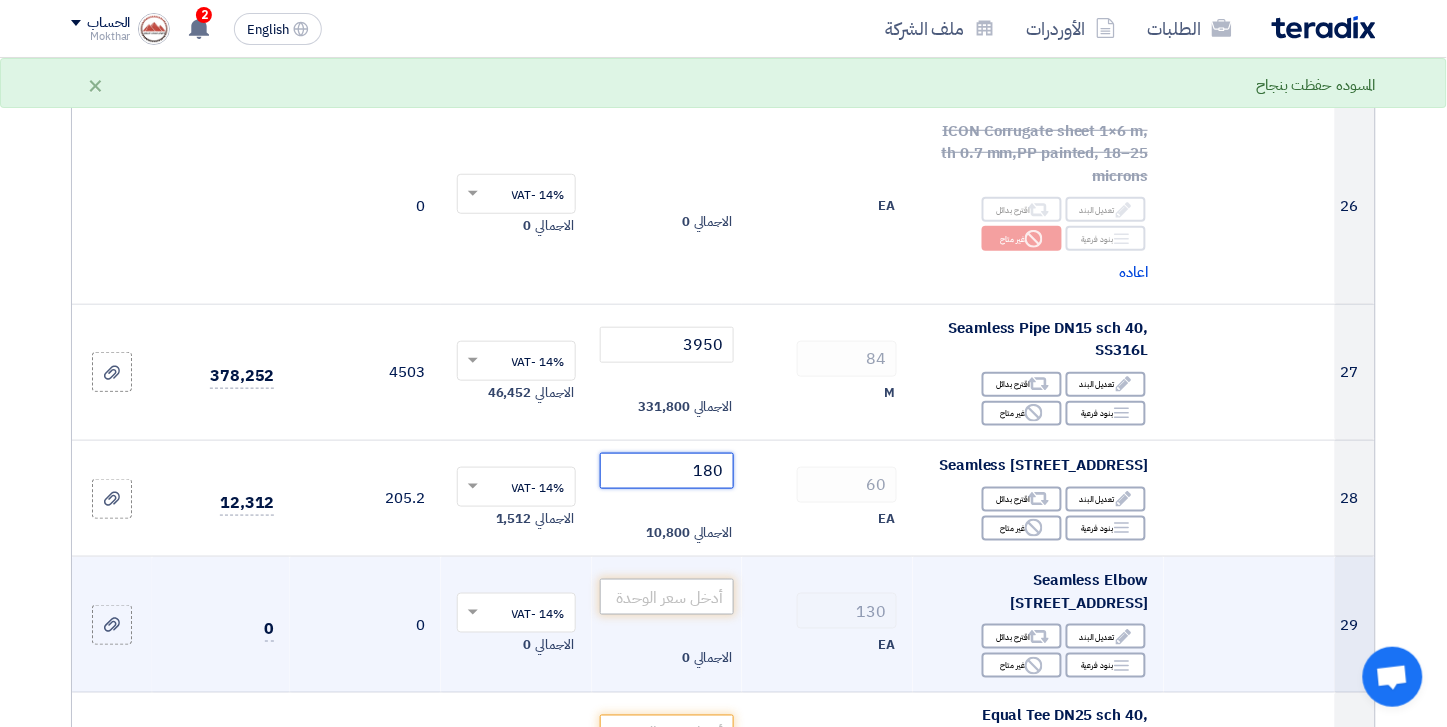 type on "180" 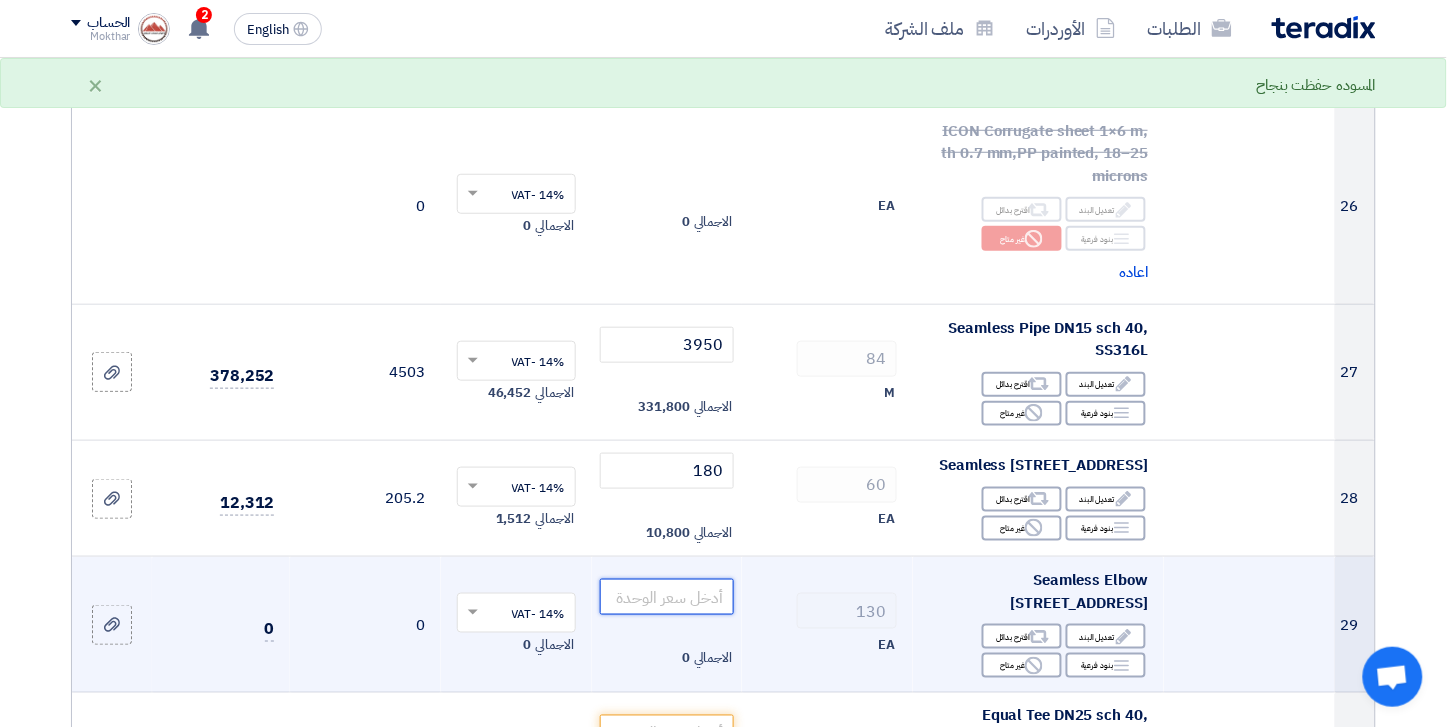 click 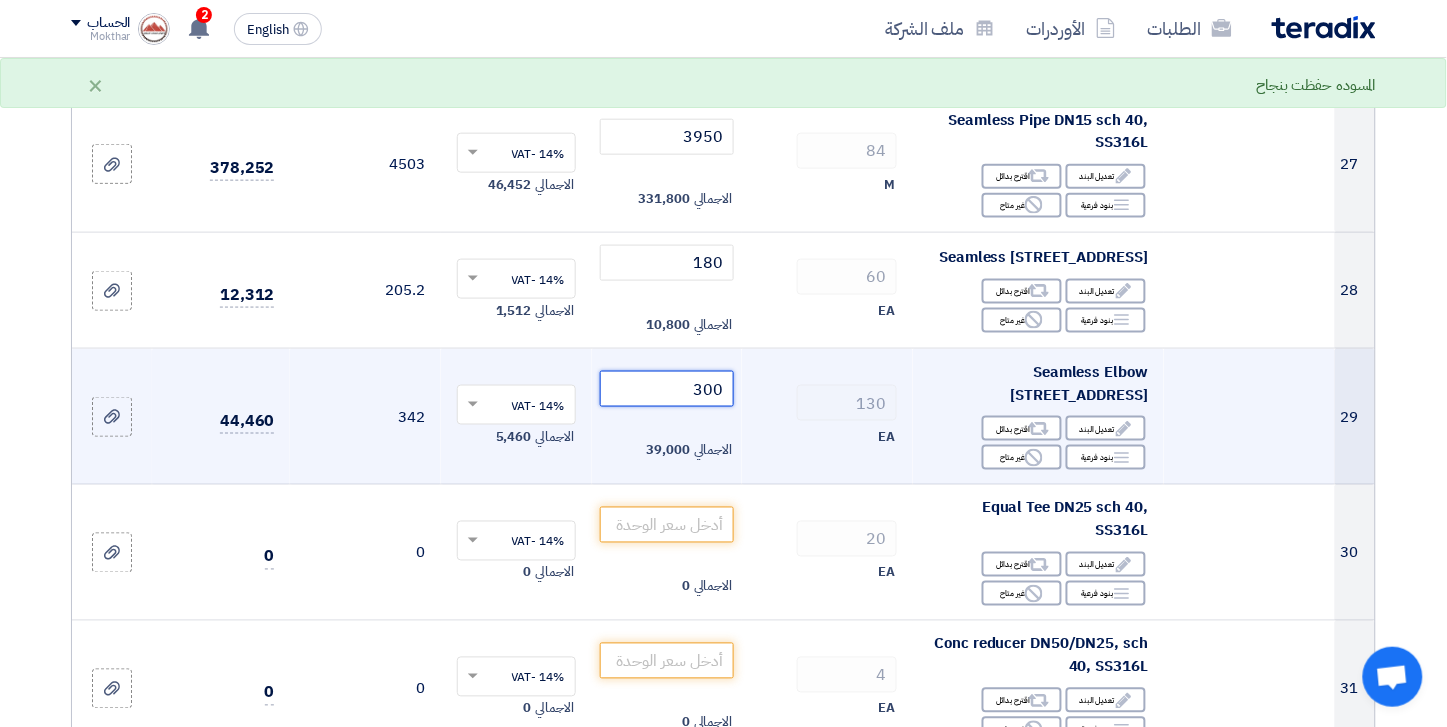 scroll, scrollTop: 4222, scrollLeft: 0, axis: vertical 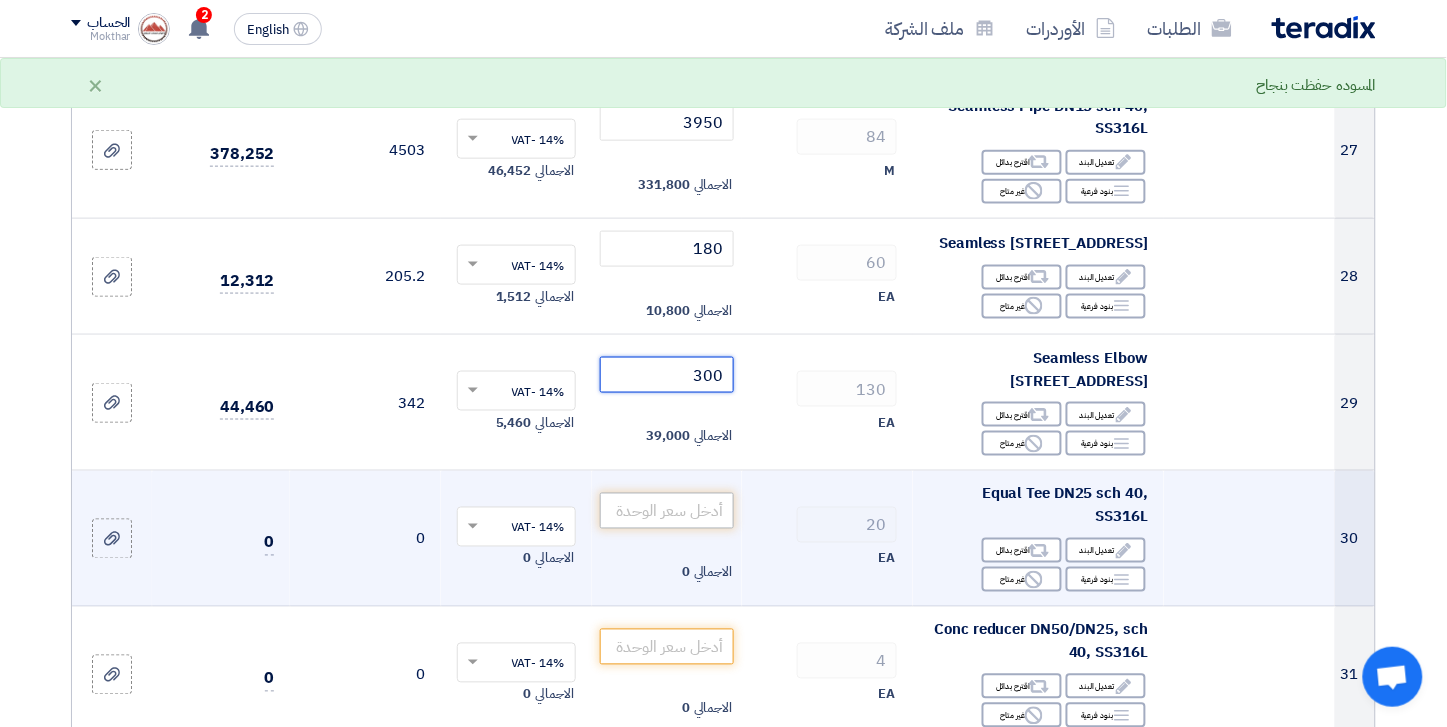 type on "300" 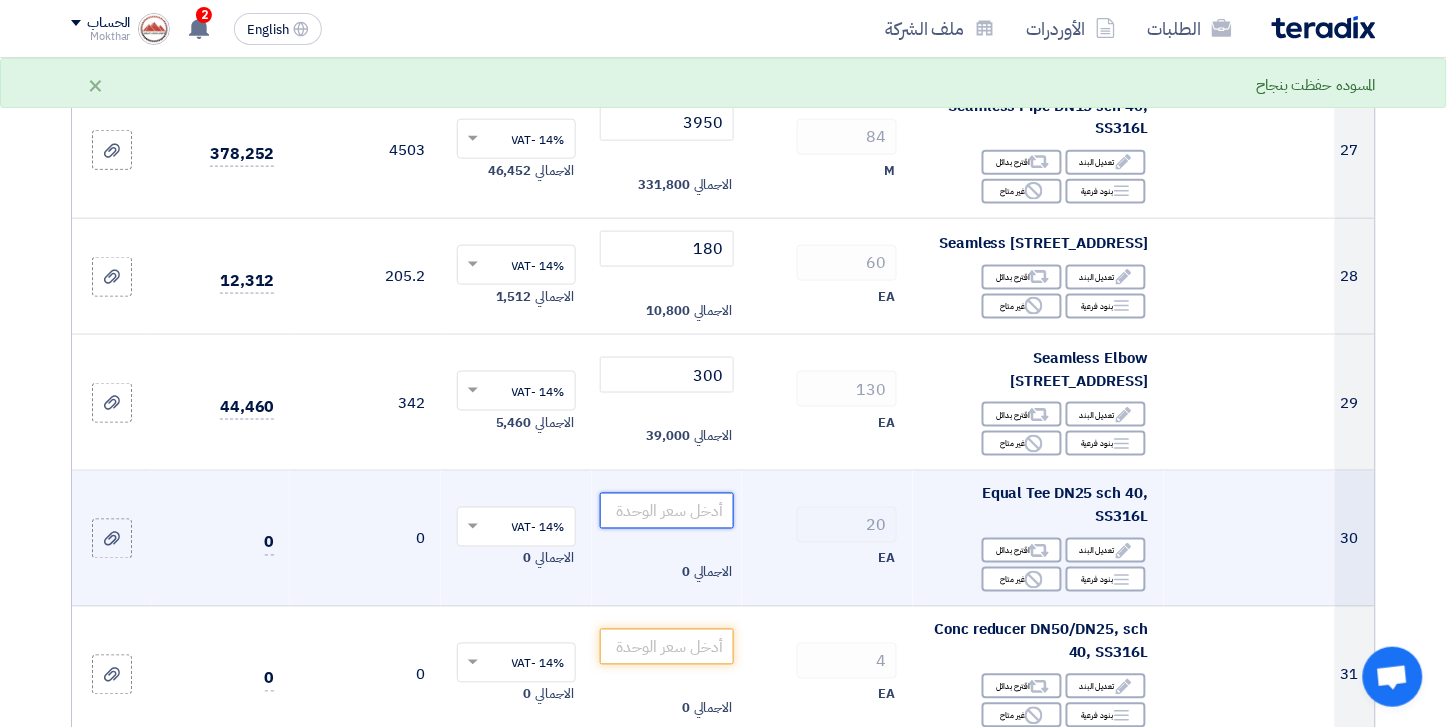 click 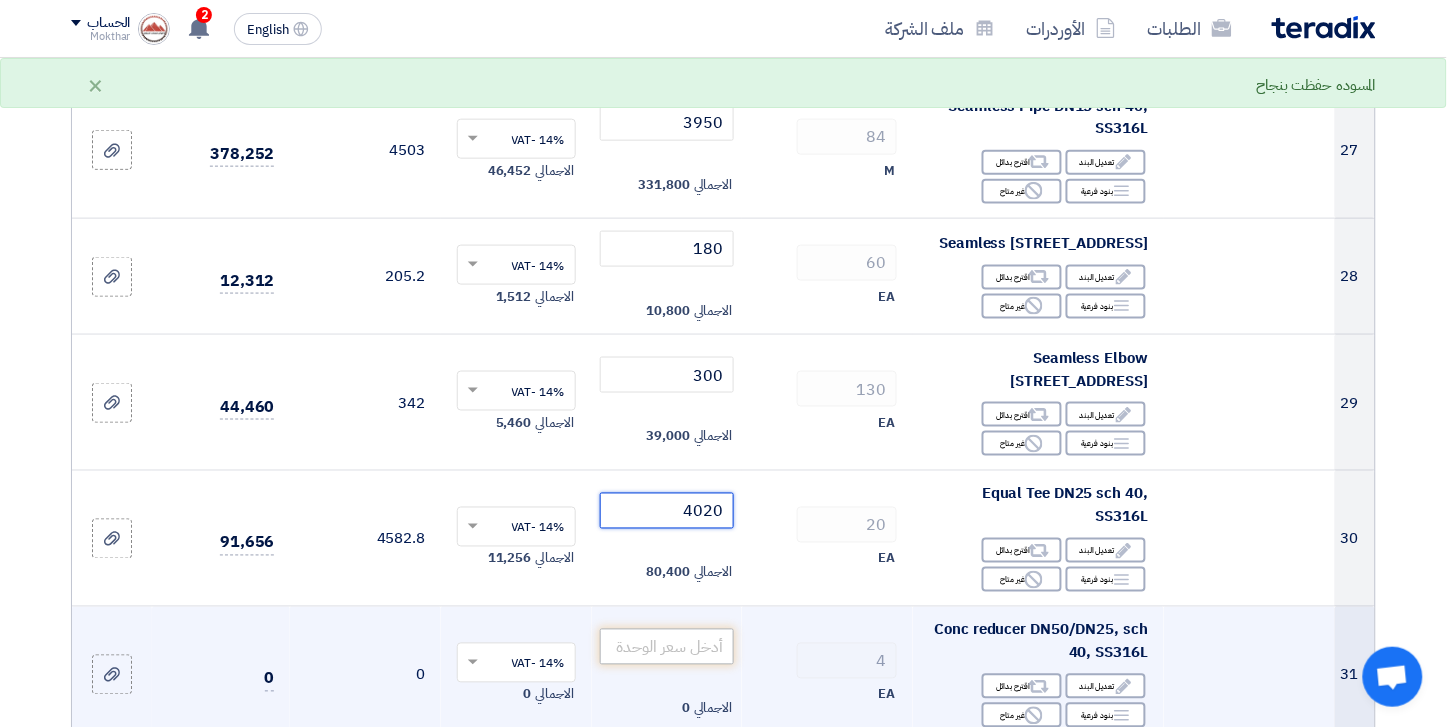 type on "4020" 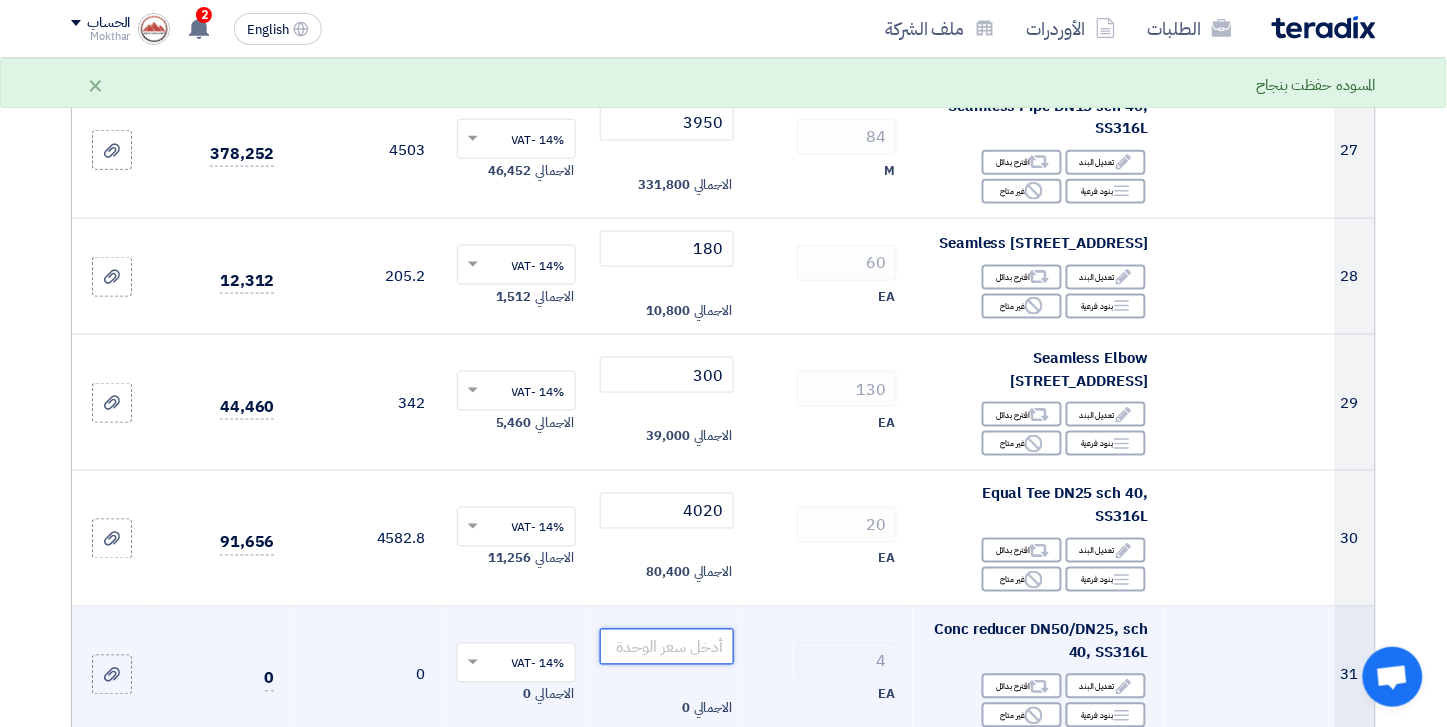 click 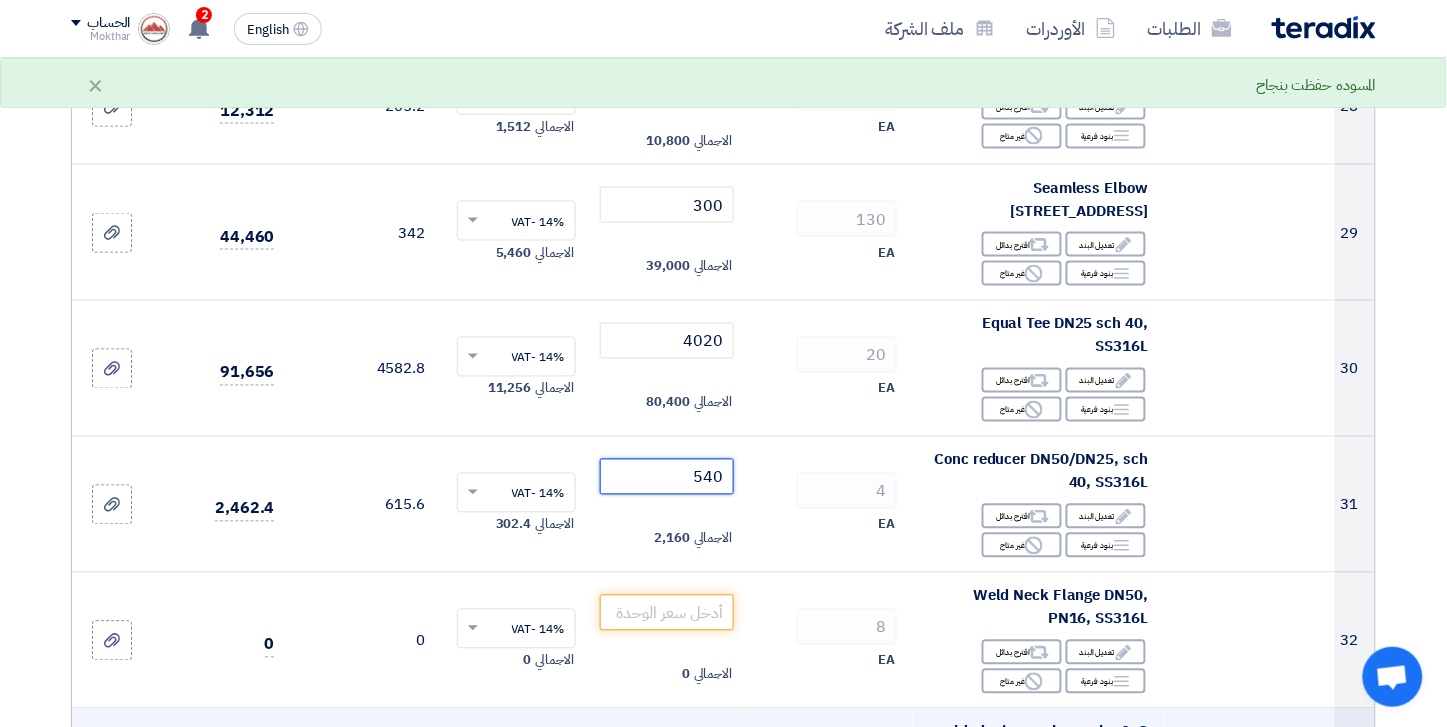 scroll, scrollTop: 4444, scrollLeft: 0, axis: vertical 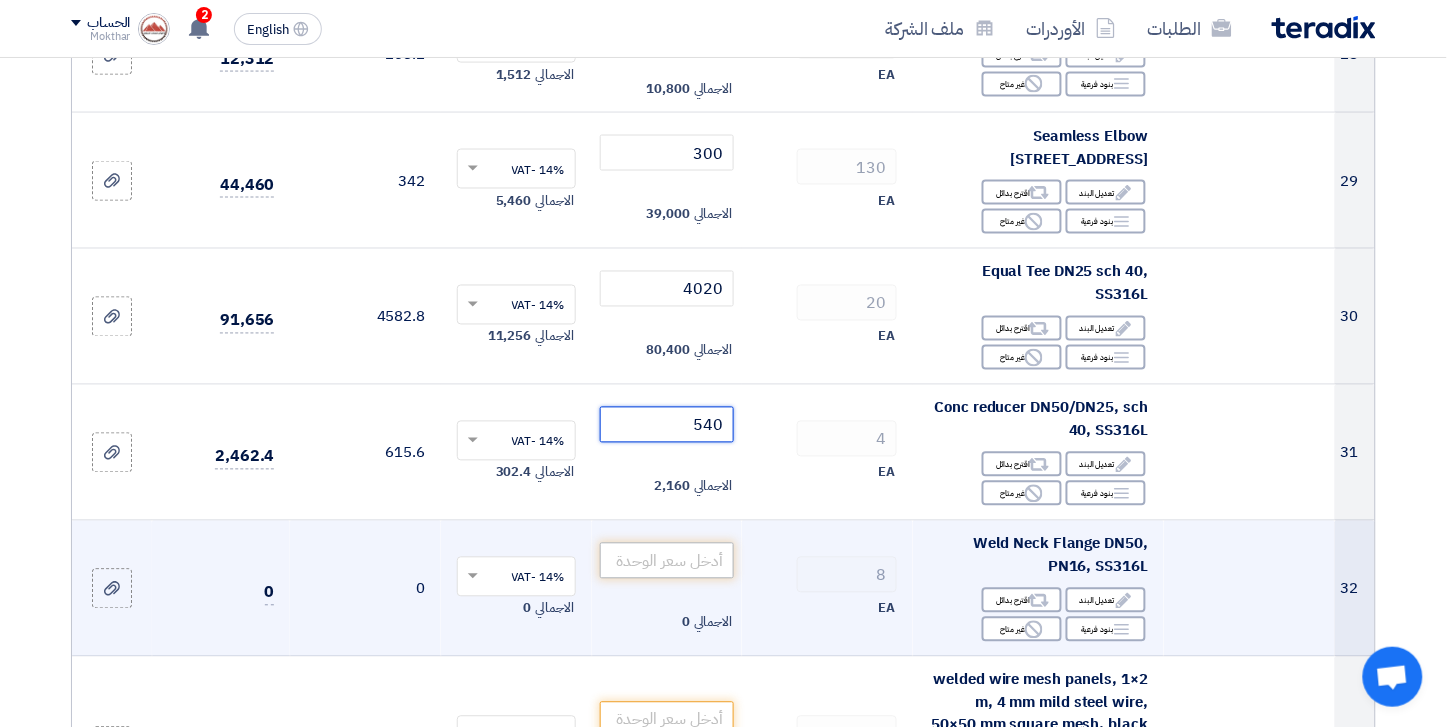 type on "540" 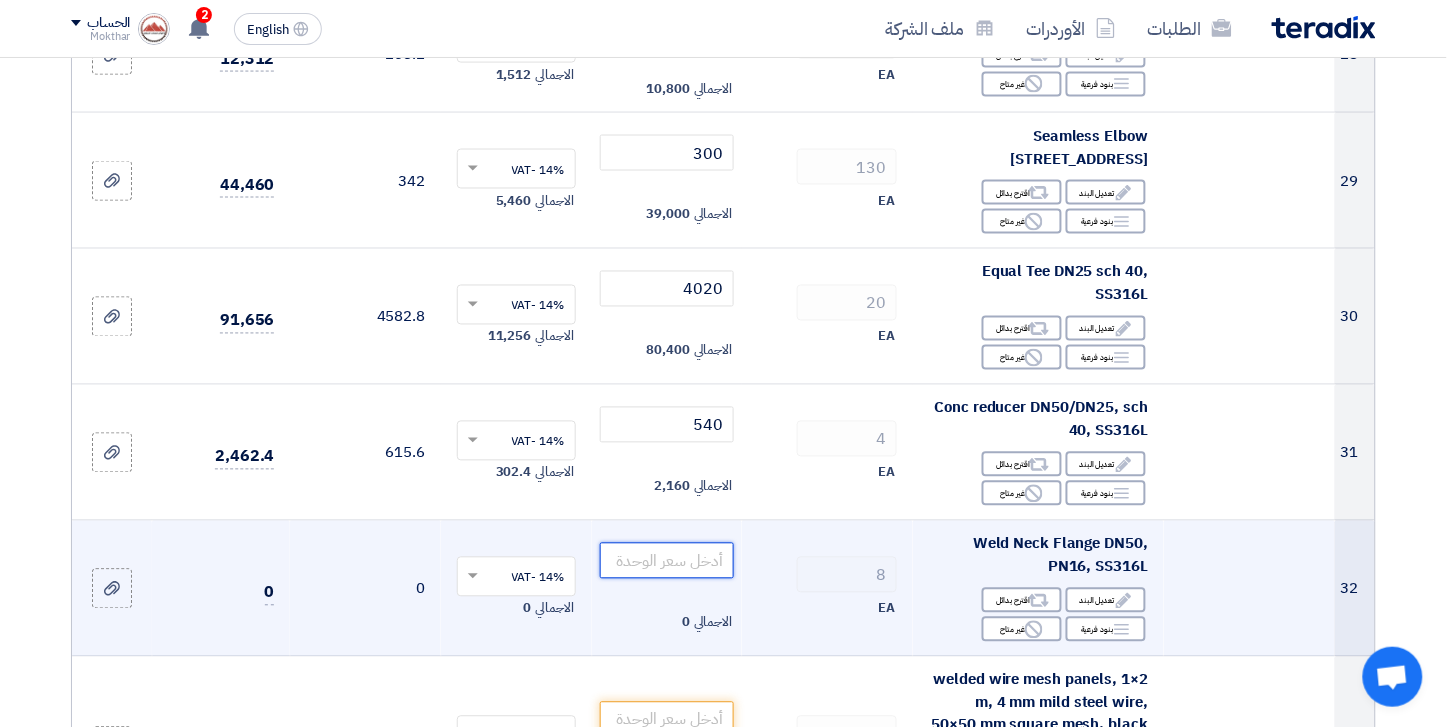 click 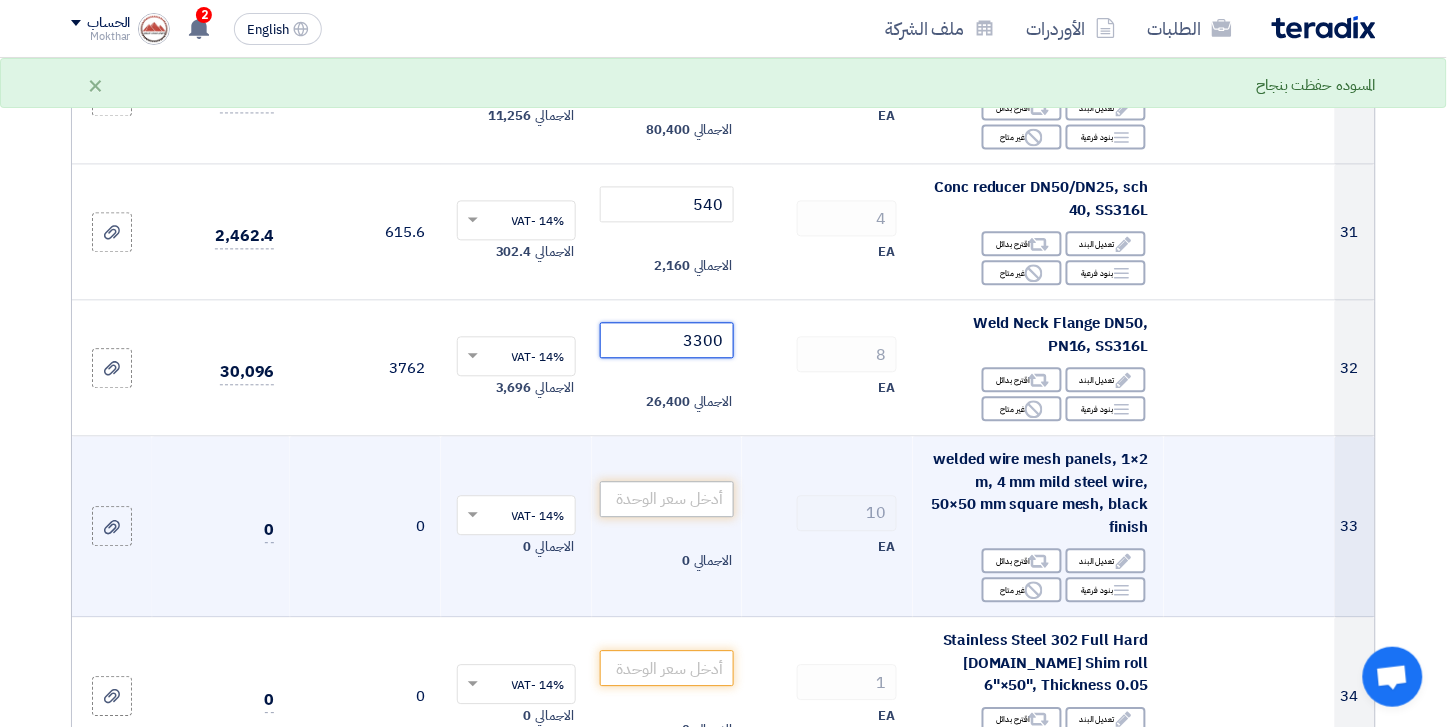 scroll, scrollTop: 4666, scrollLeft: 0, axis: vertical 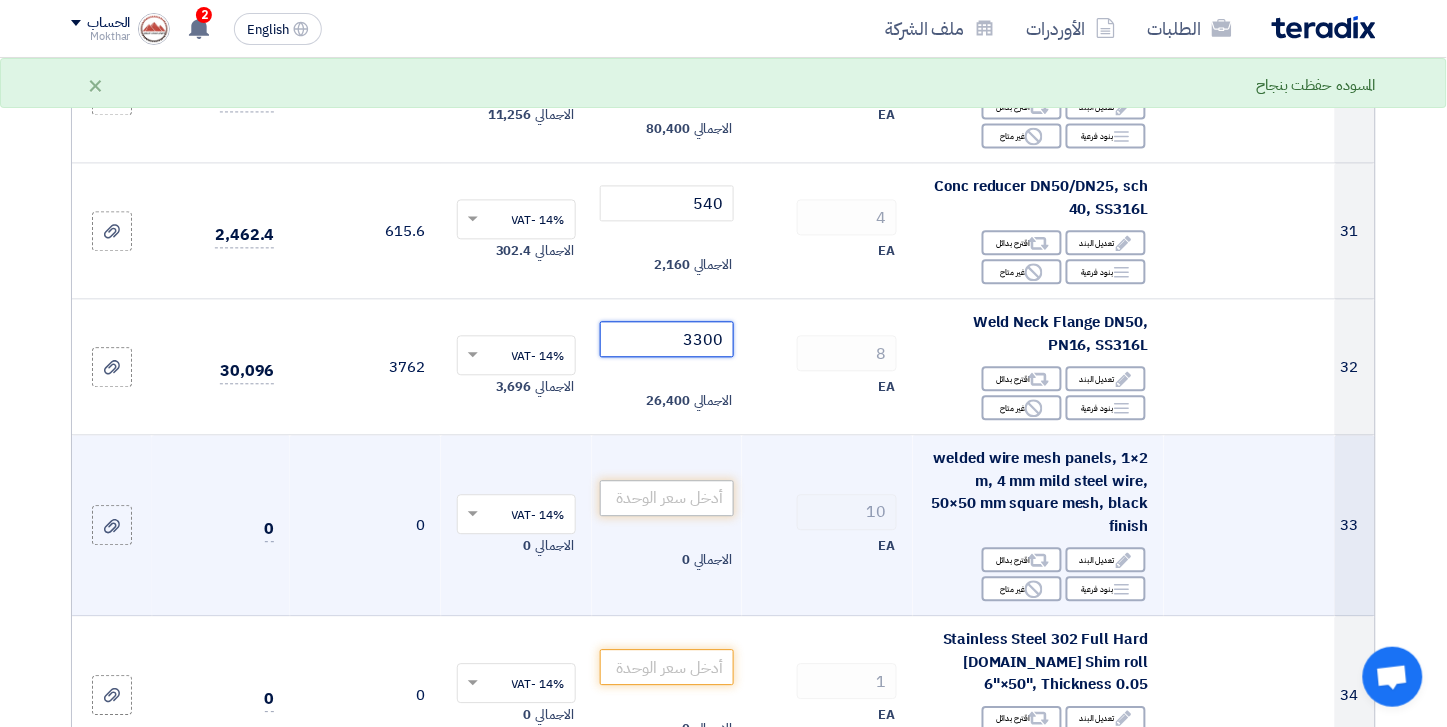 type on "3300" 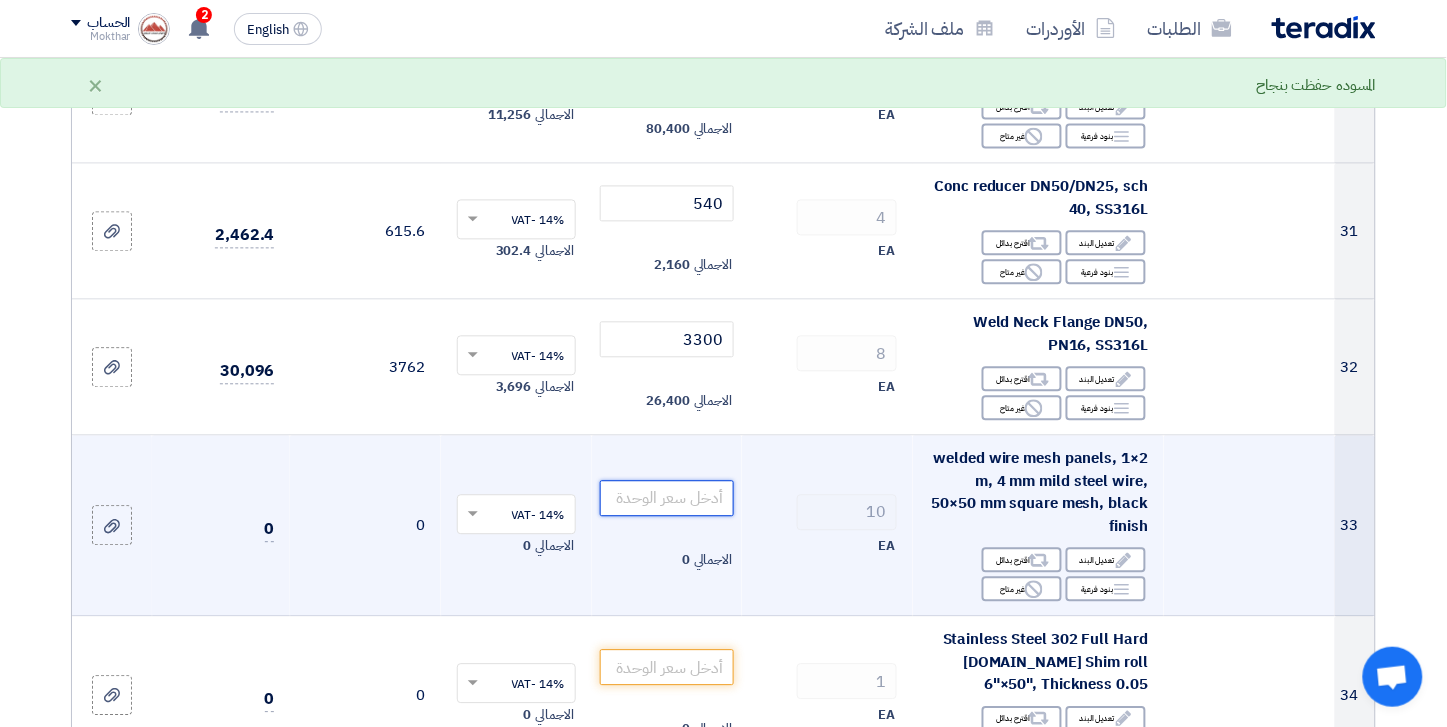 click 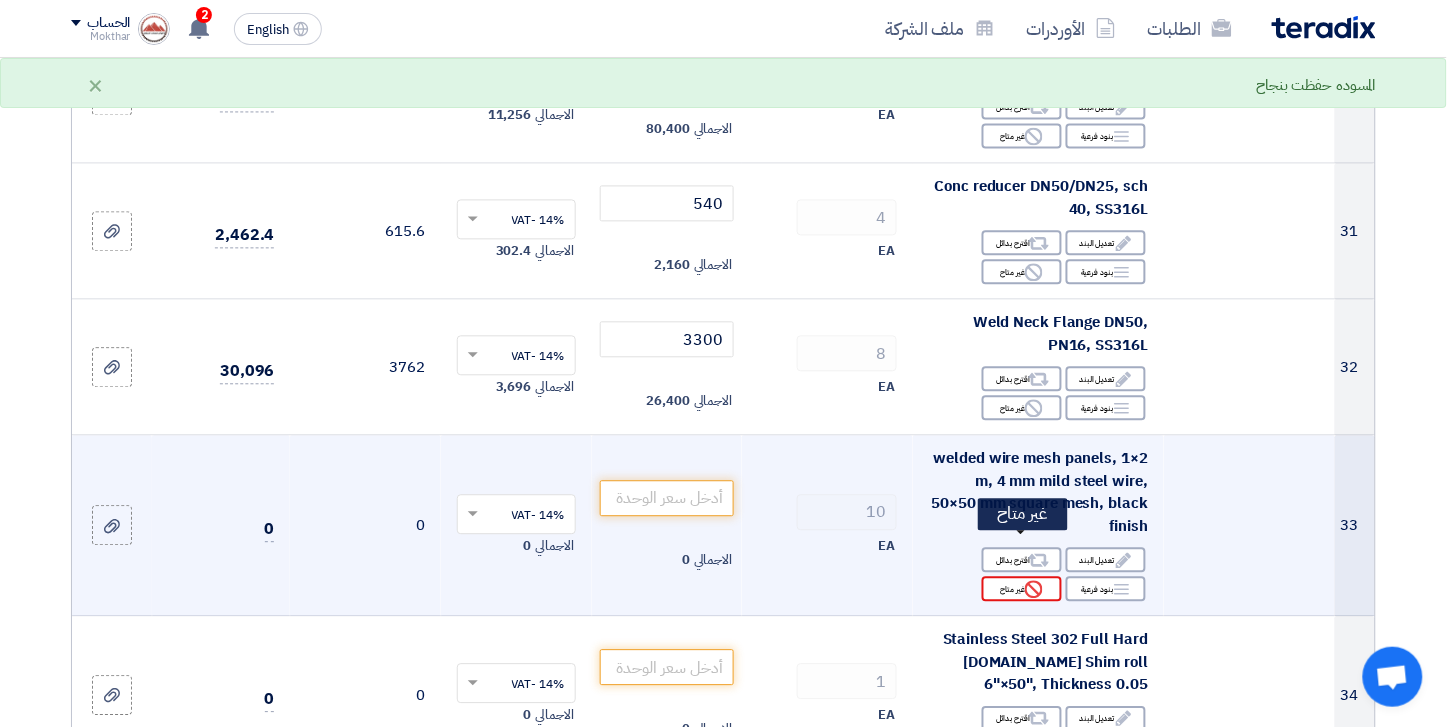 click 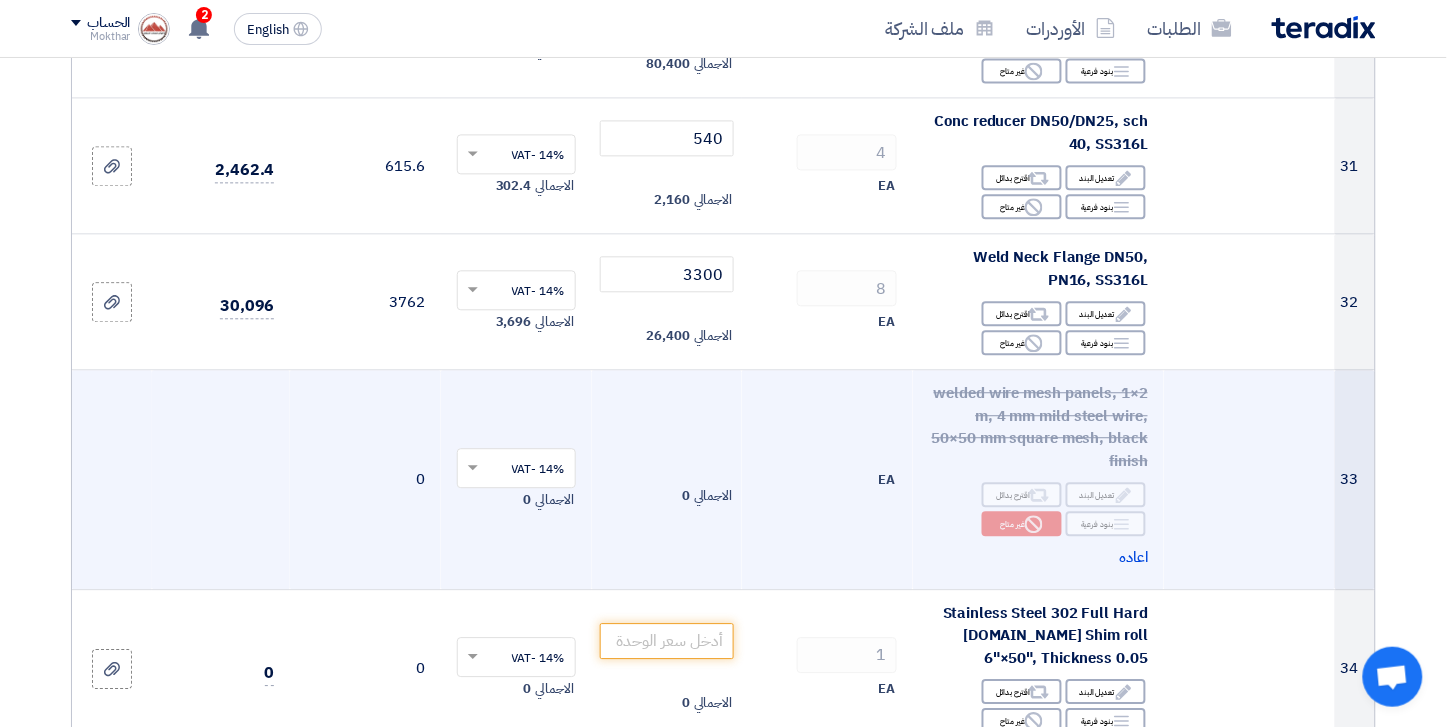 scroll, scrollTop: 4777, scrollLeft: 0, axis: vertical 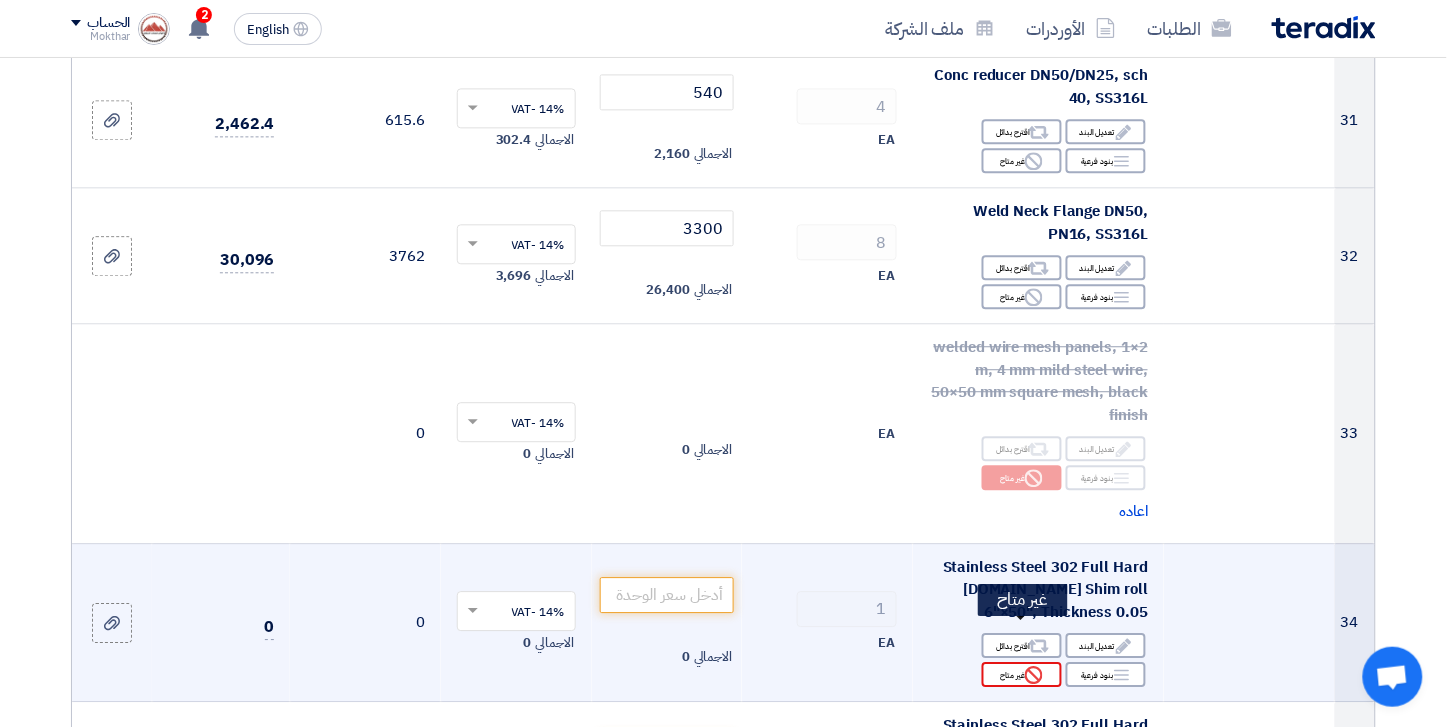 click 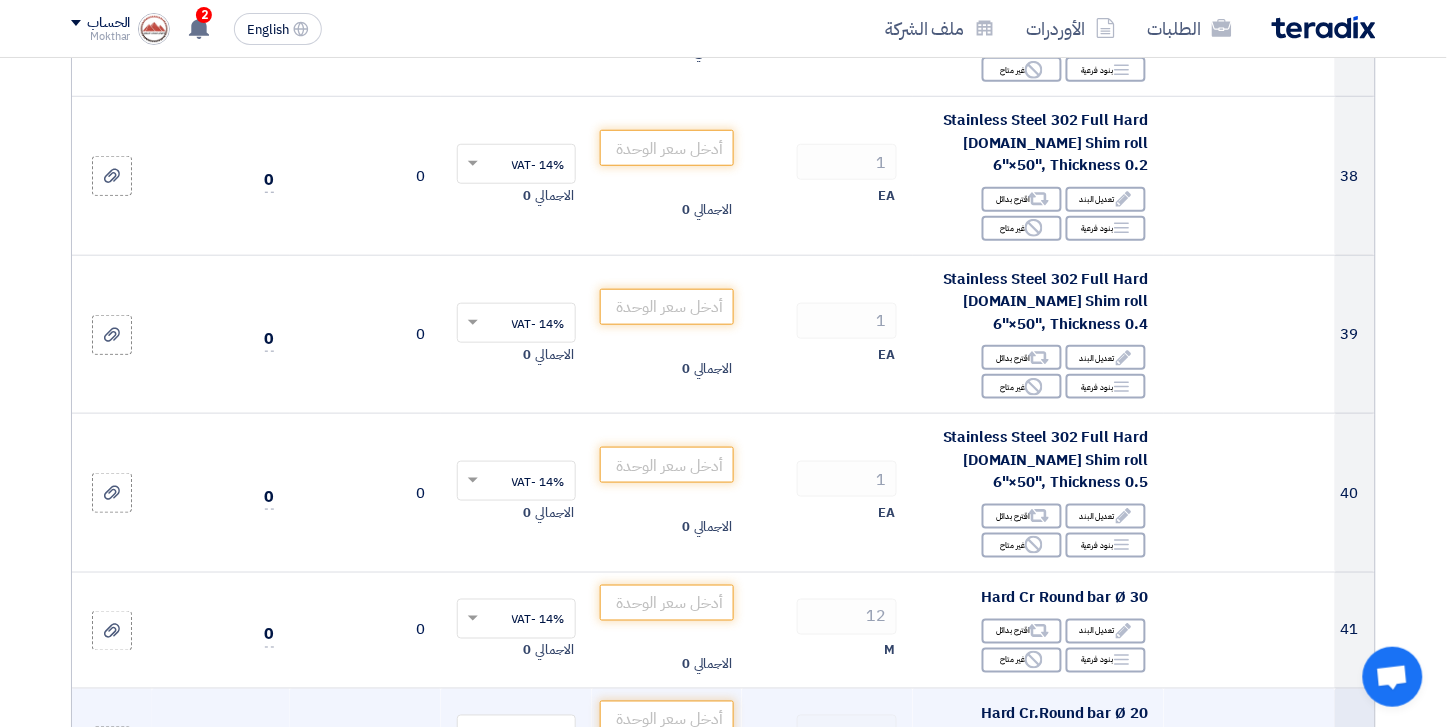 scroll, scrollTop: 6000, scrollLeft: 0, axis: vertical 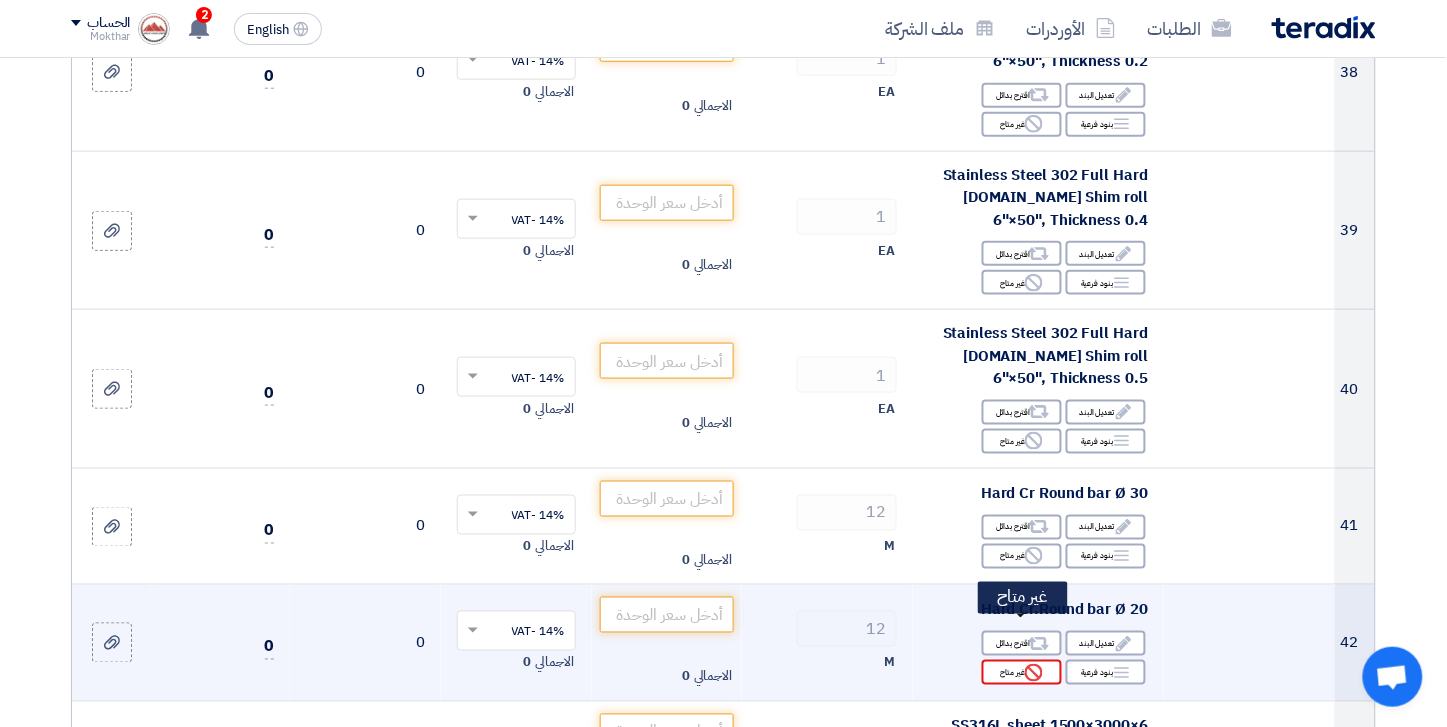 click 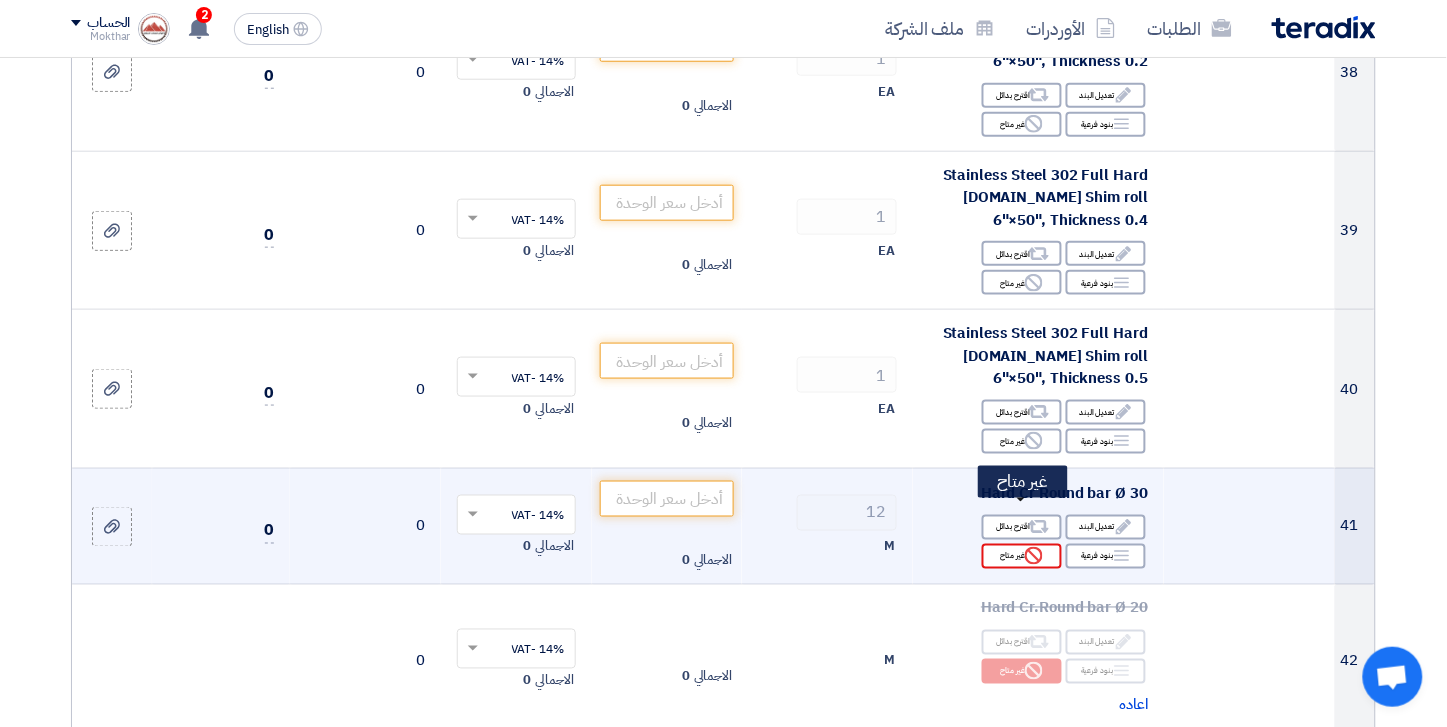 click on "Reject" 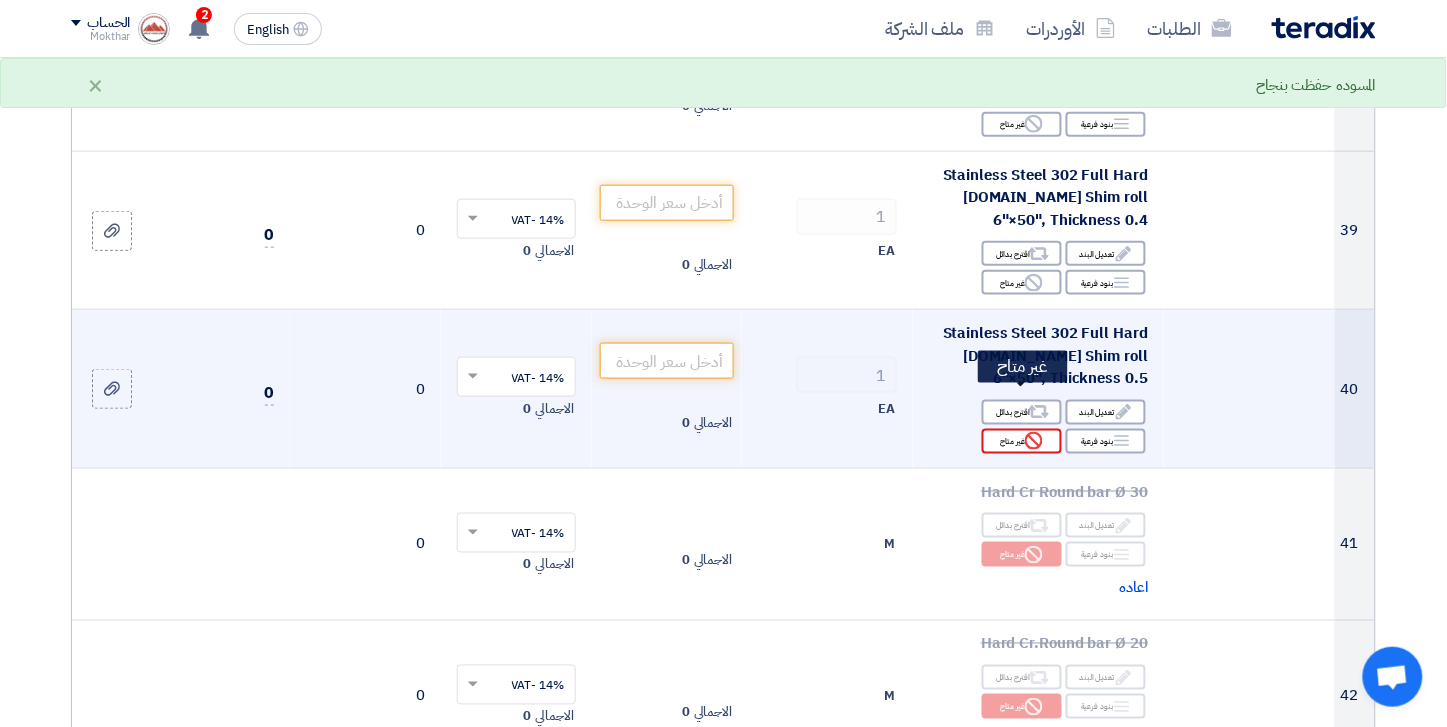click on "Reject" 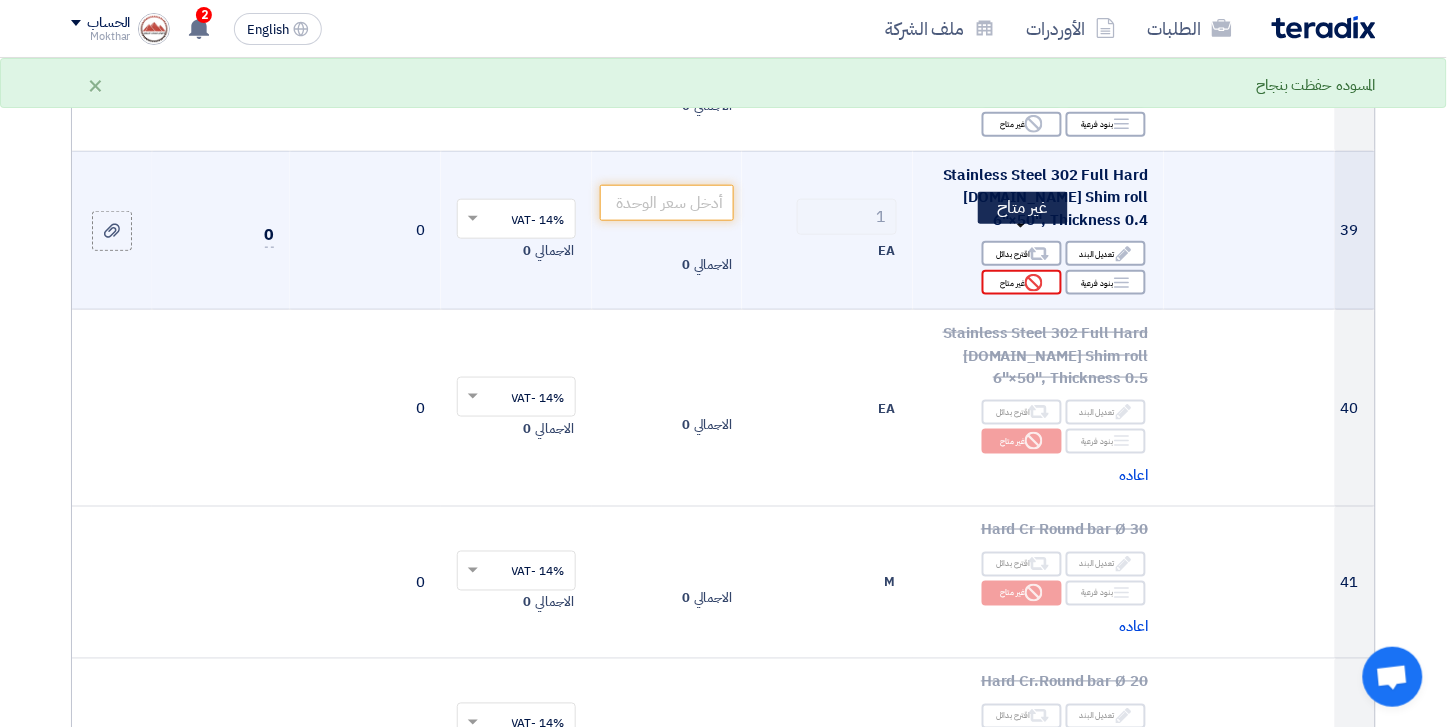 click on "Reject
غير متاح" 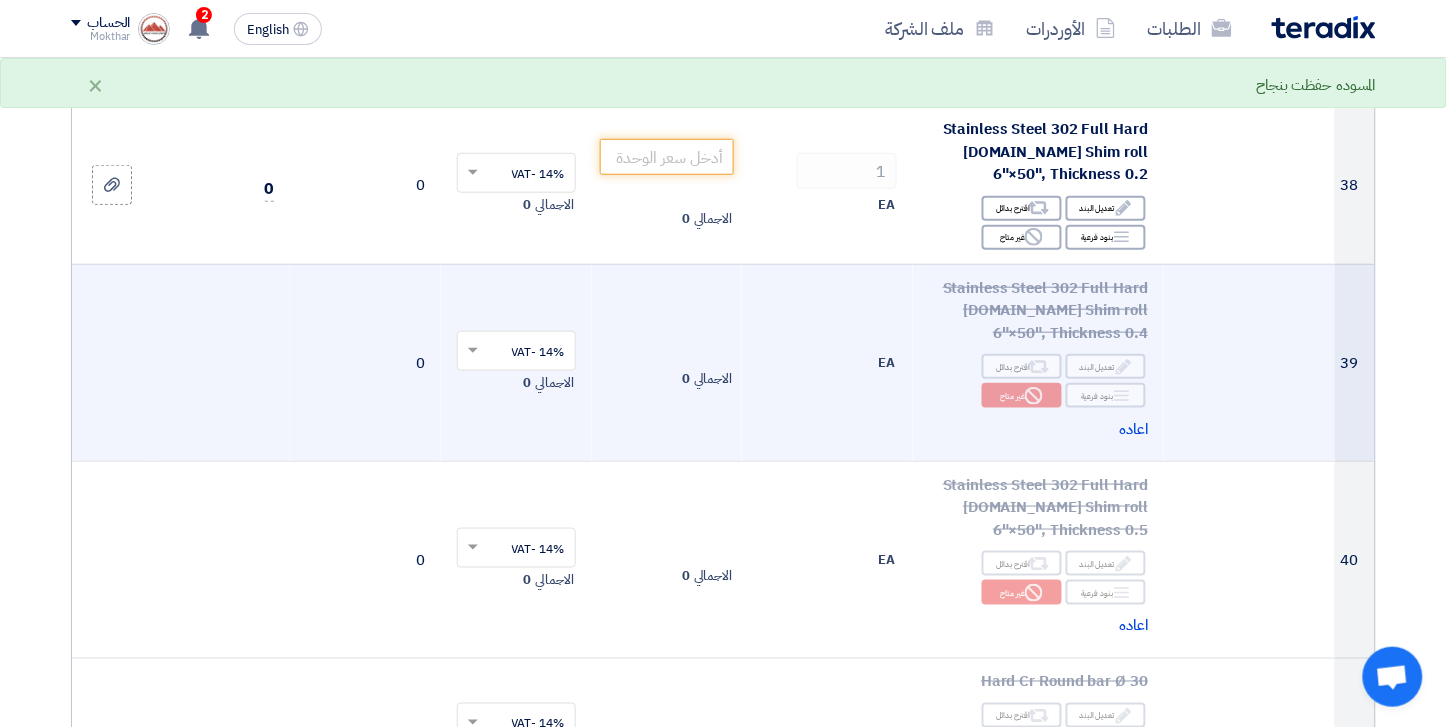 scroll, scrollTop: 5777, scrollLeft: 0, axis: vertical 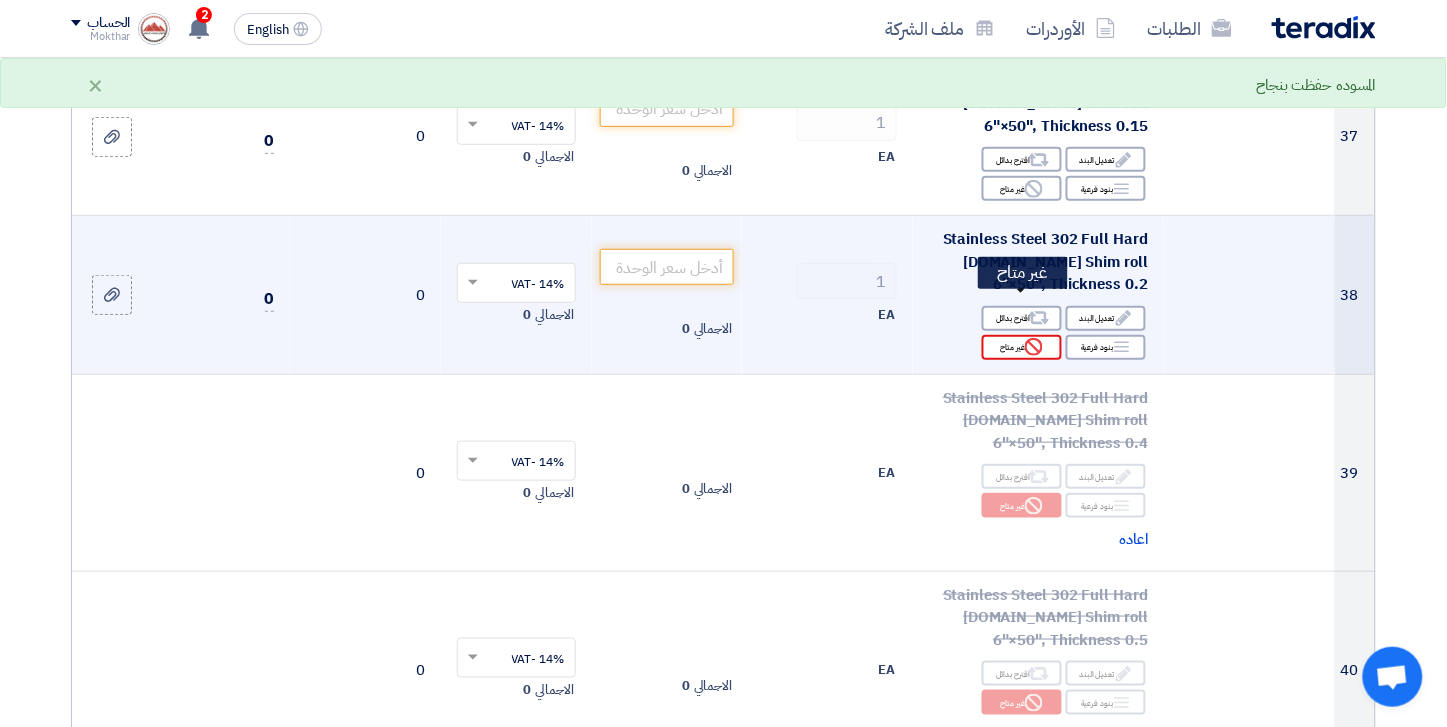 click on "Reject
غير متاح" 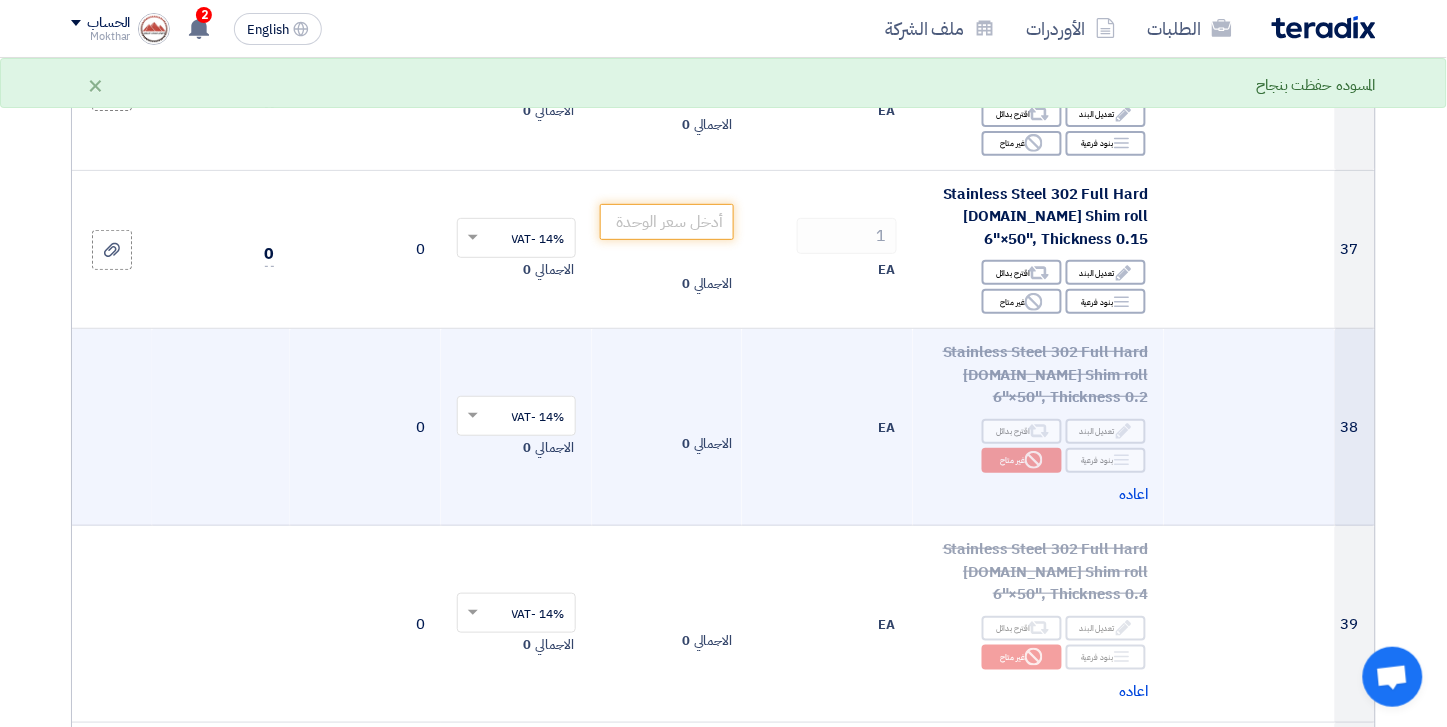 scroll, scrollTop: 5555, scrollLeft: 0, axis: vertical 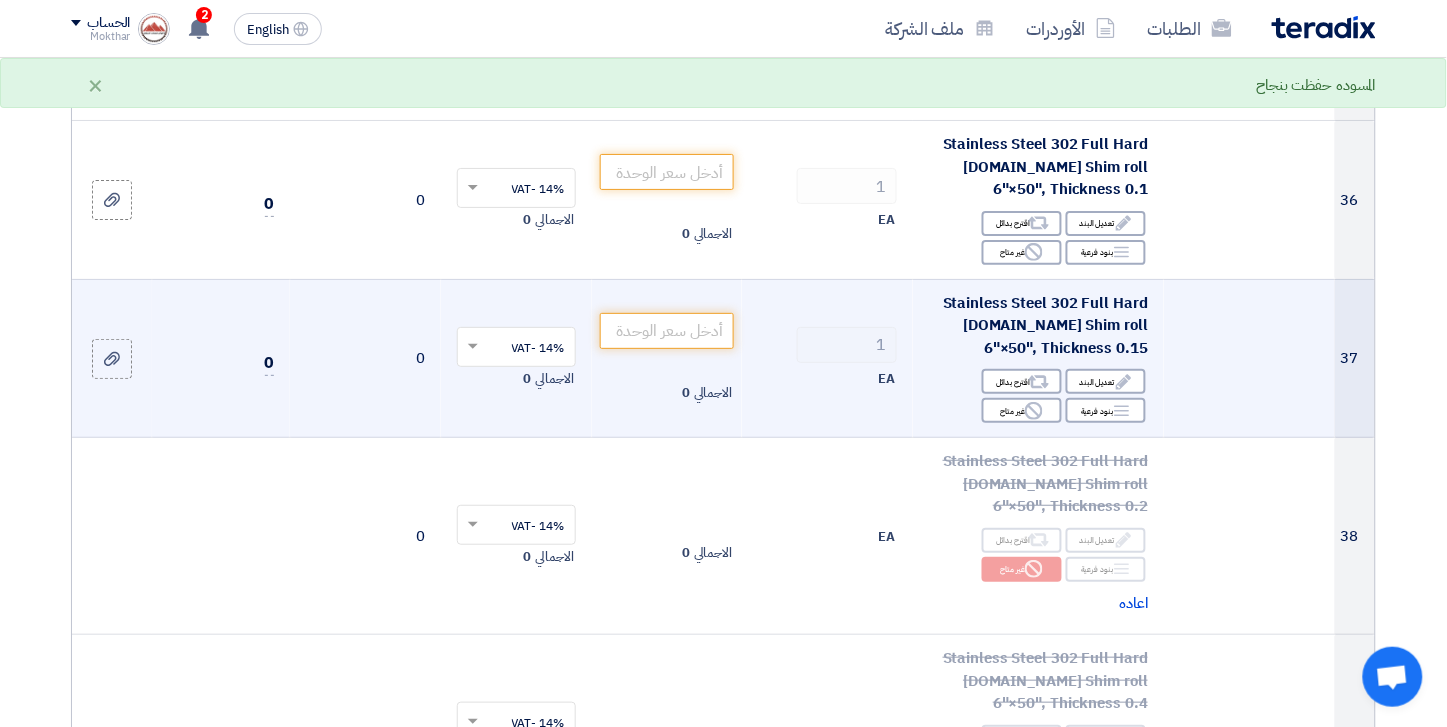 click 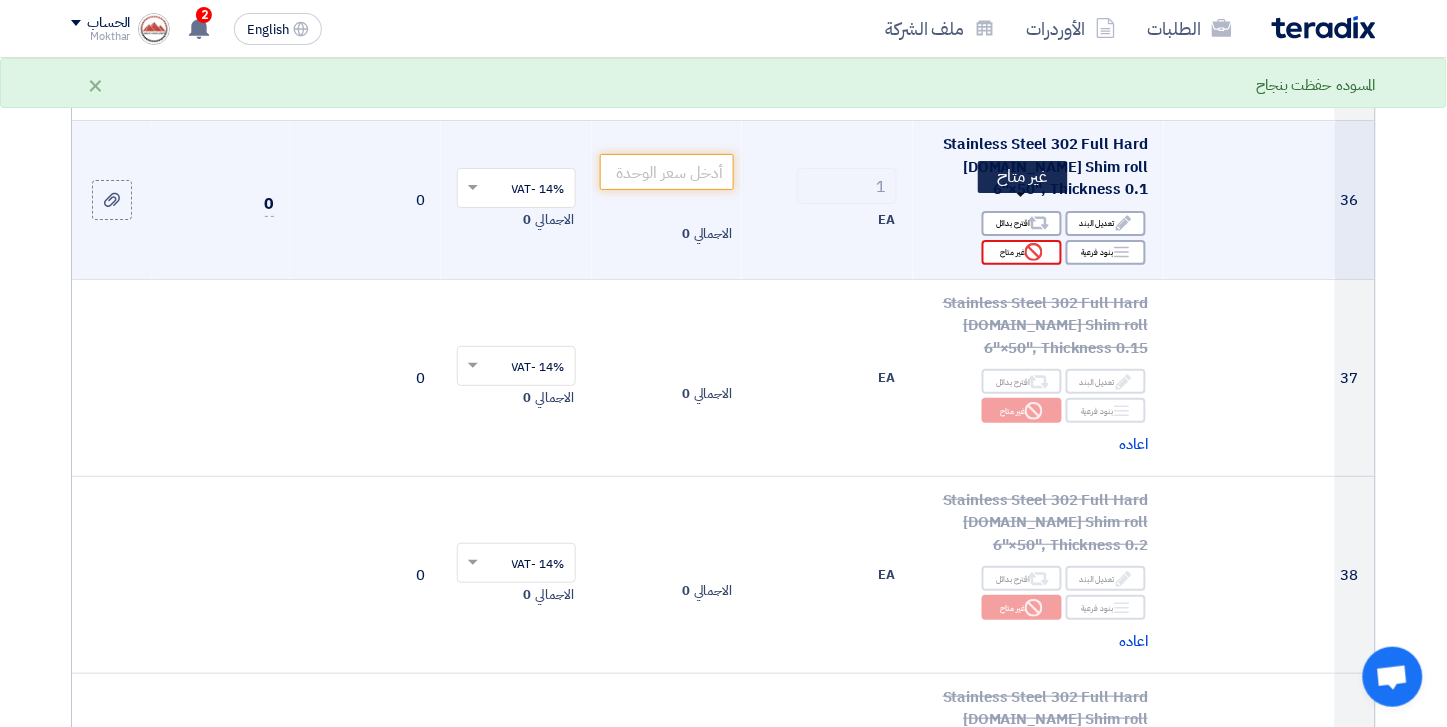 click 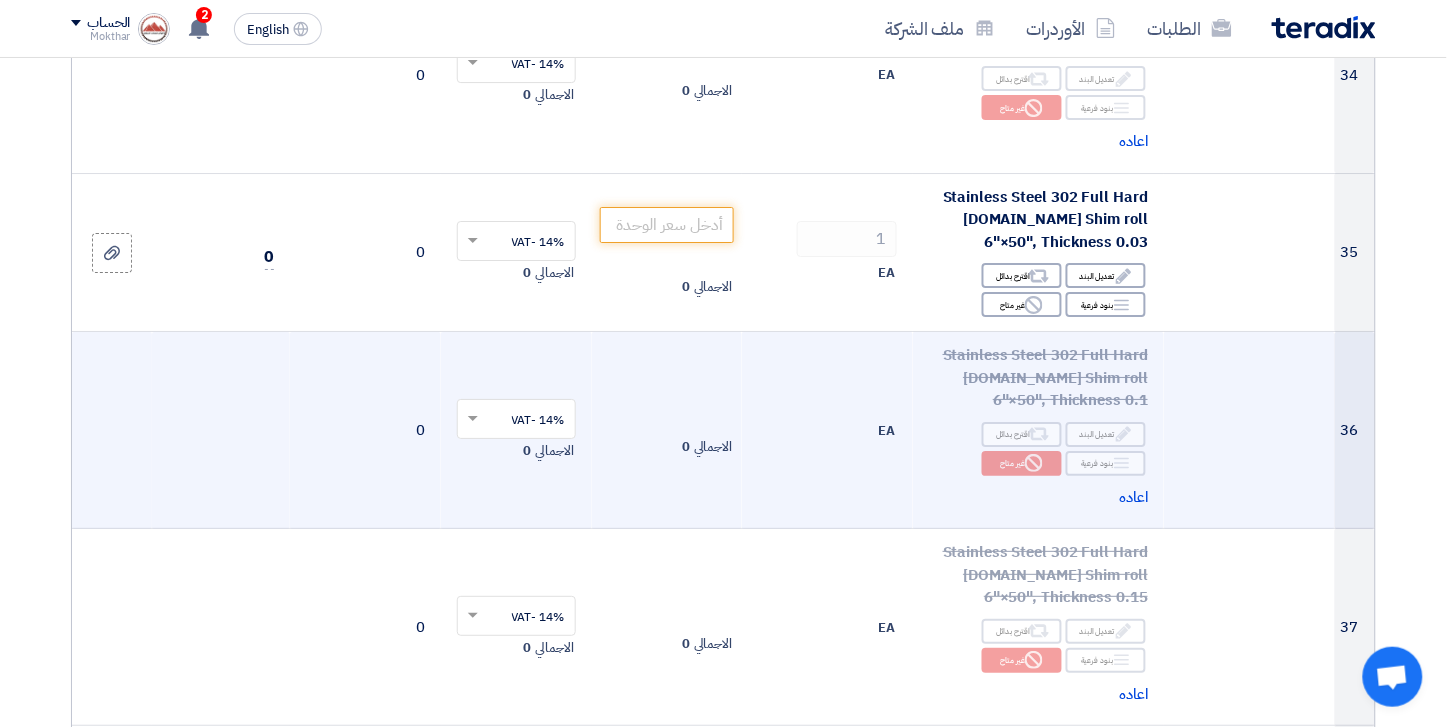 scroll, scrollTop: 5333, scrollLeft: 0, axis: vertical 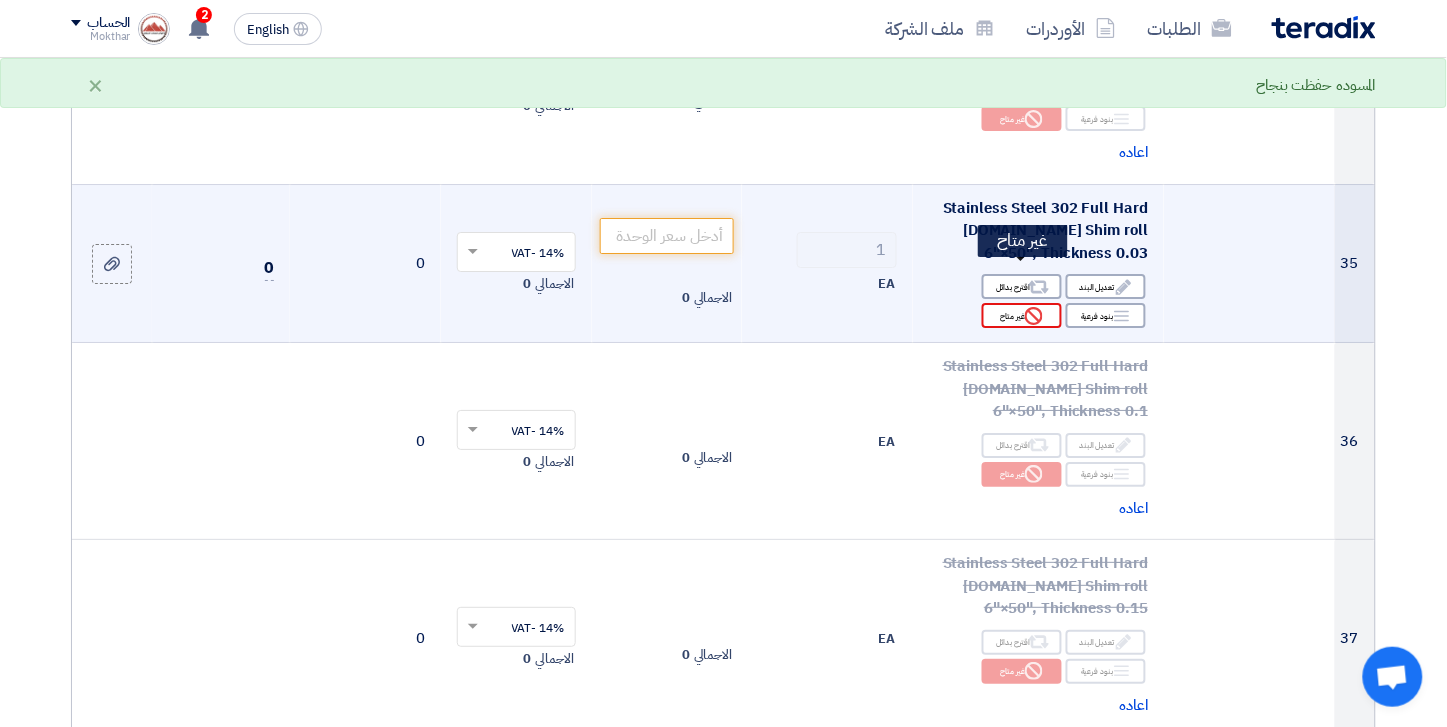 click on "Reject
غير متاح" 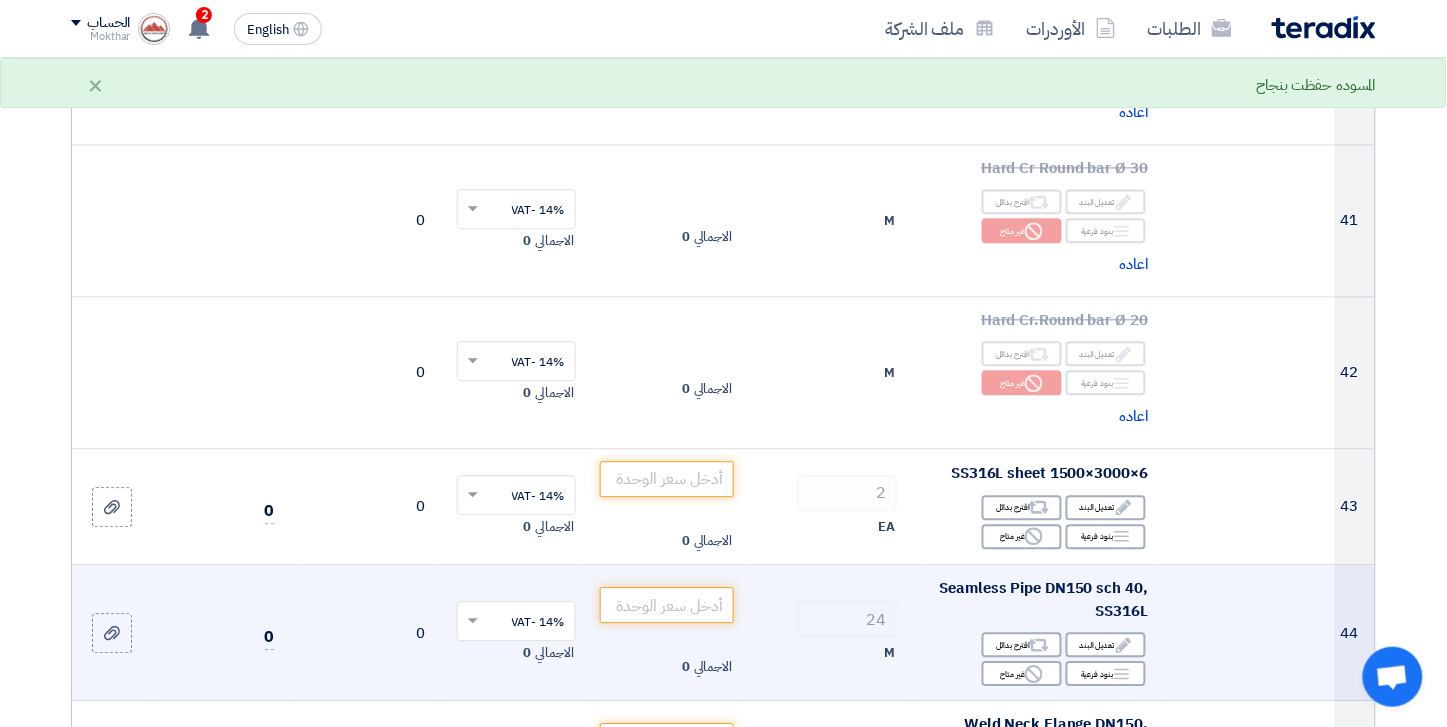 scroll, scrollTop: 6666, scrollLeft: 0, axis: vertical 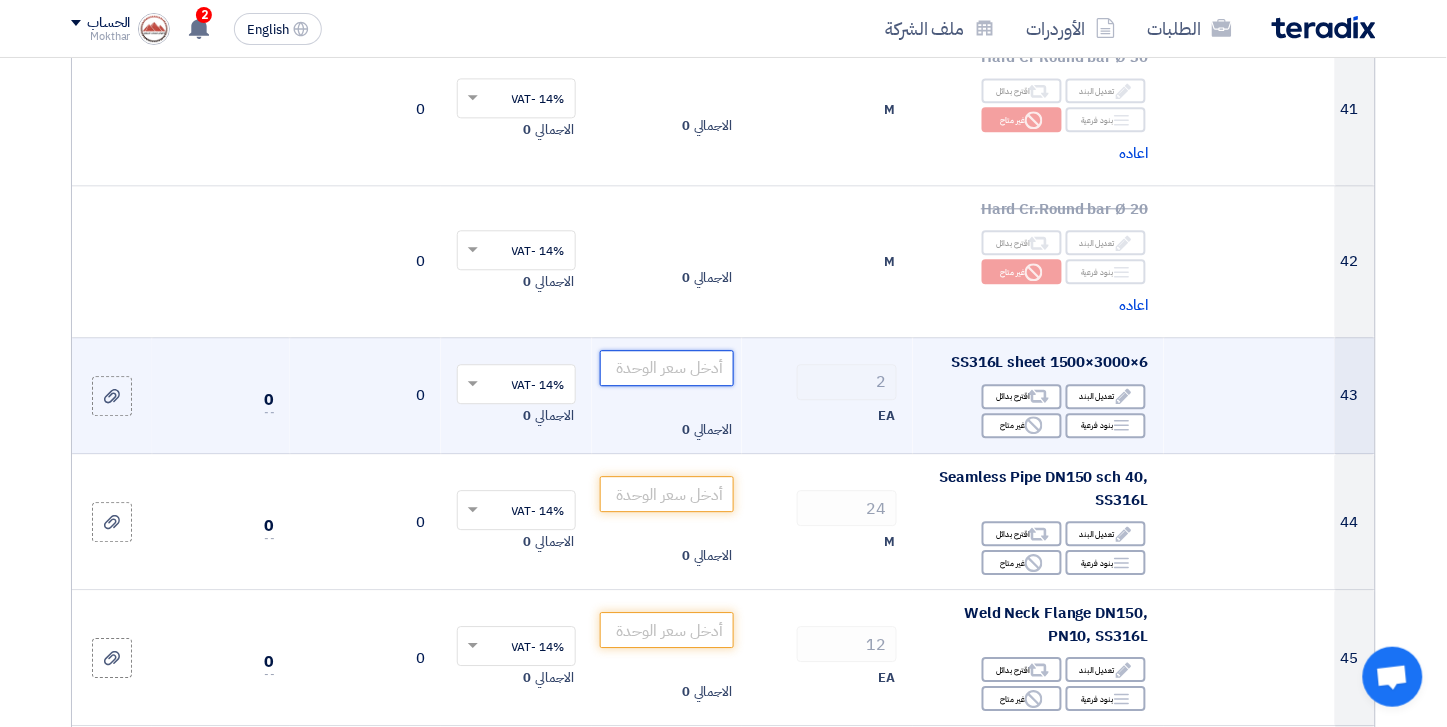 click 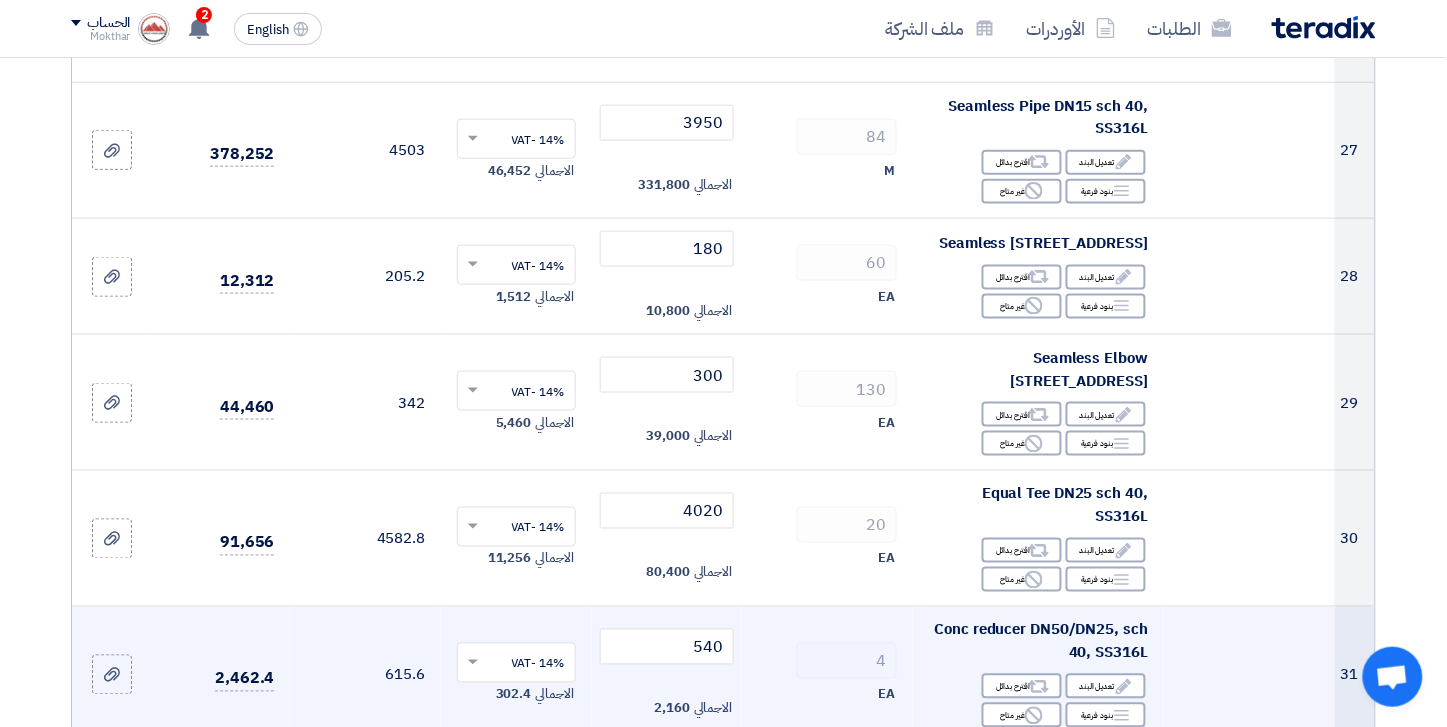 scroll, scrollTop: 4111, scrollLeft: 0, axis: vertical 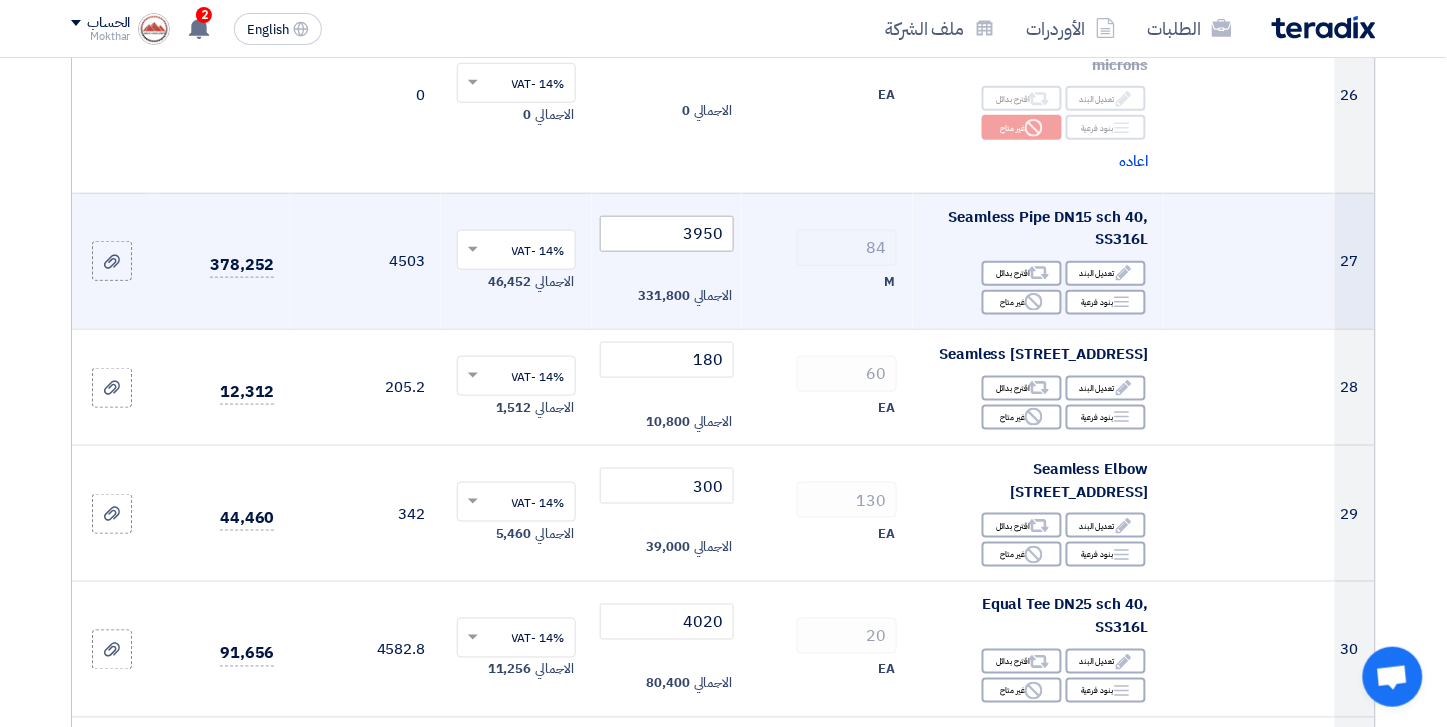 type on "66144" 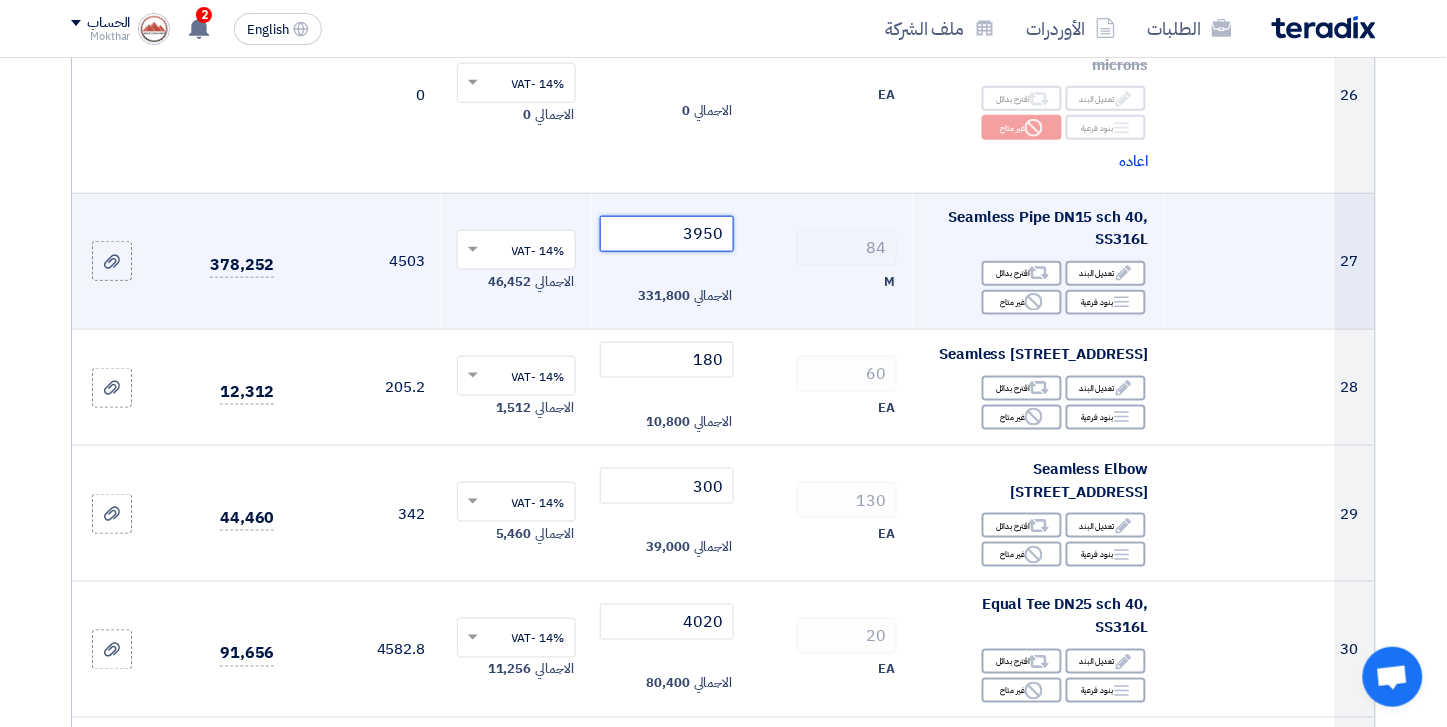 click on "3950" 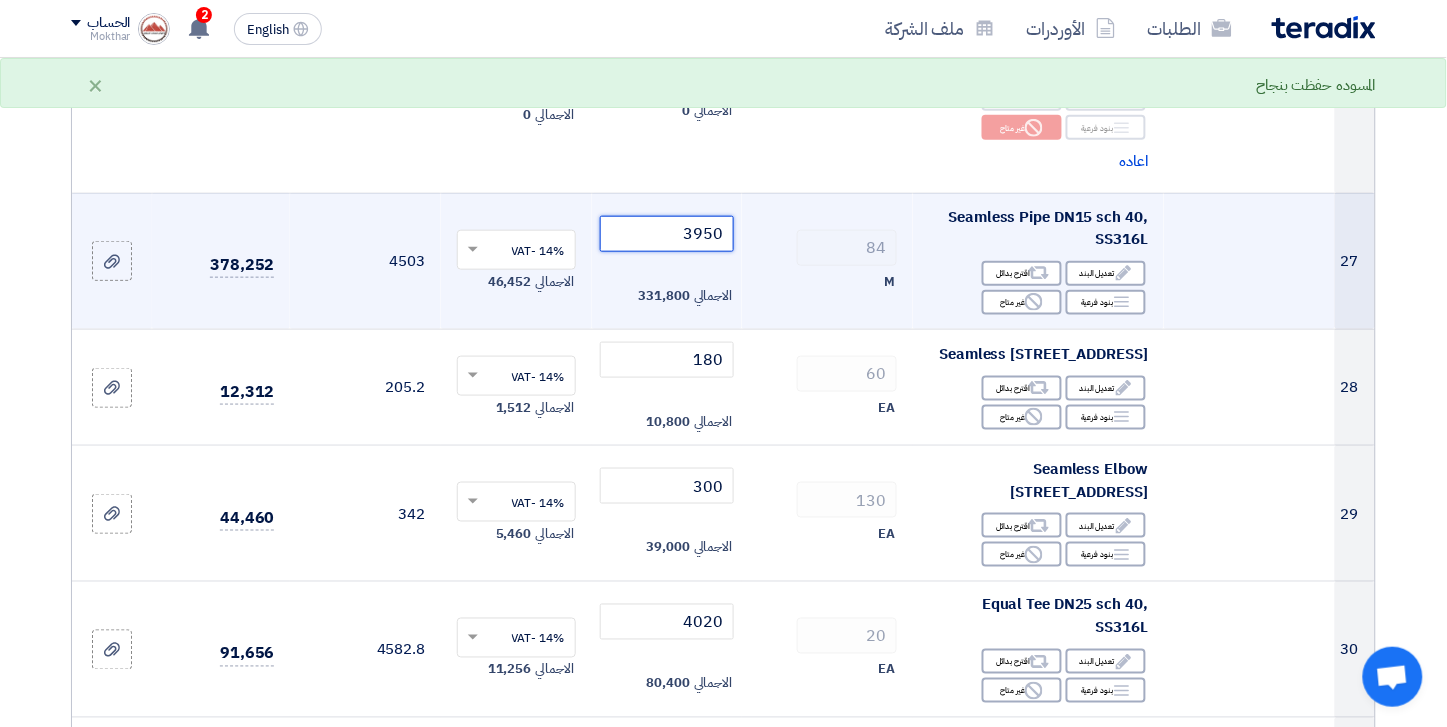 click on "3950" 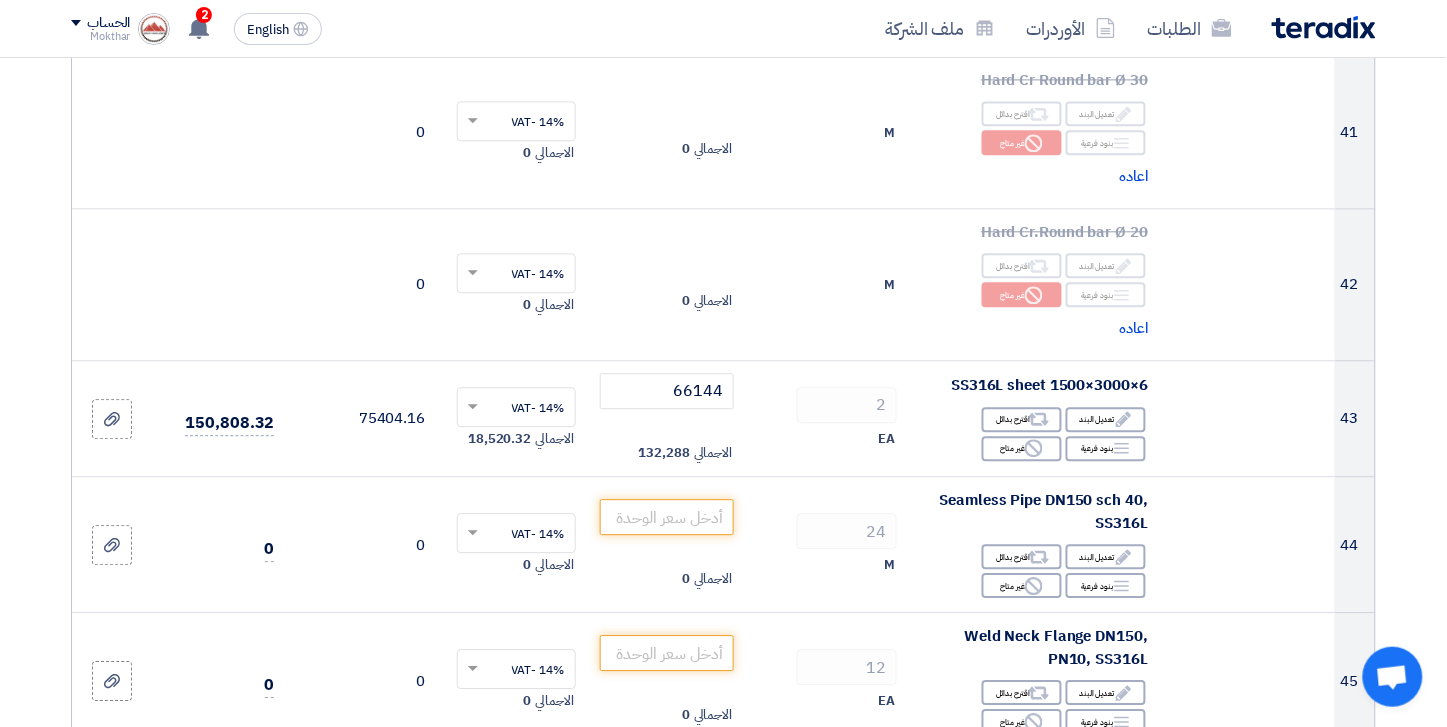 scroll, scrollTop: 6666, scrollLeft: 0, axis: vertical 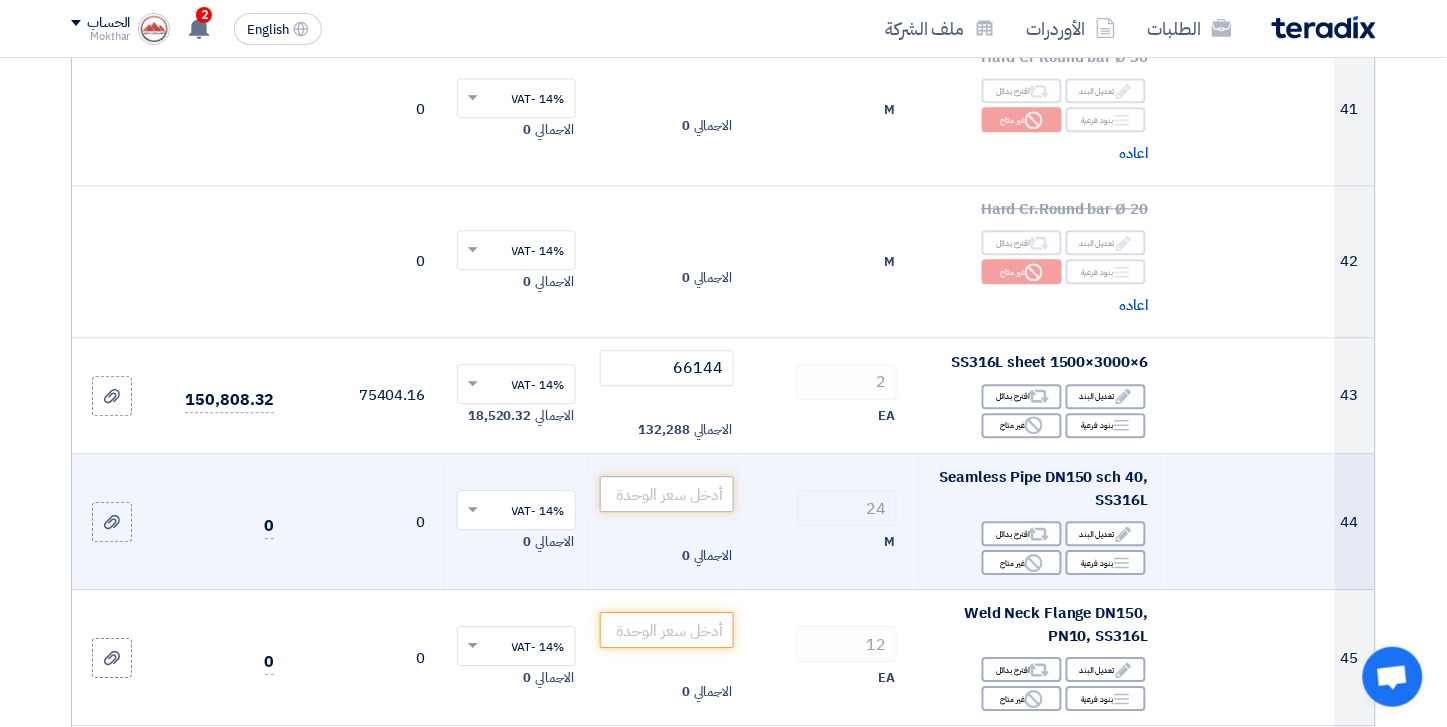 type on "660" 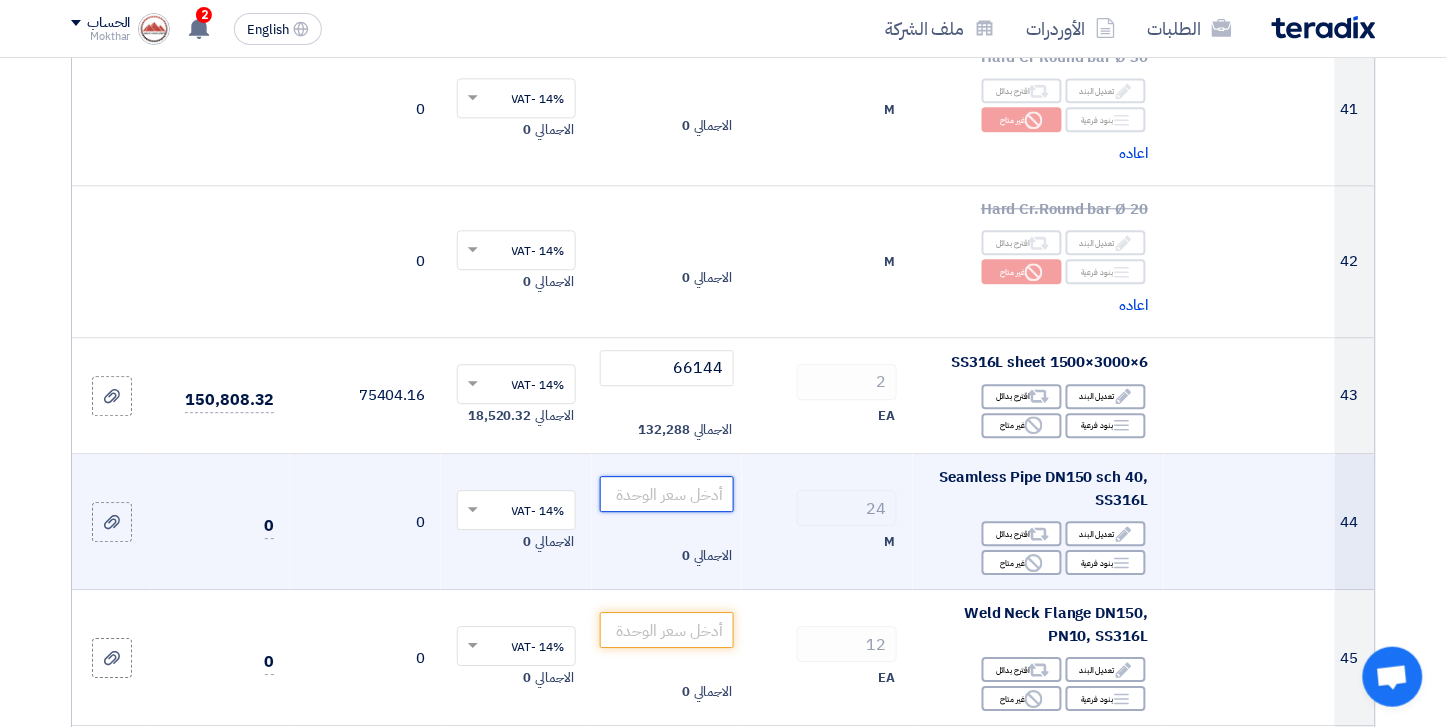click 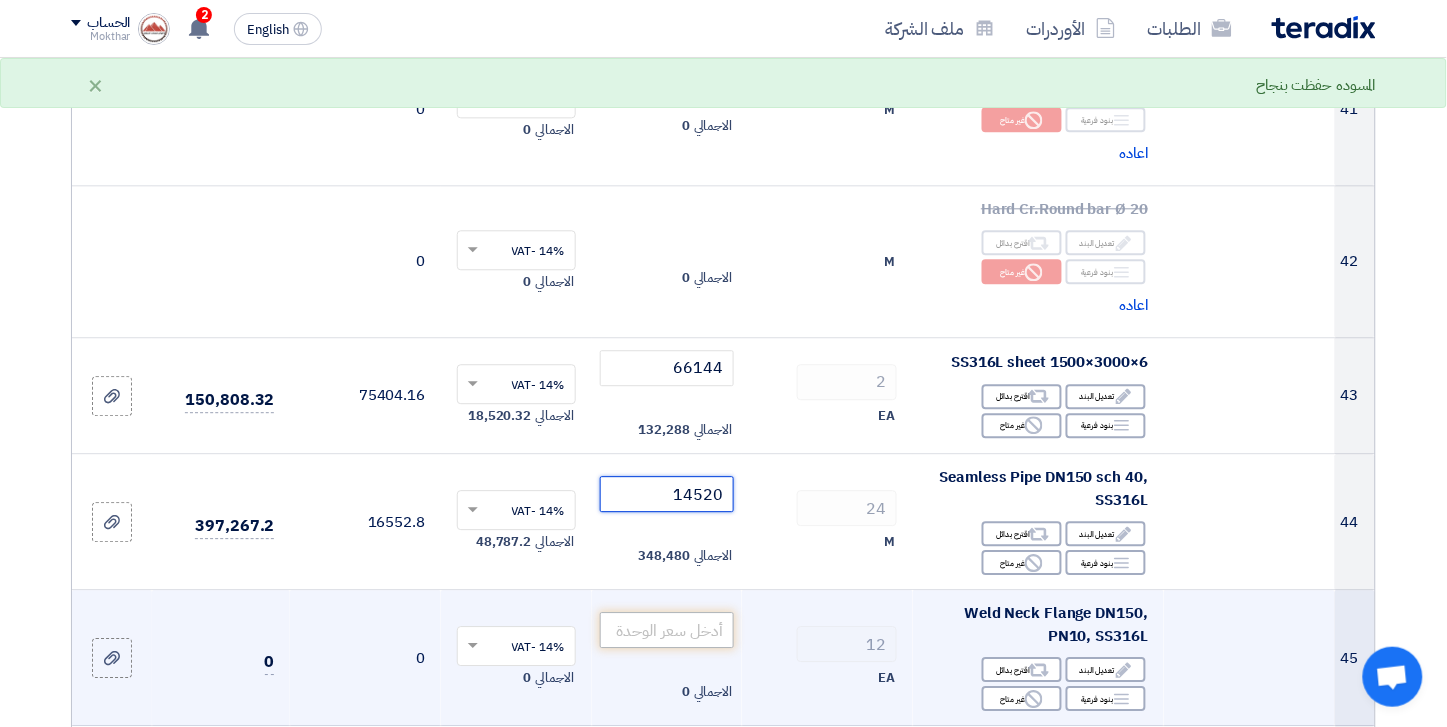 type on "14520" 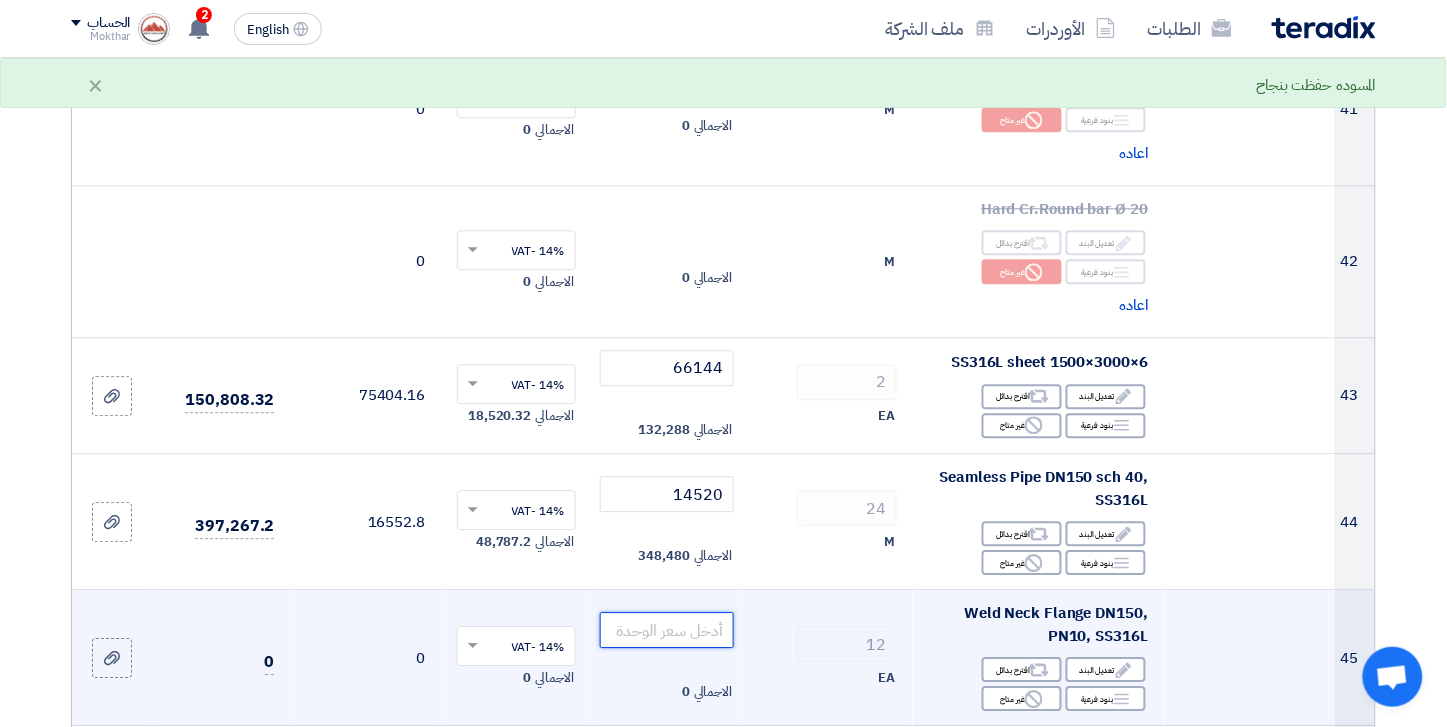 click 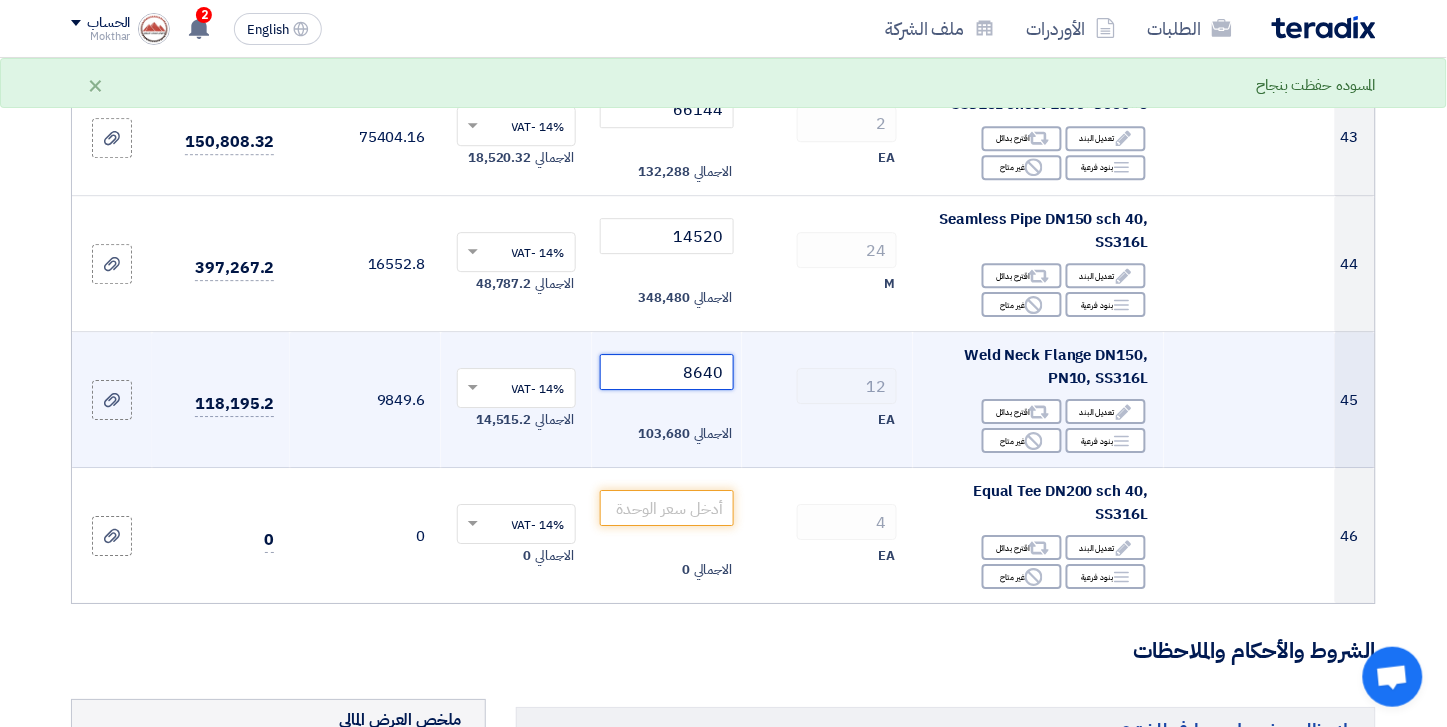 scroll, scrollTop: 7000, scrollLeft: 0, axis: vertical 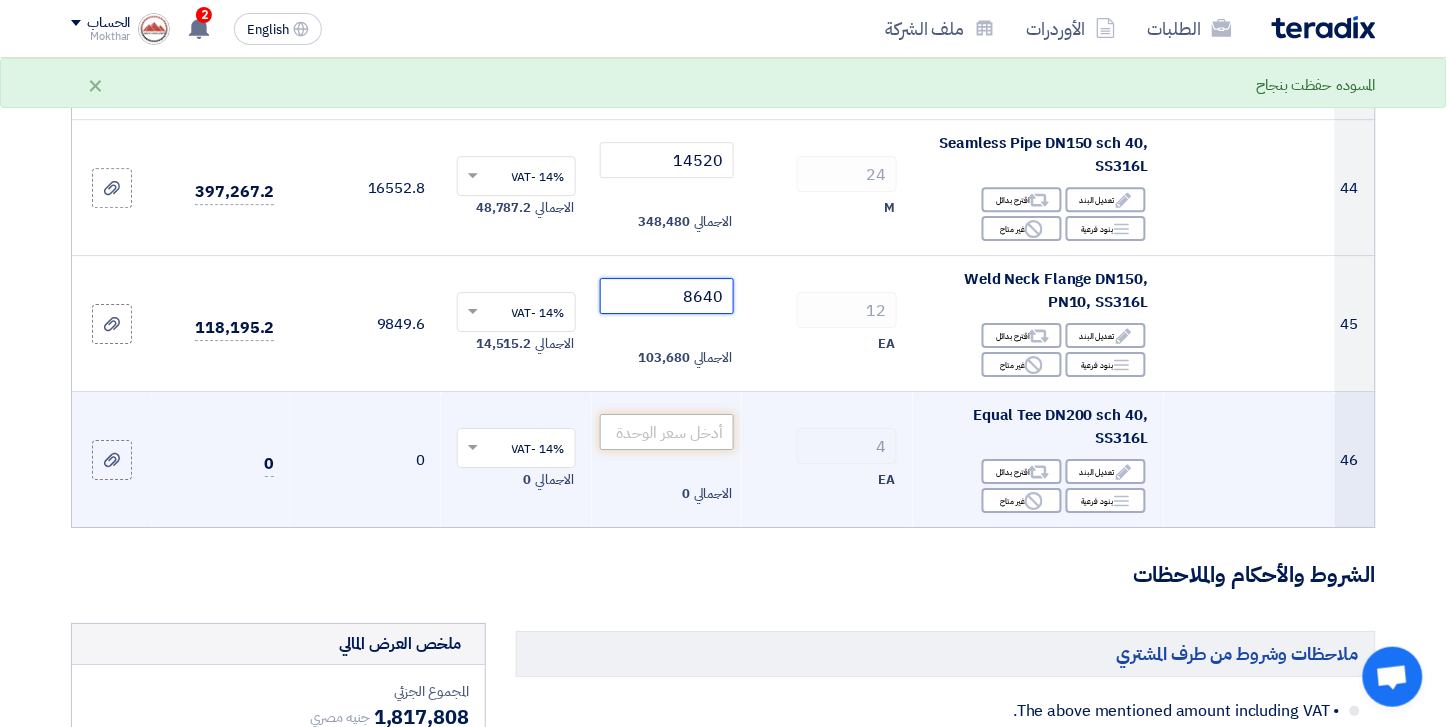 type on "8640" 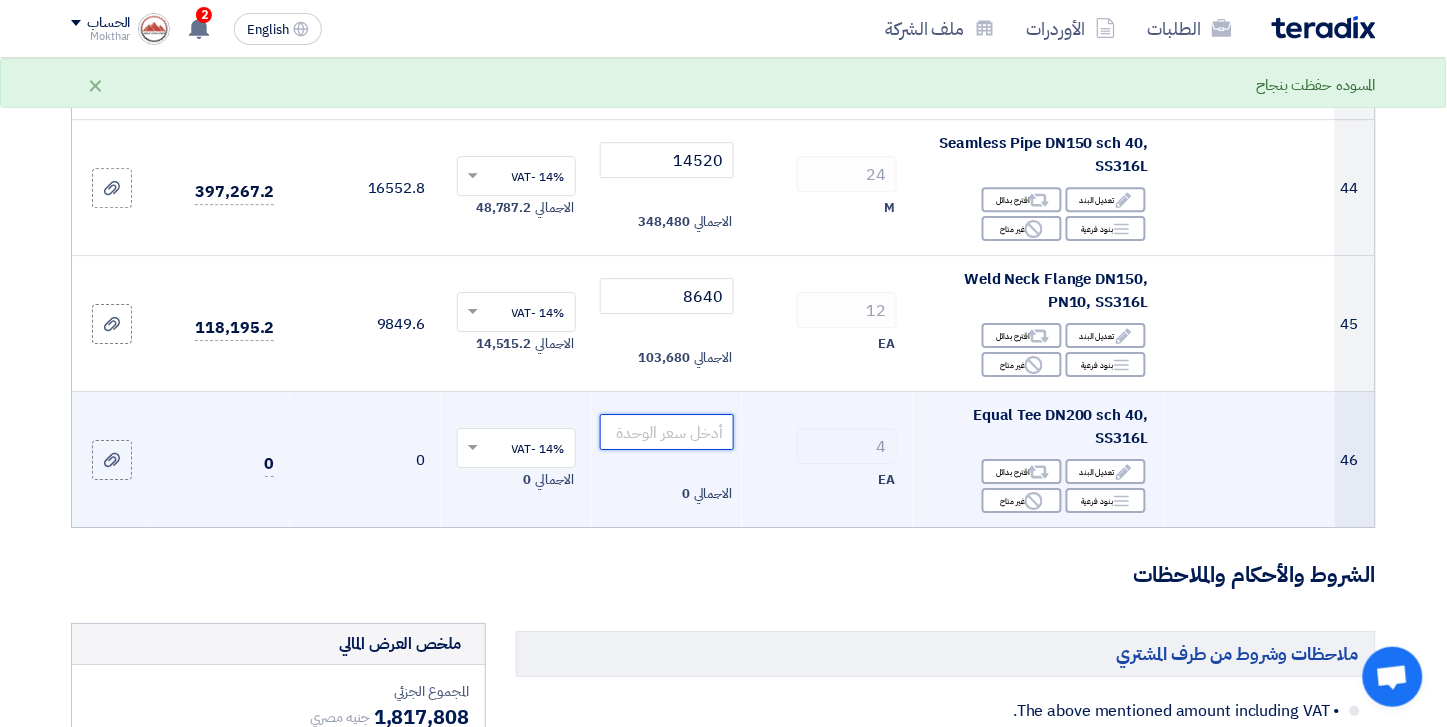 click 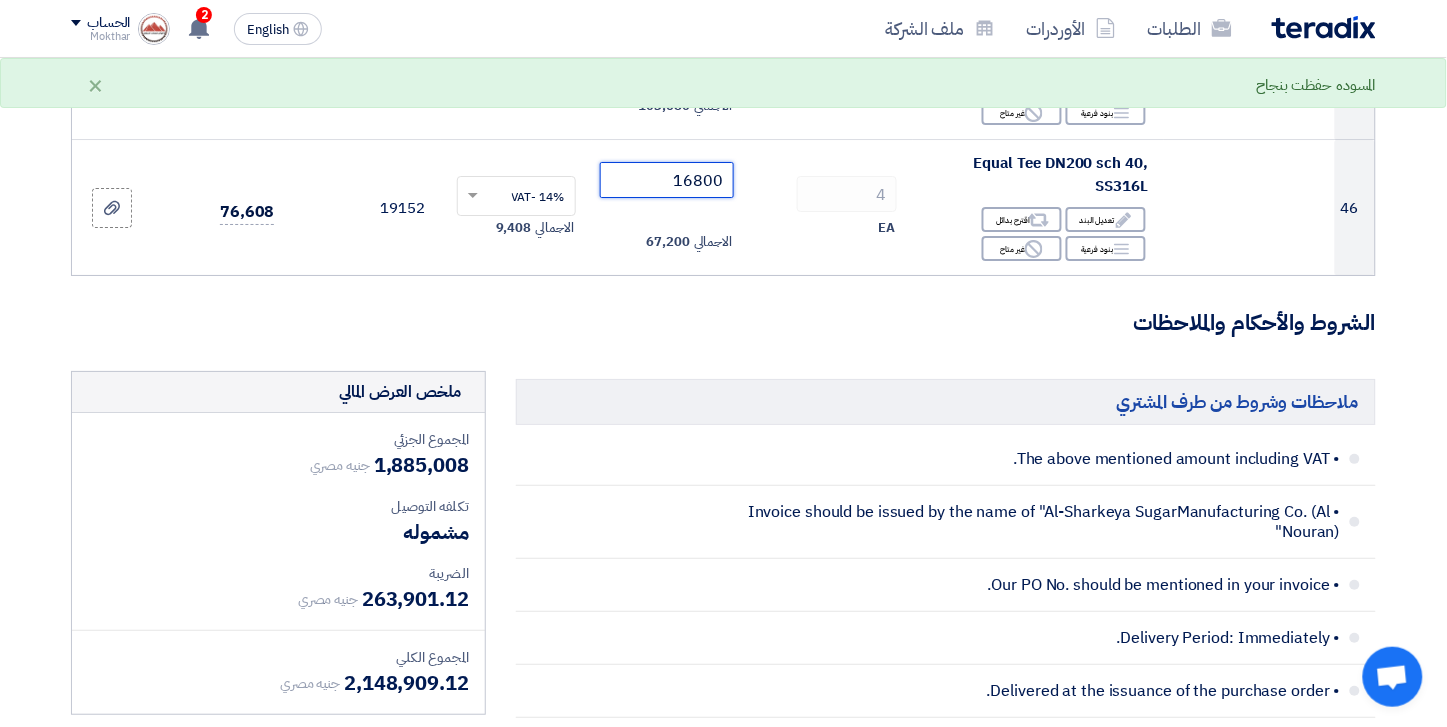 scroll, scrollTop: 7444, scrollLeft: 0, axis: vertical 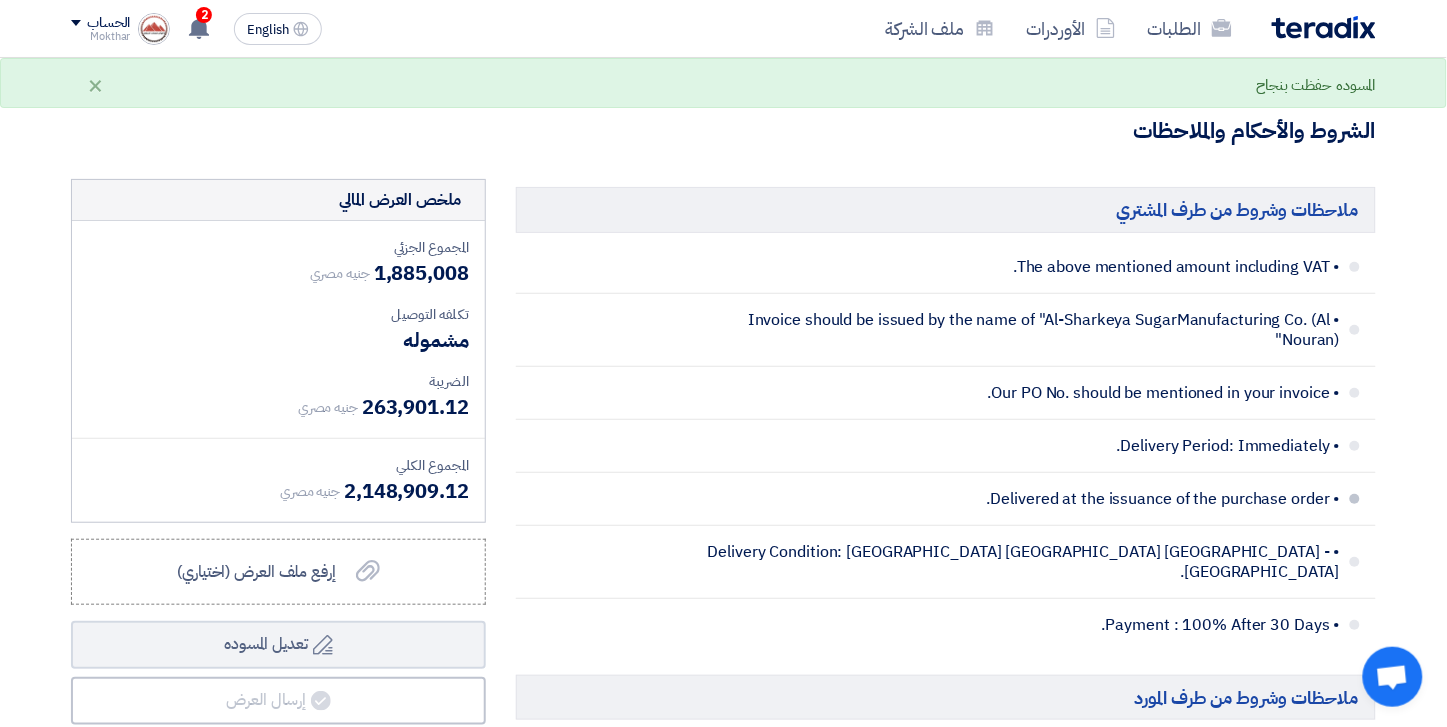 type on "16800" 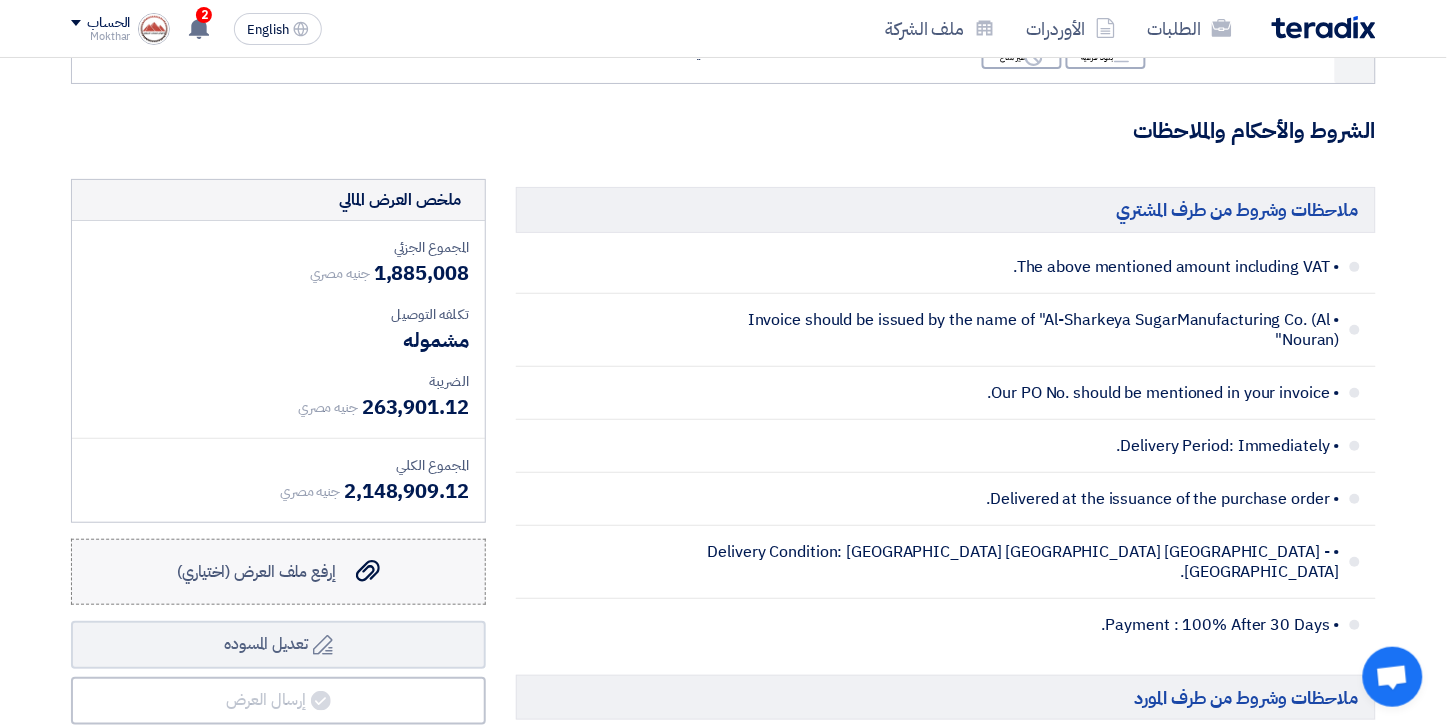 click on "إرفع ملف العرض (اختياري)" 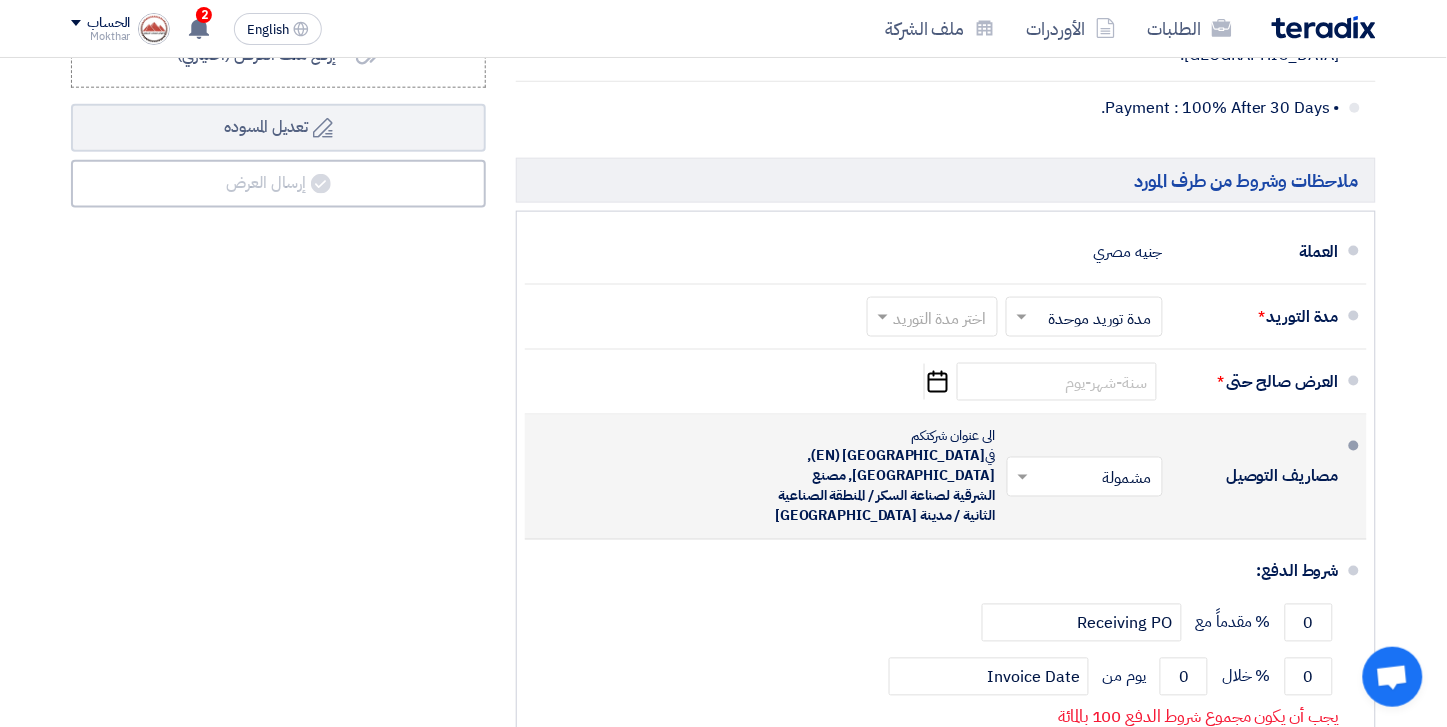 scroll, scrollTop: 8000, scrollLeft: 0, axis: vertical 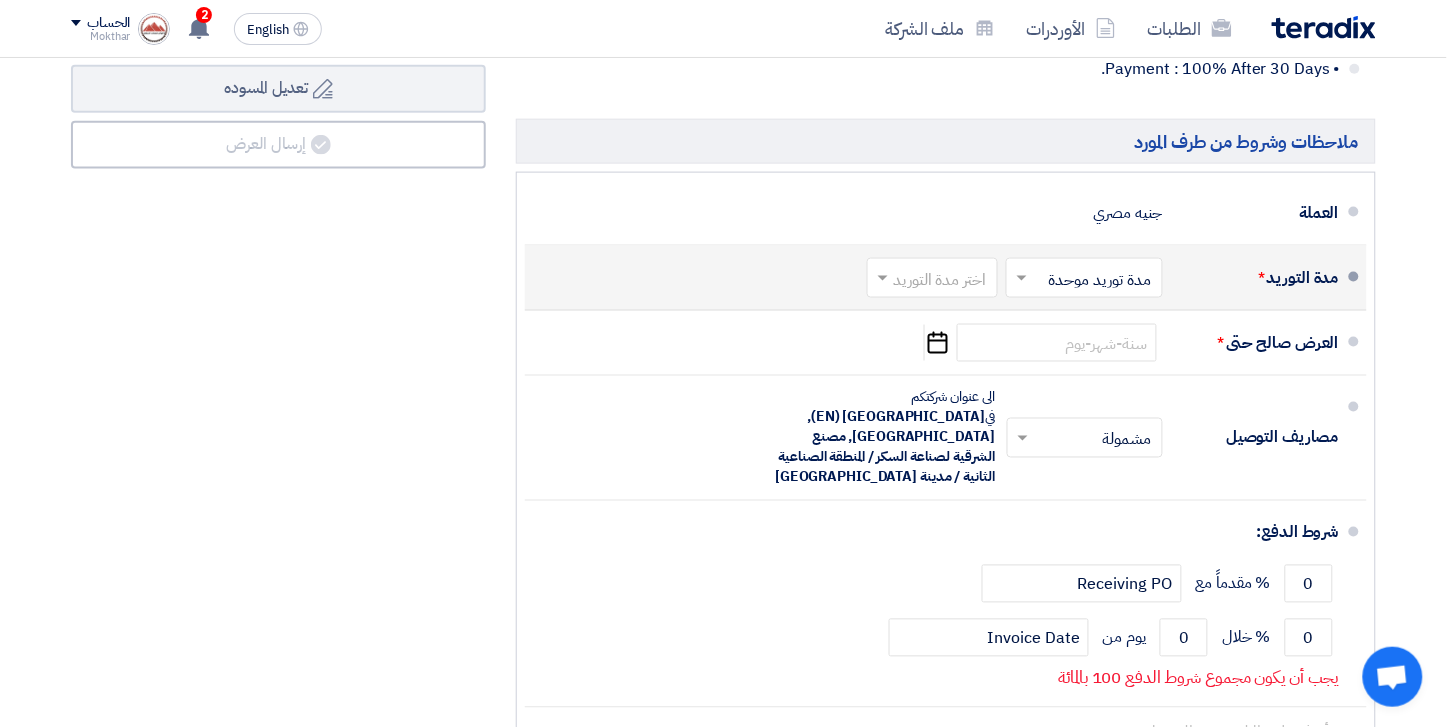 click 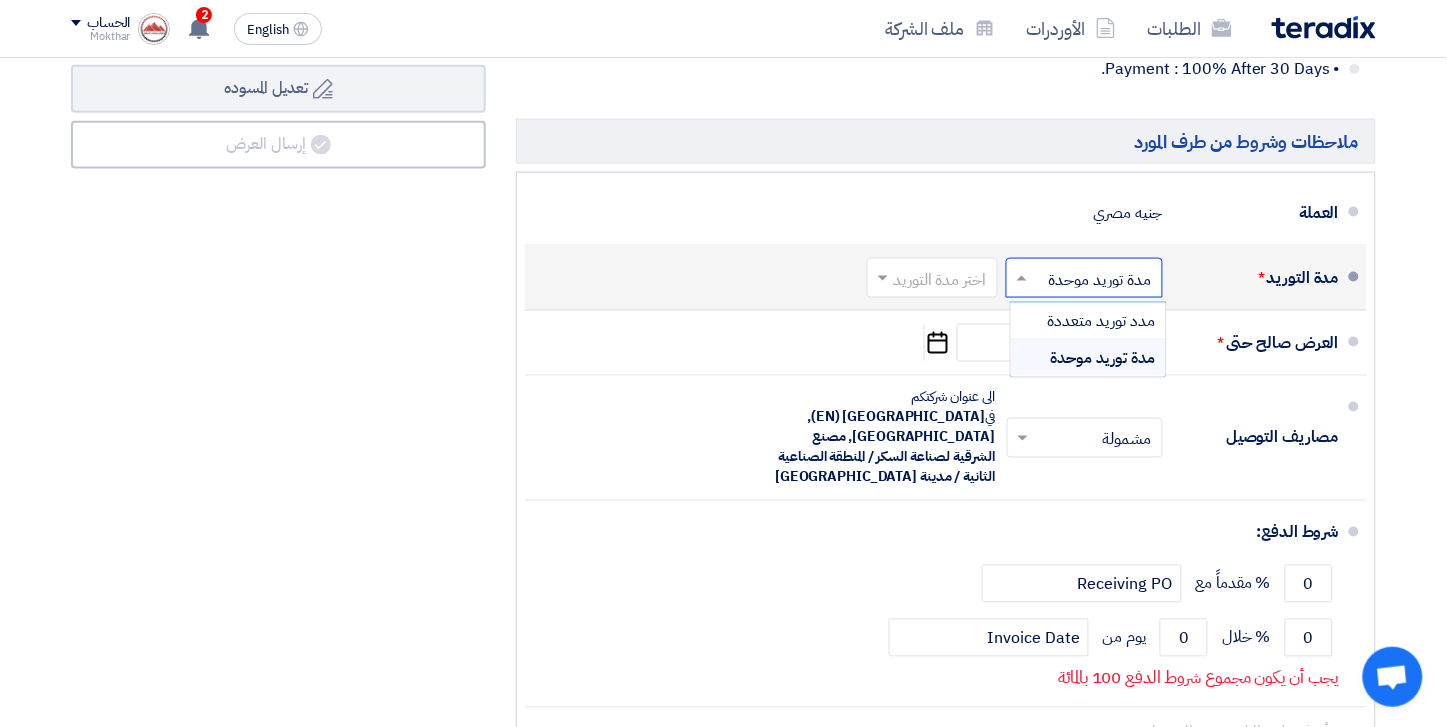 click on "مدة توريد موحدة" at bounding box center (1103, 358) 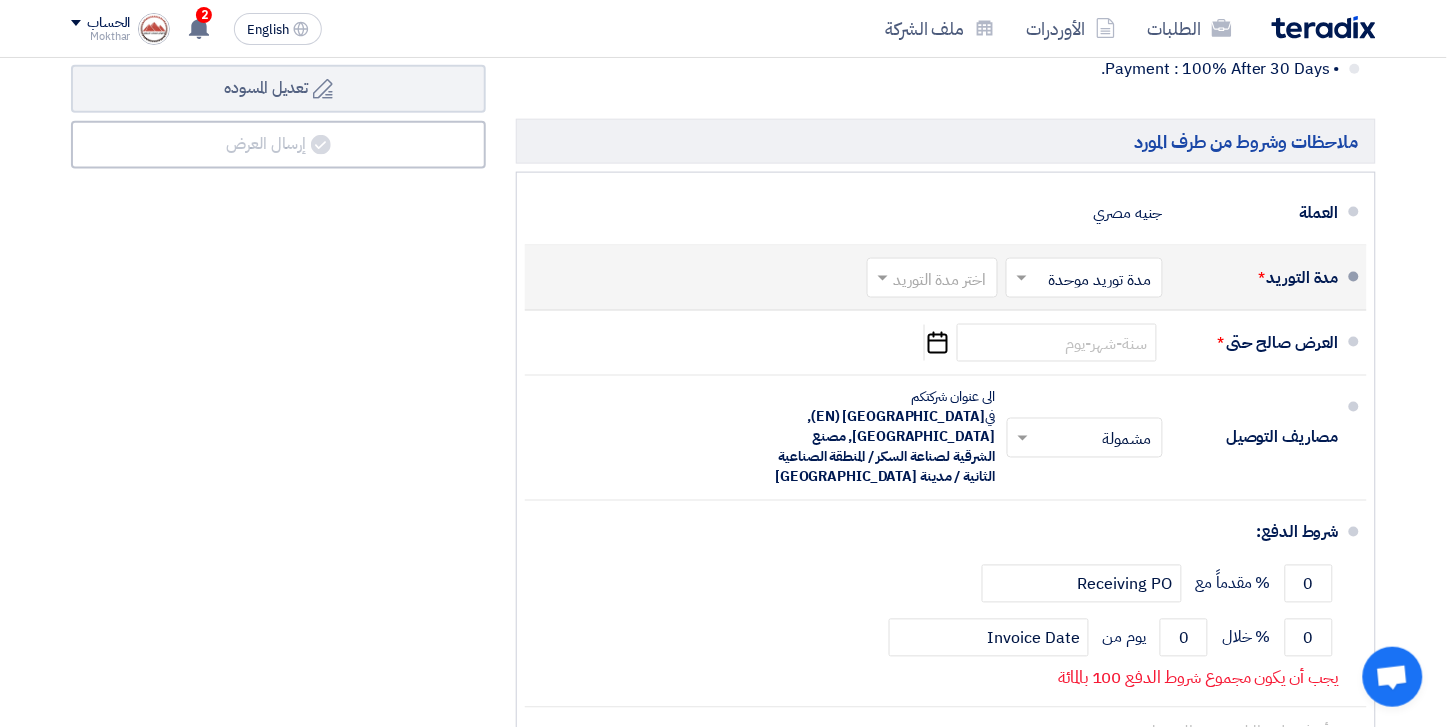 click 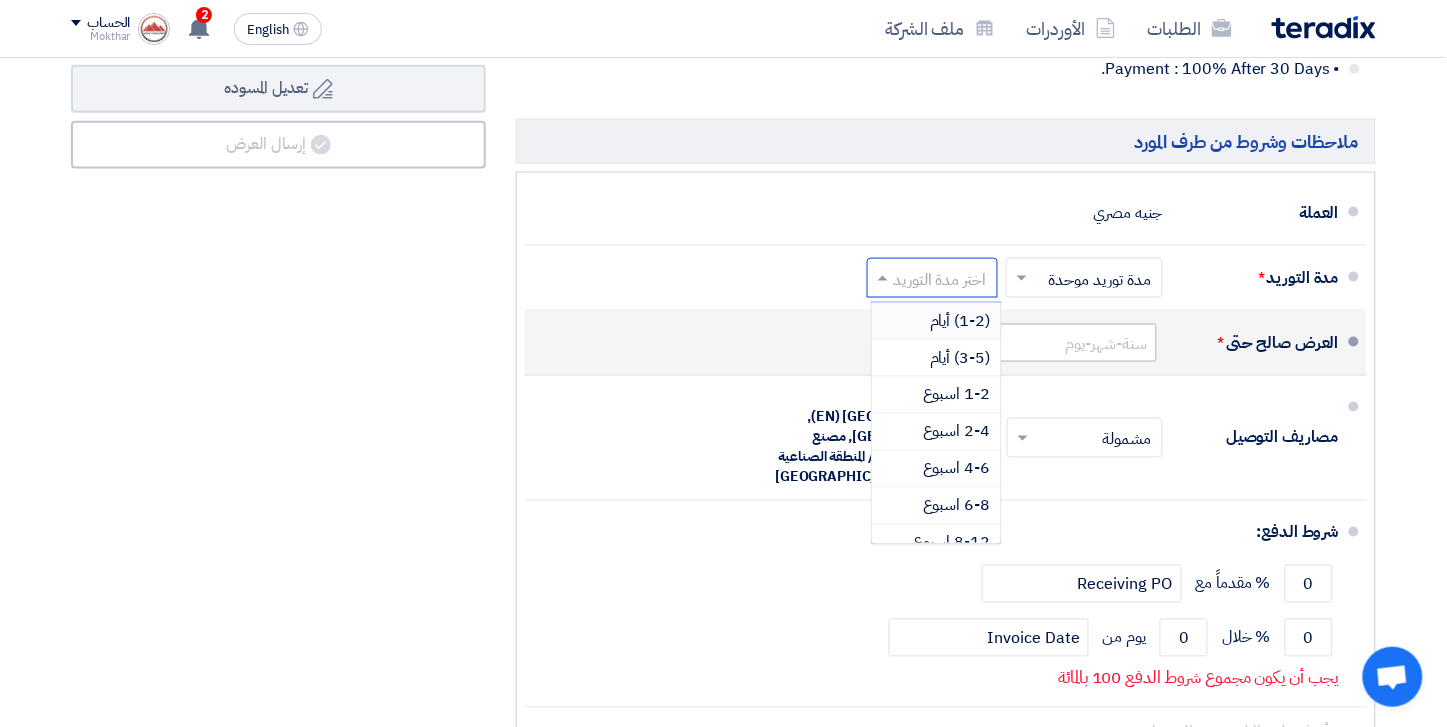 click on "(1-2) أيام" at bounding box center [936, 321] 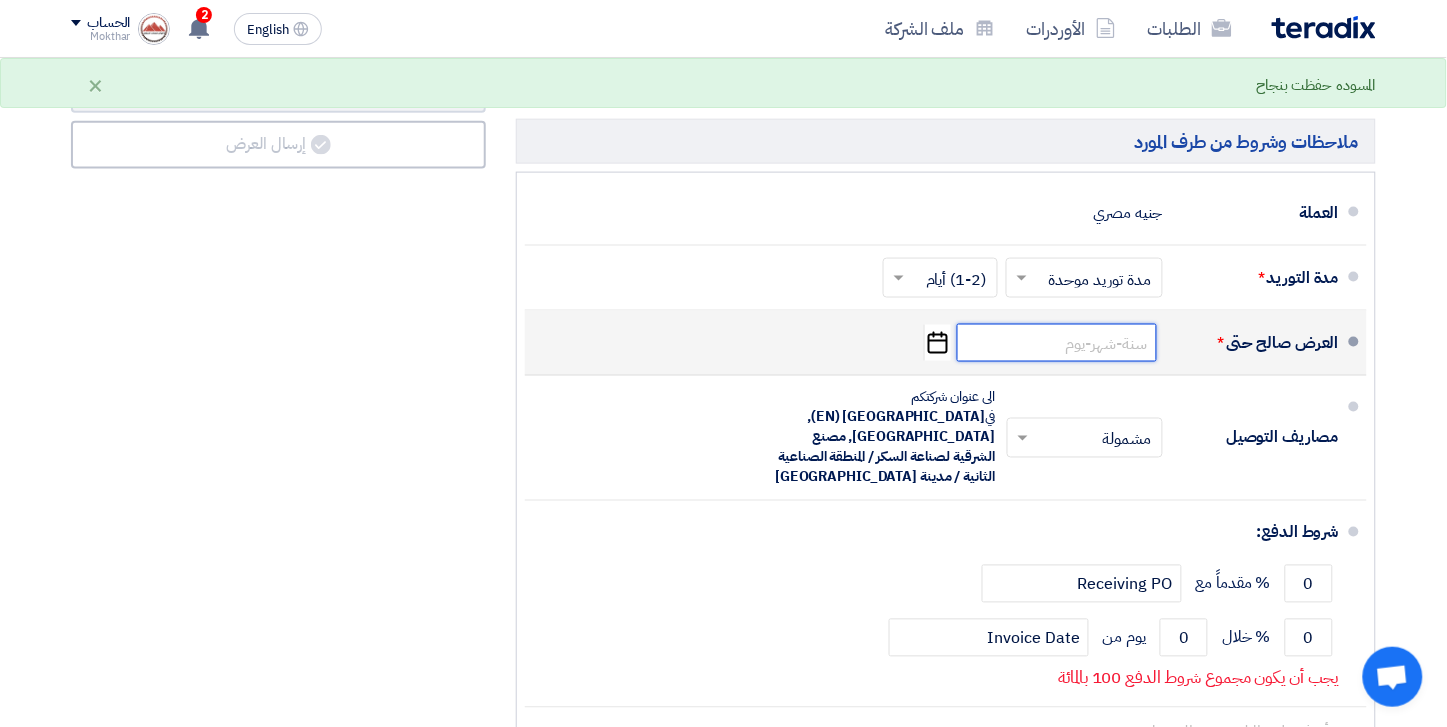 click 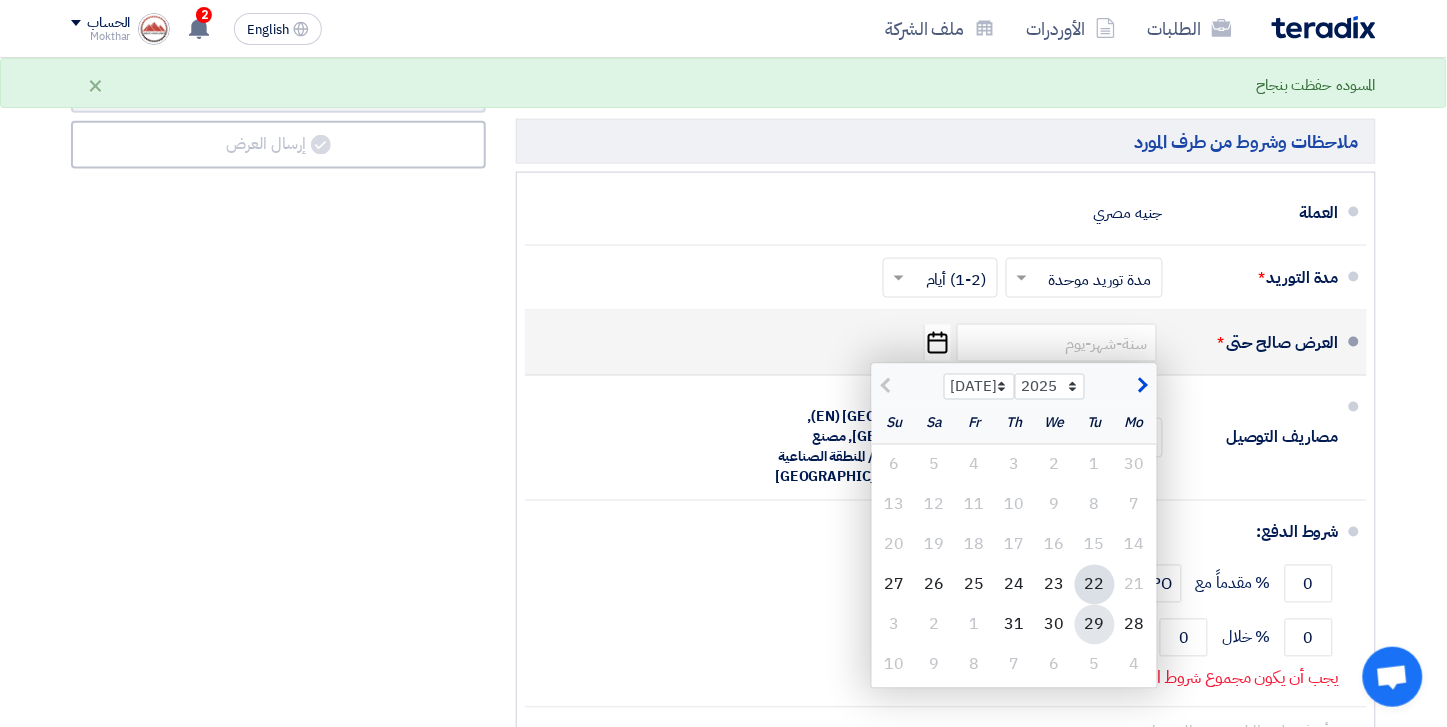 click on "29" 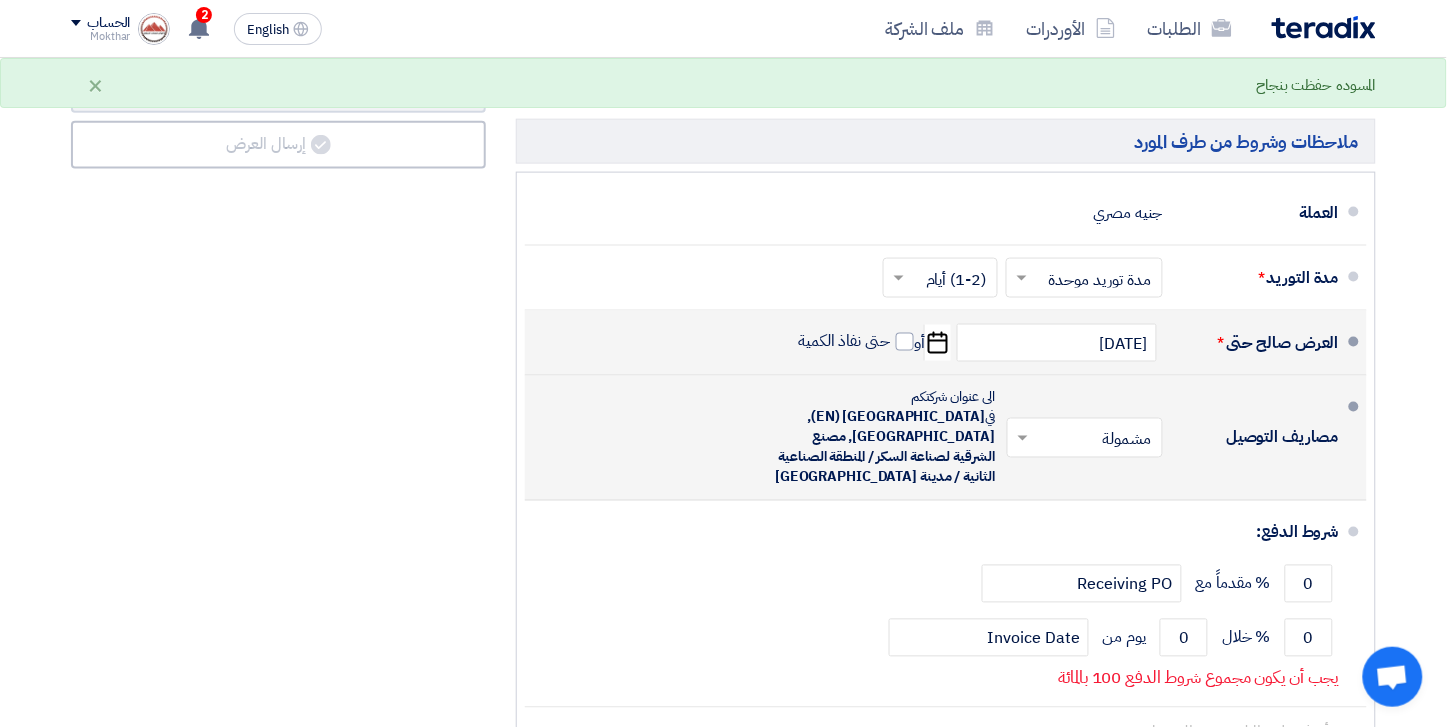 click 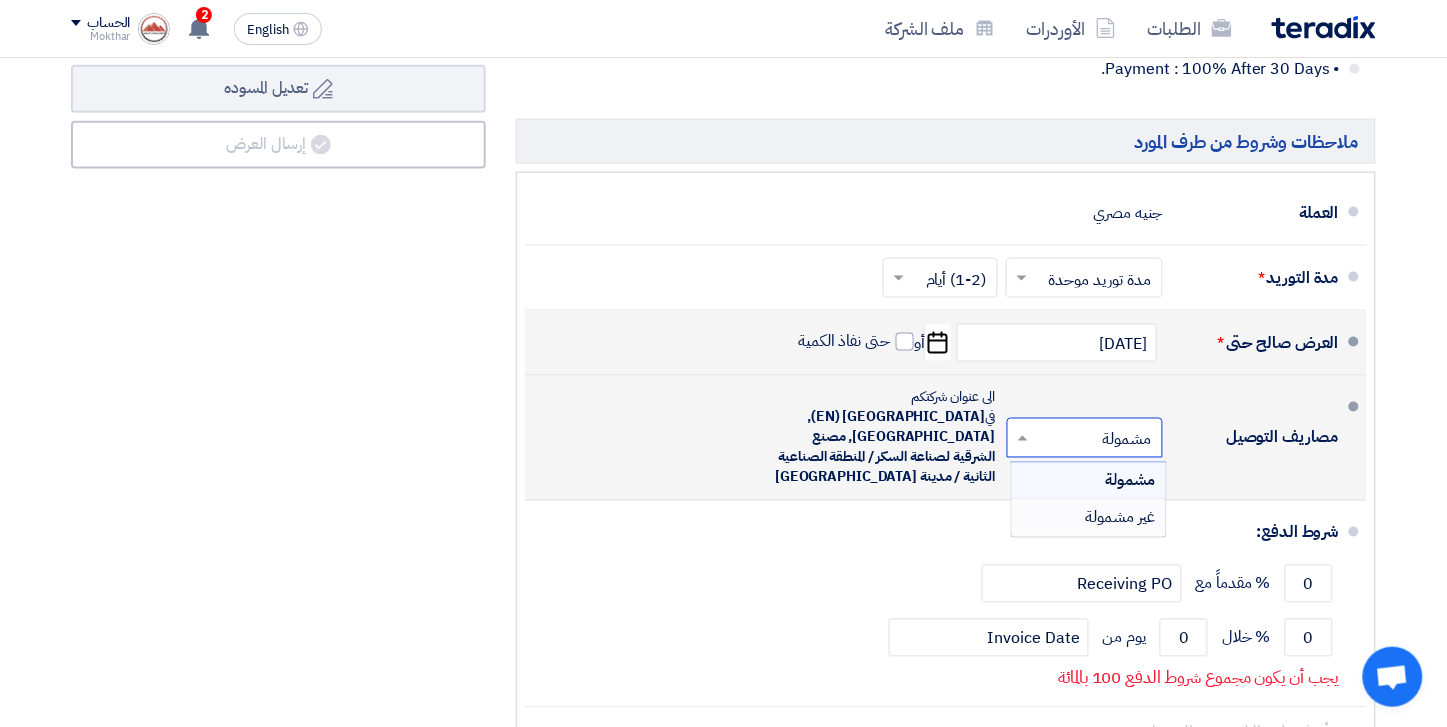 click on "غير مشمولة" at bounding box center [1121, 518] 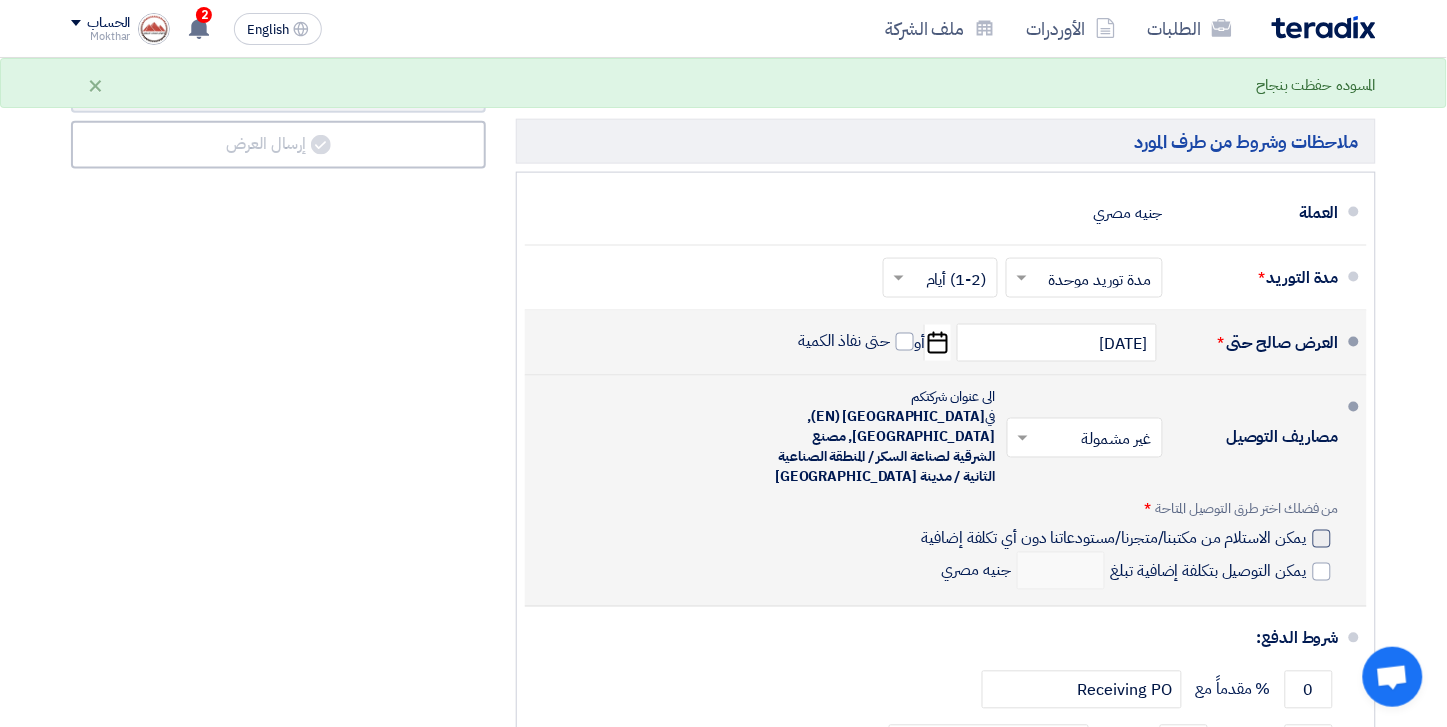 click 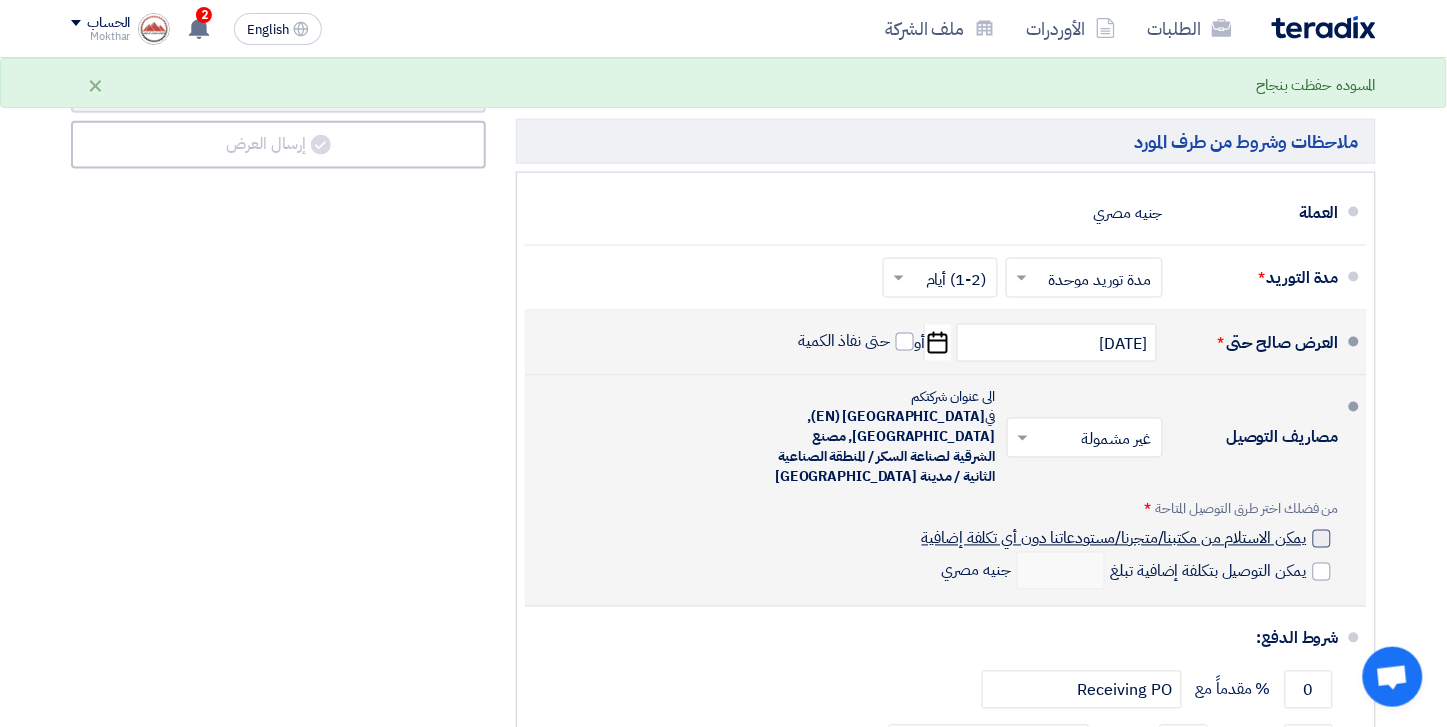 click on "يمكن الاستلام من مكتبنا/متجرنا/مستودعاتنا دون أي تكلفة إضافية" 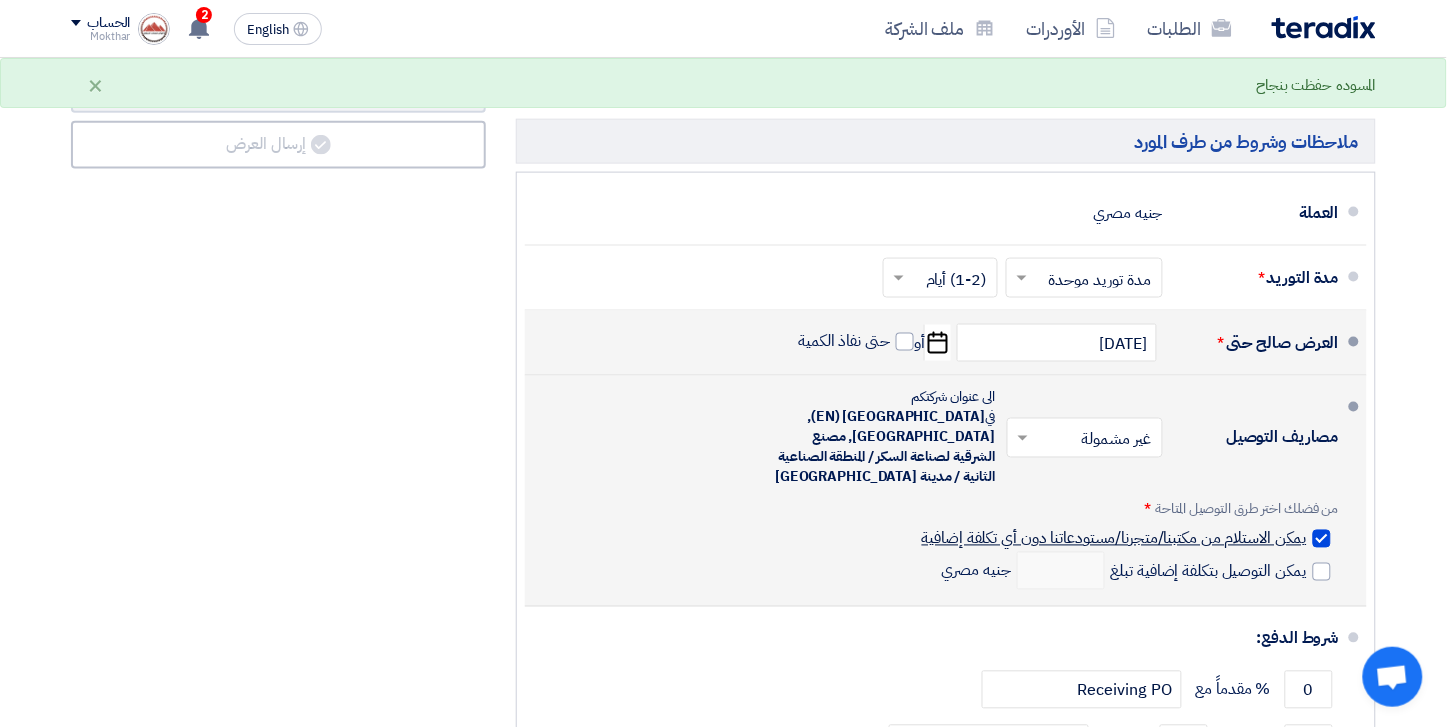 checkbox on "true" 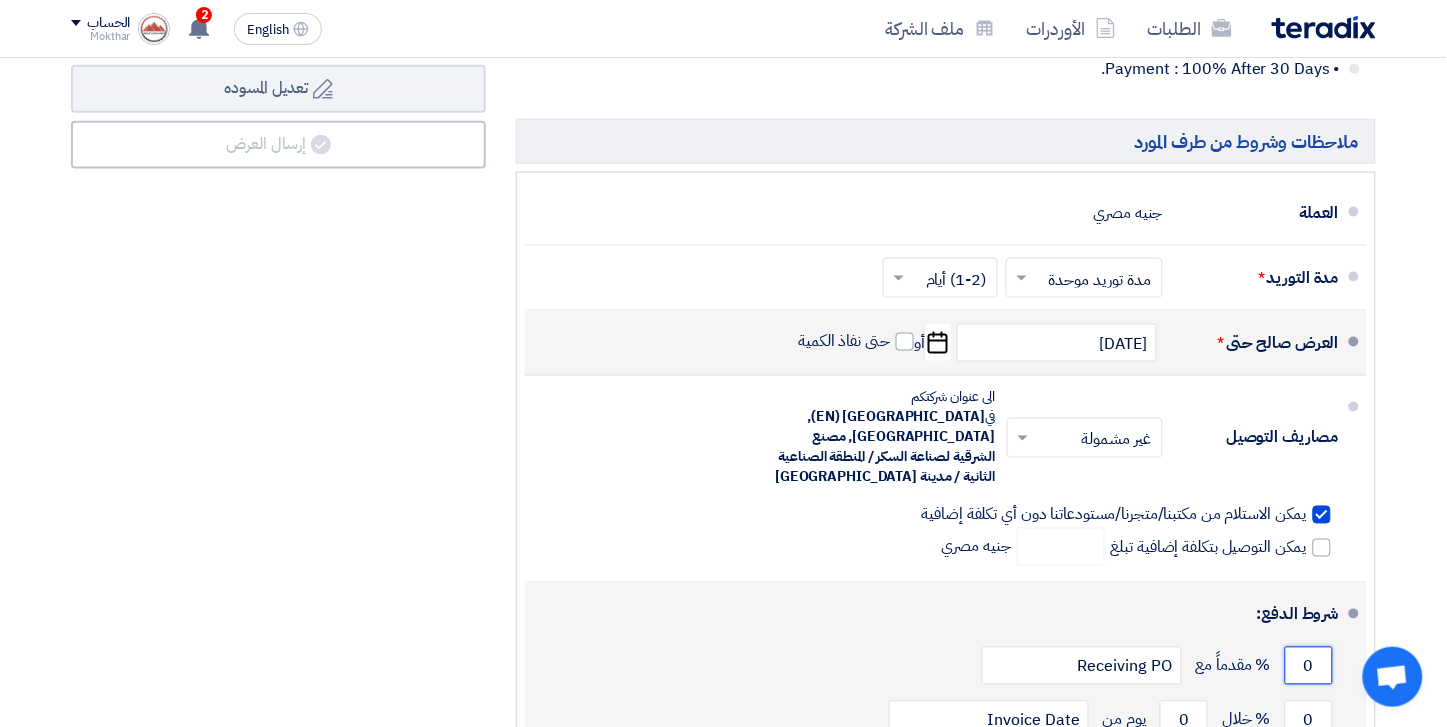 click on "0" 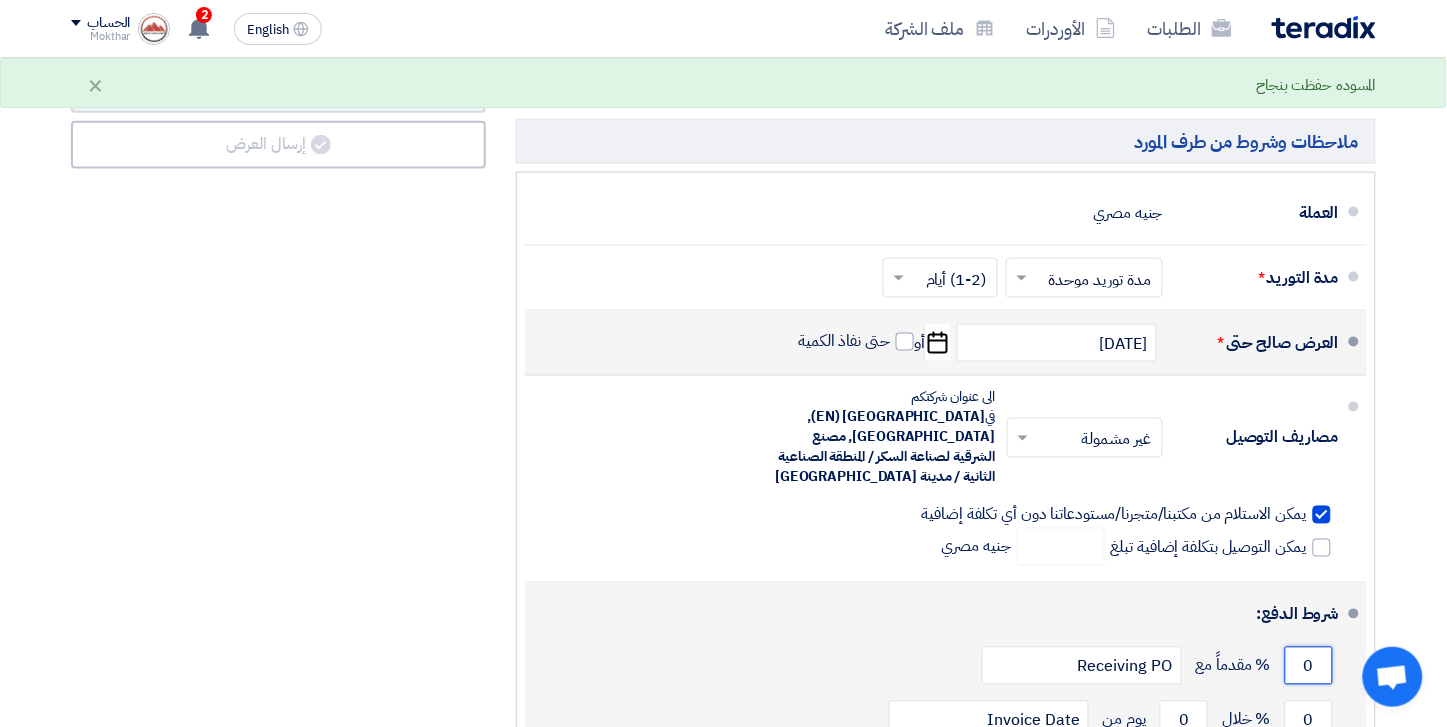 click on "0" 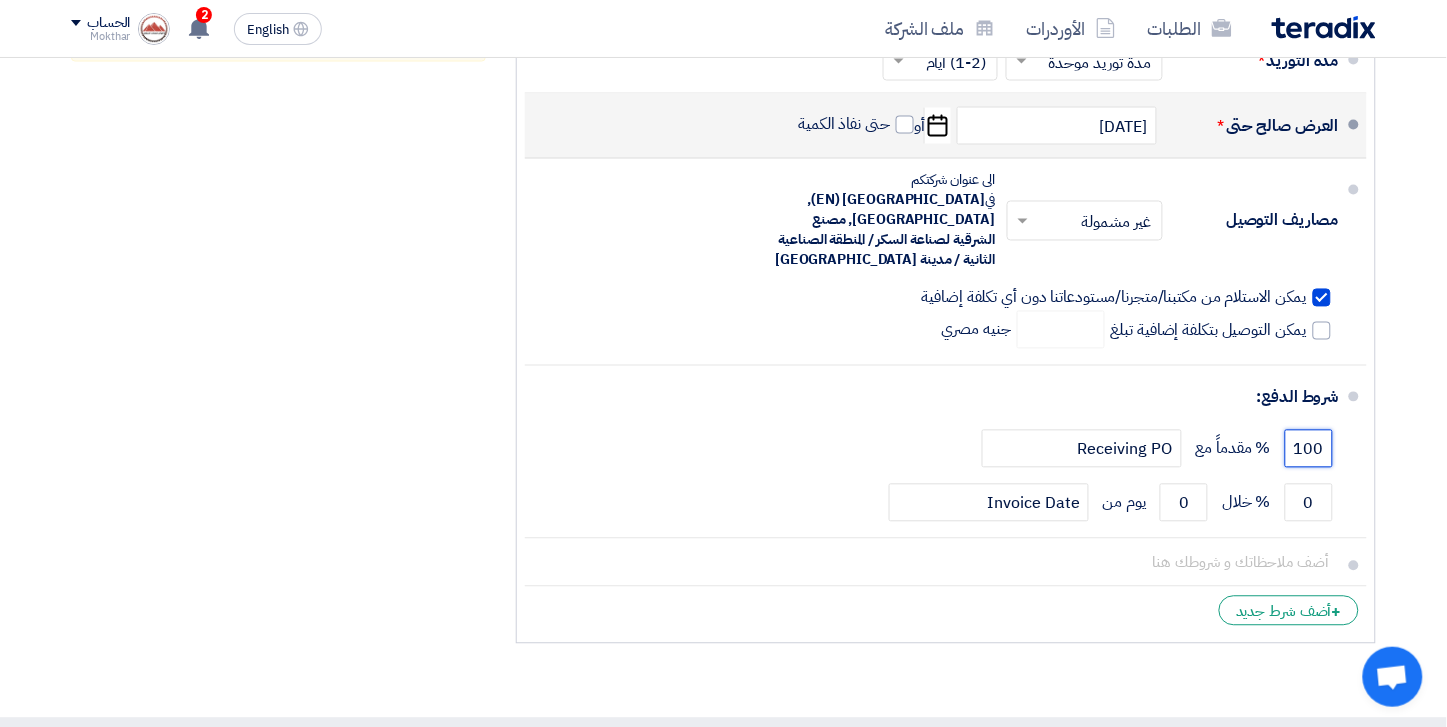 scroll, scrollTop: 8222, scrollLeft: 0, axis: vertical 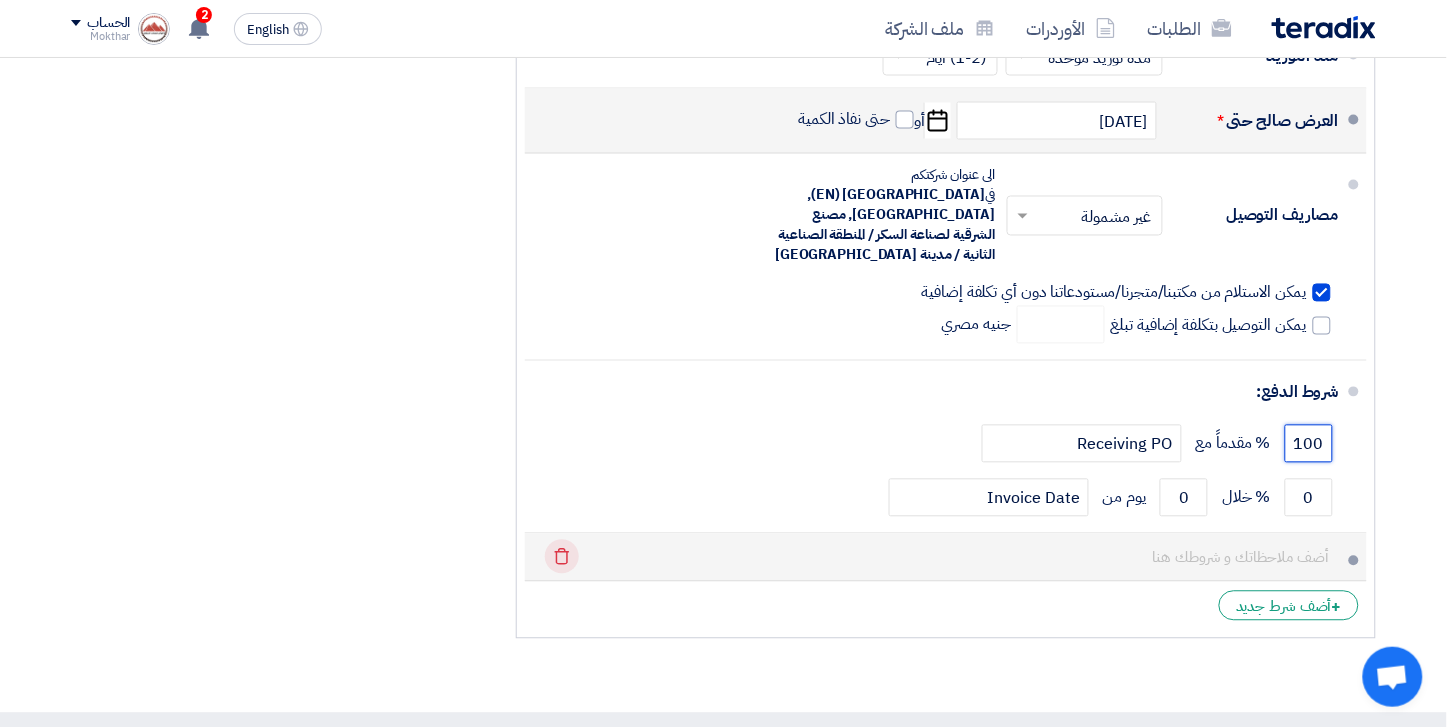 type on "100" 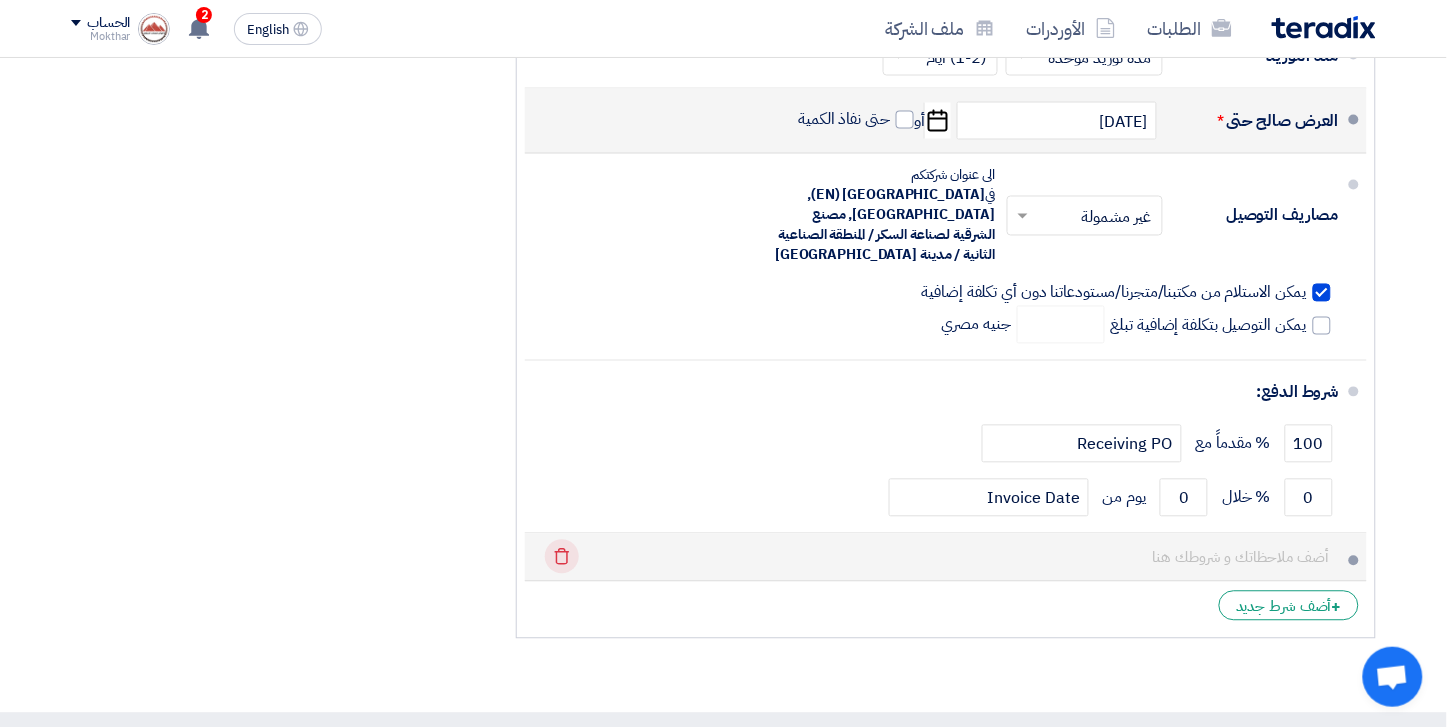 click on "Delete" 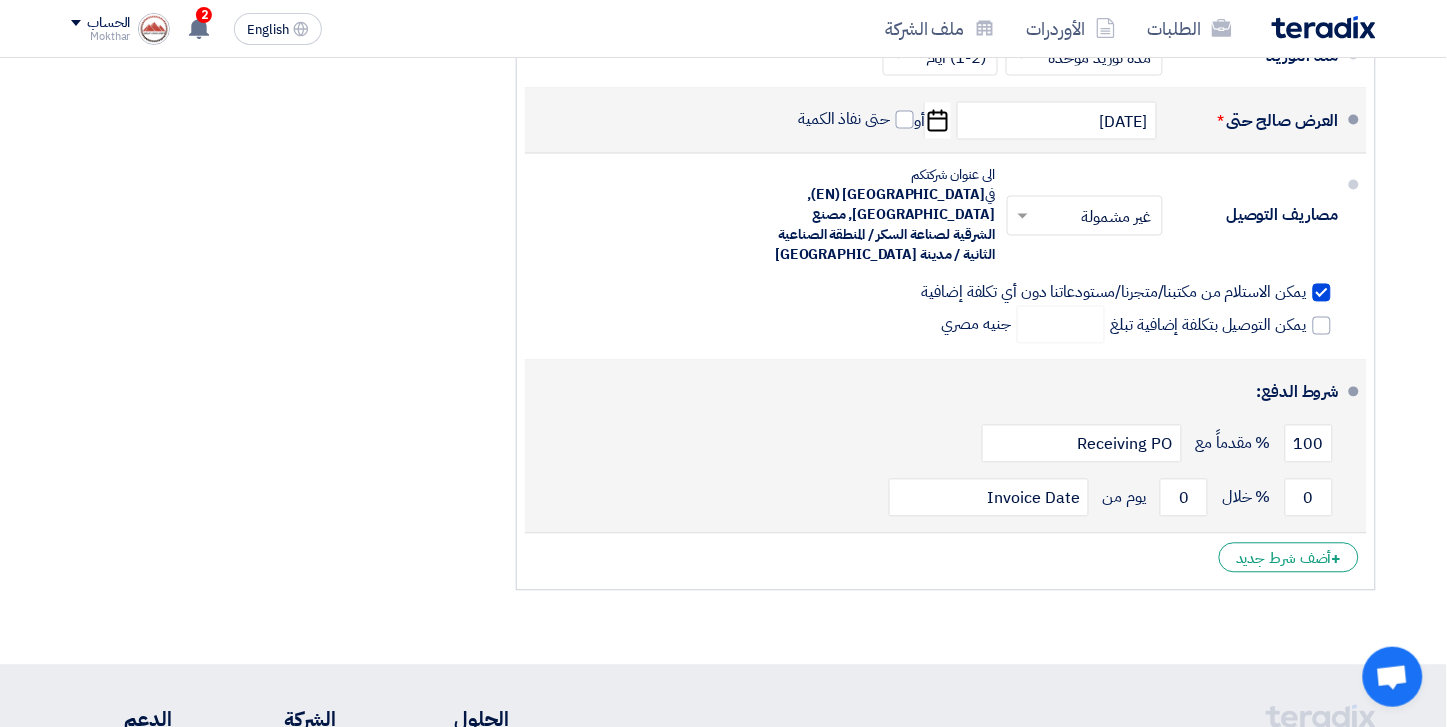 scroll, scrollTop: 8333, scrollLeft: 0, axis: vertical 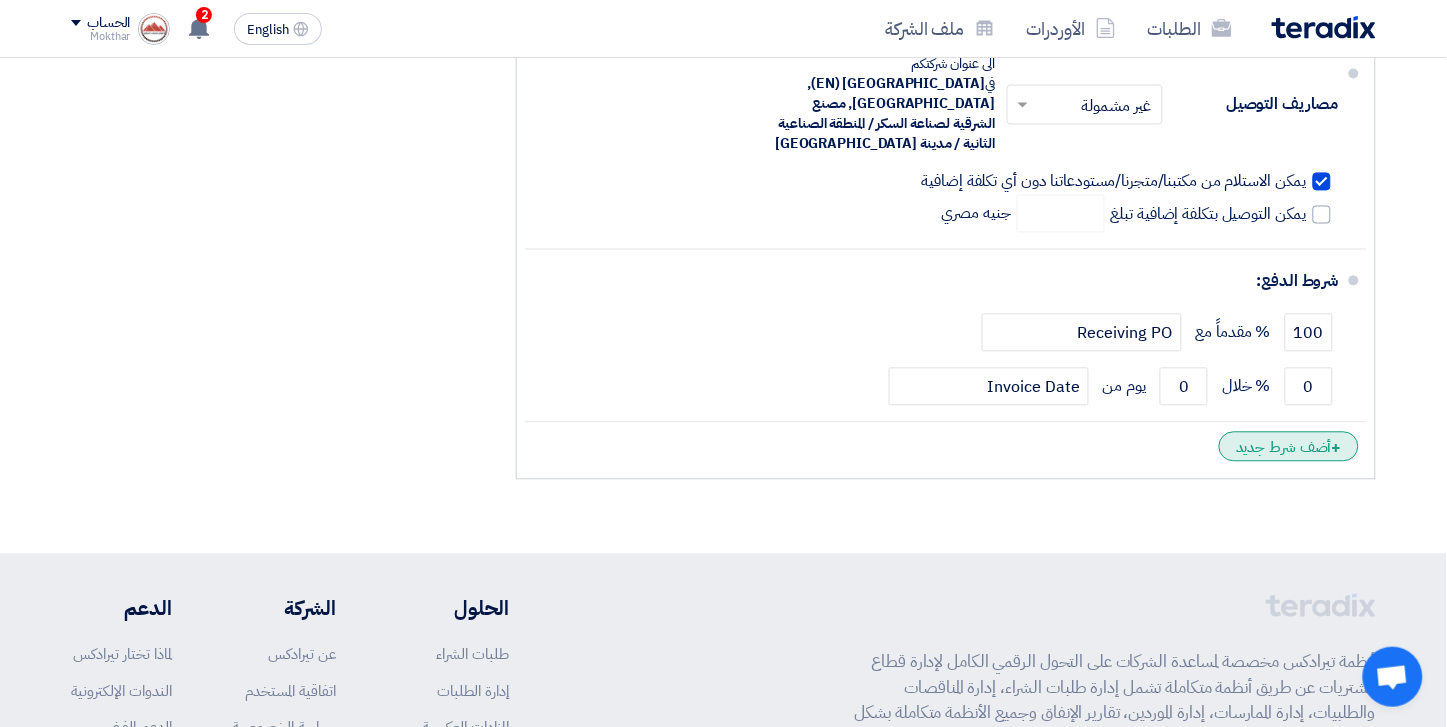 click on "+" 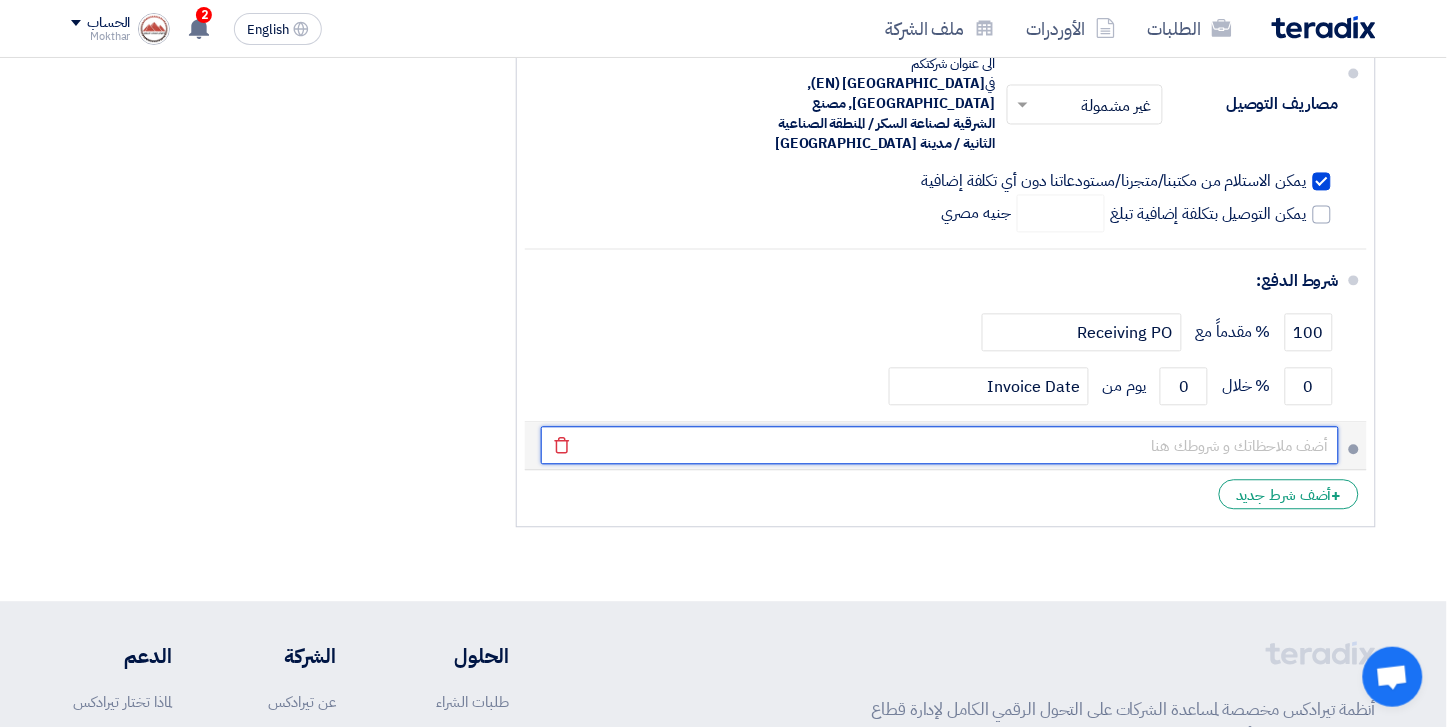 click 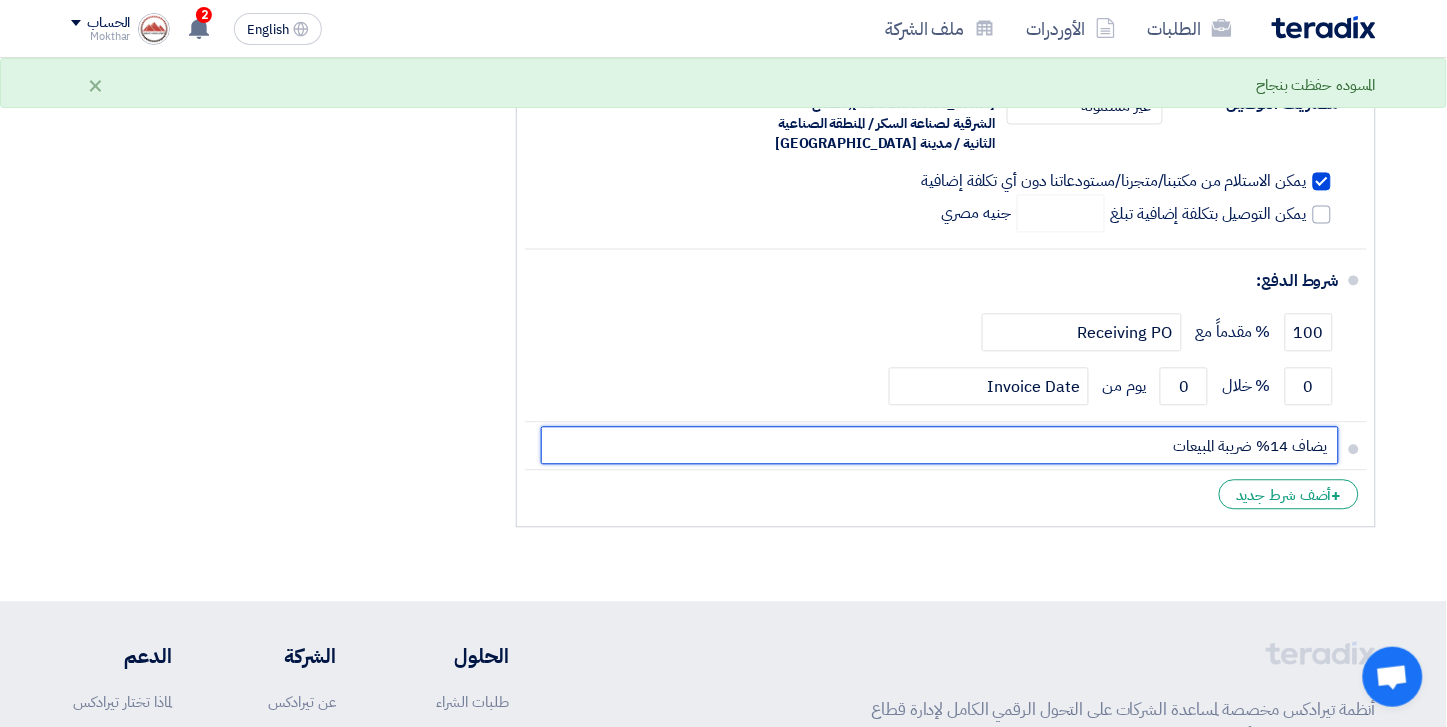 type on "يضاف 14% ضريبة المبيعات" 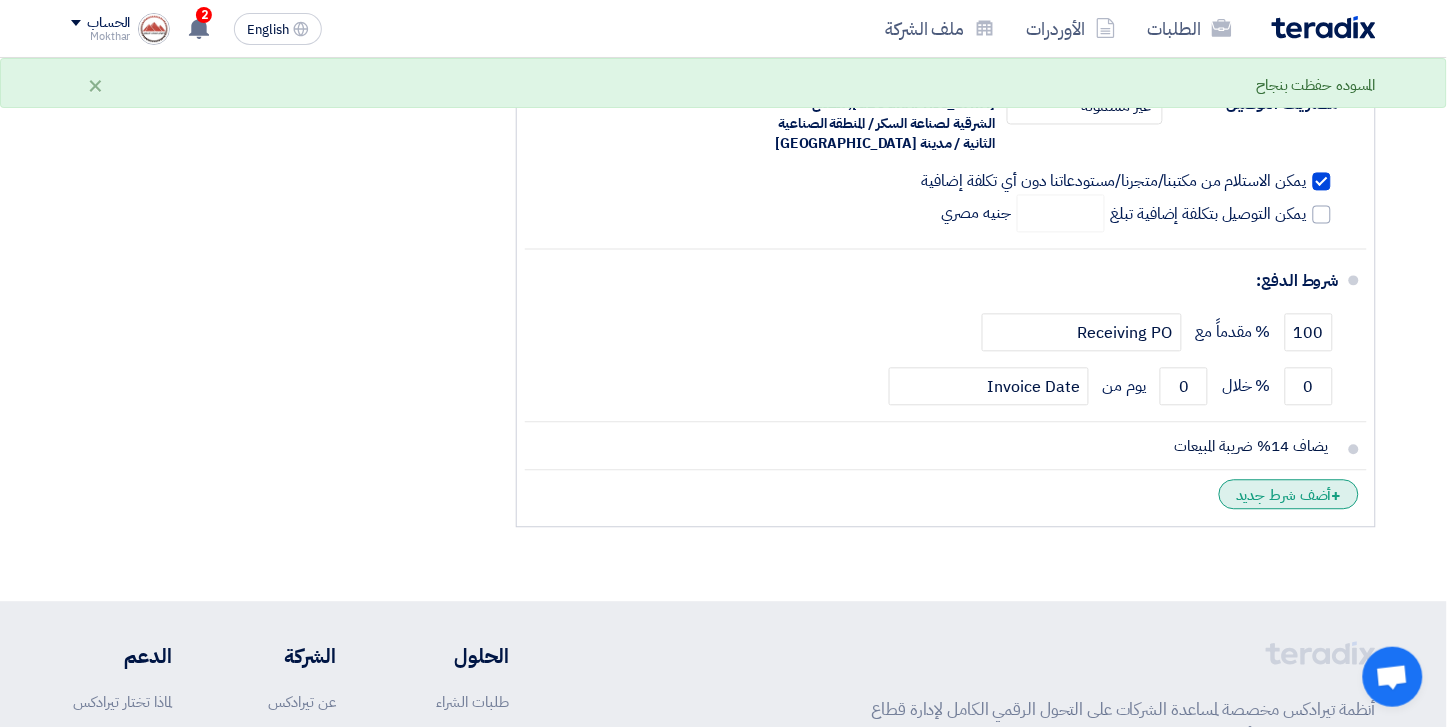 click on "+
أضف شرط جديد" 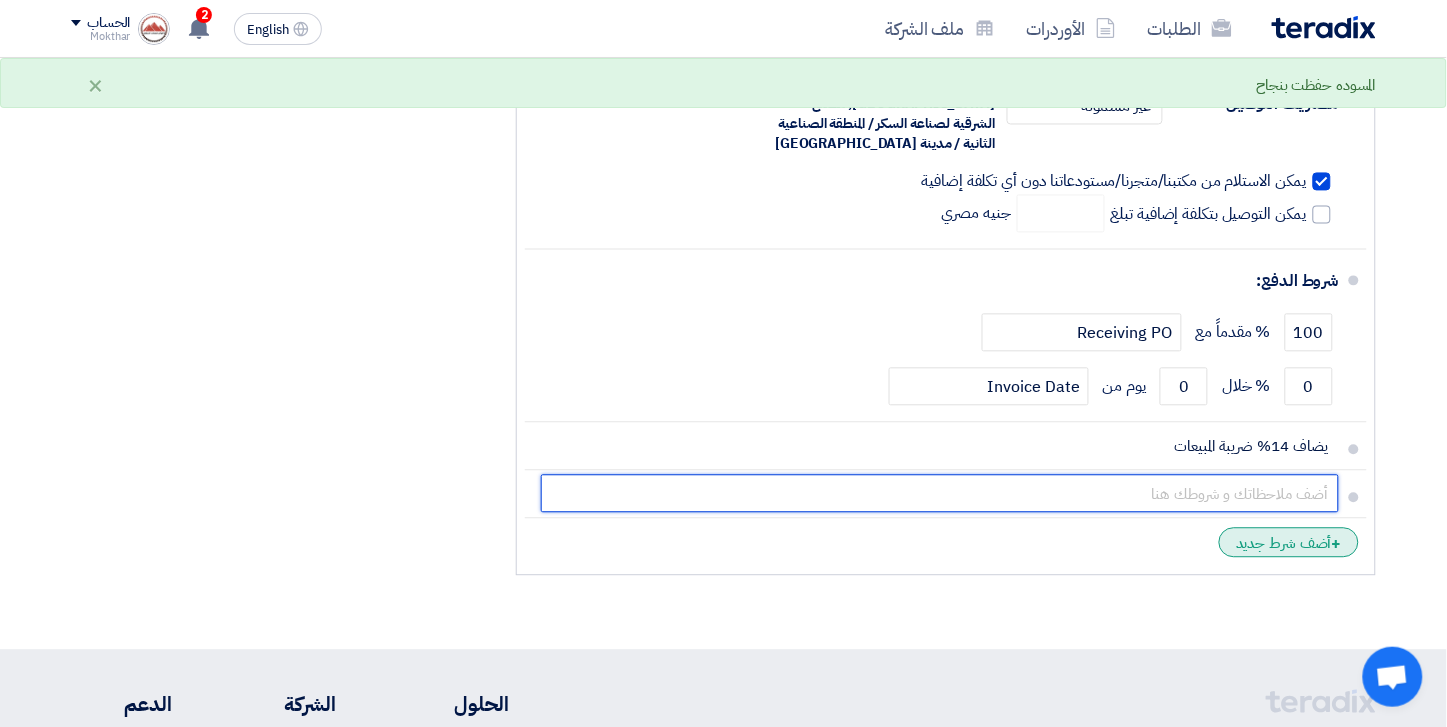 click 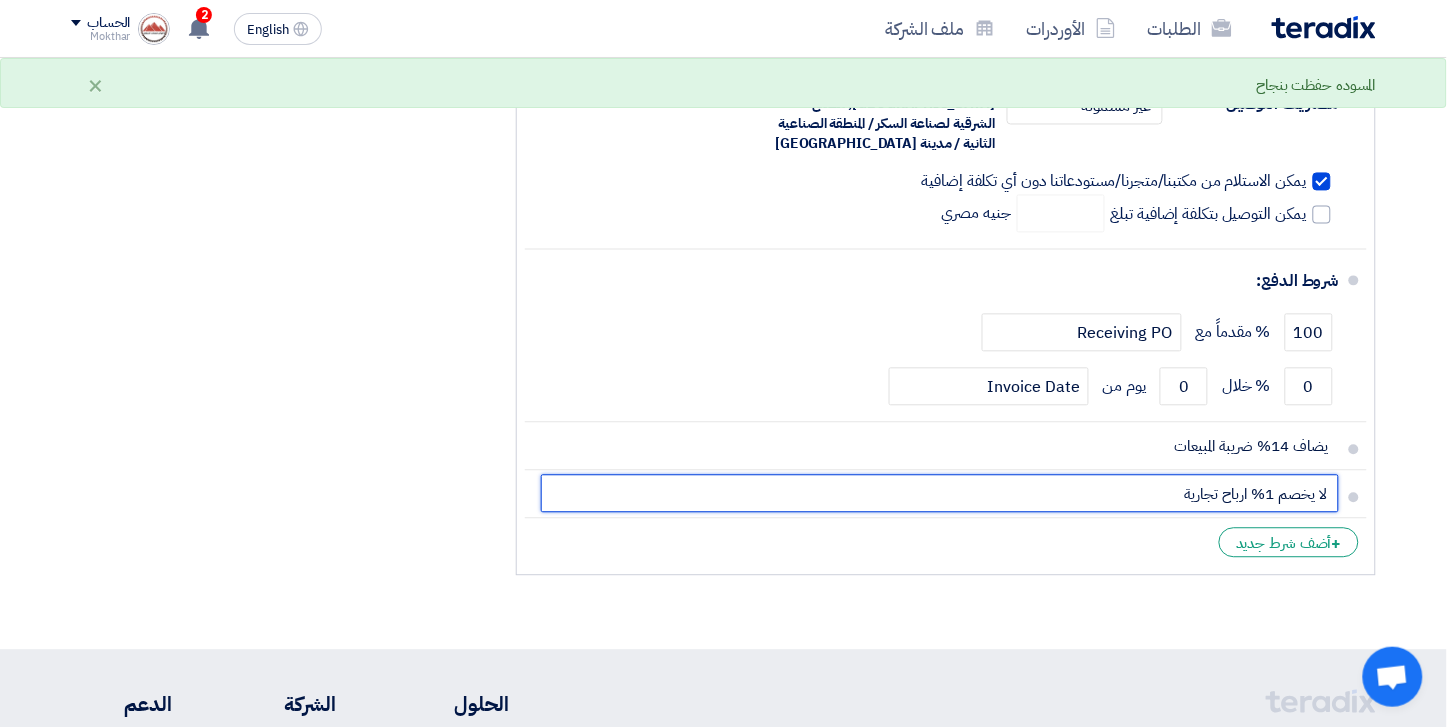 type on "لا يخصم 1% ارباح تجارية" 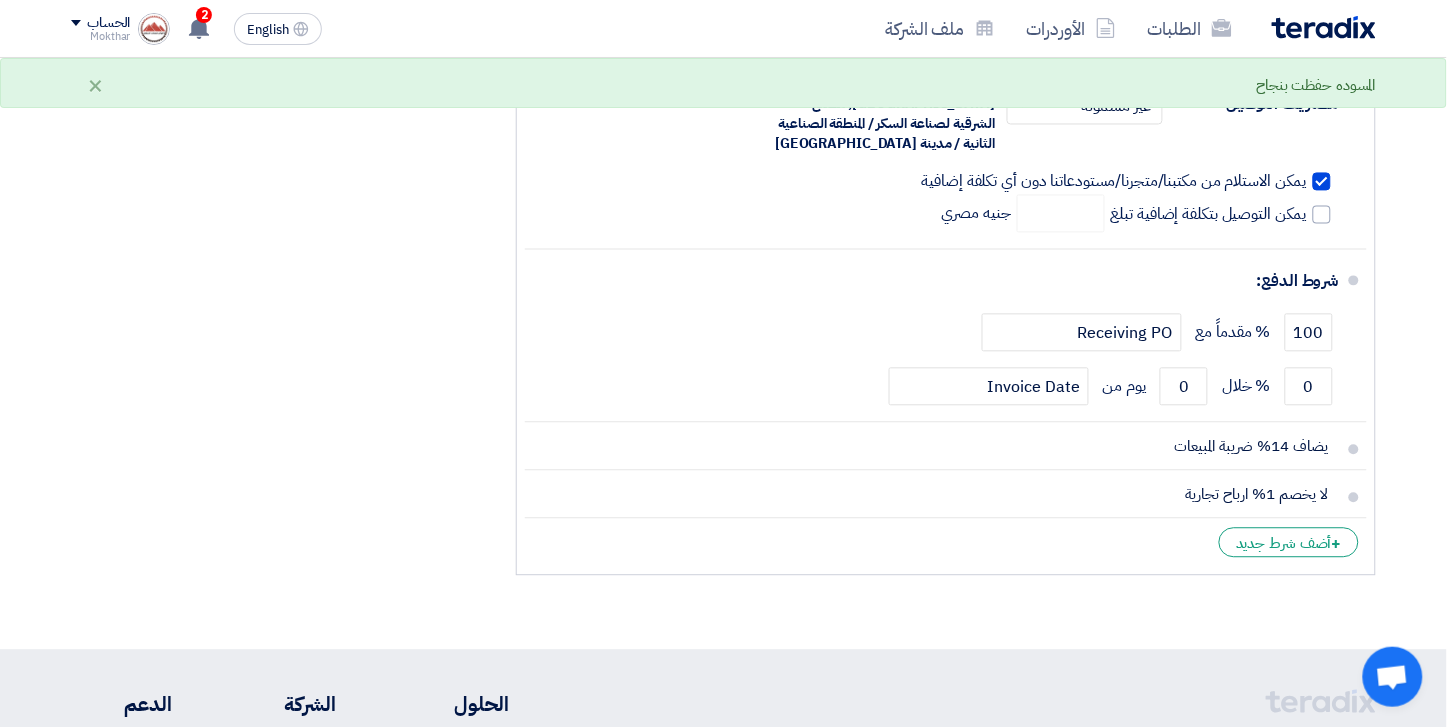 click on "ملخص [PERSON_NAME]
المجموع الجزئي
جنيه مصري
1,885,008
تكلفه التوصيل" 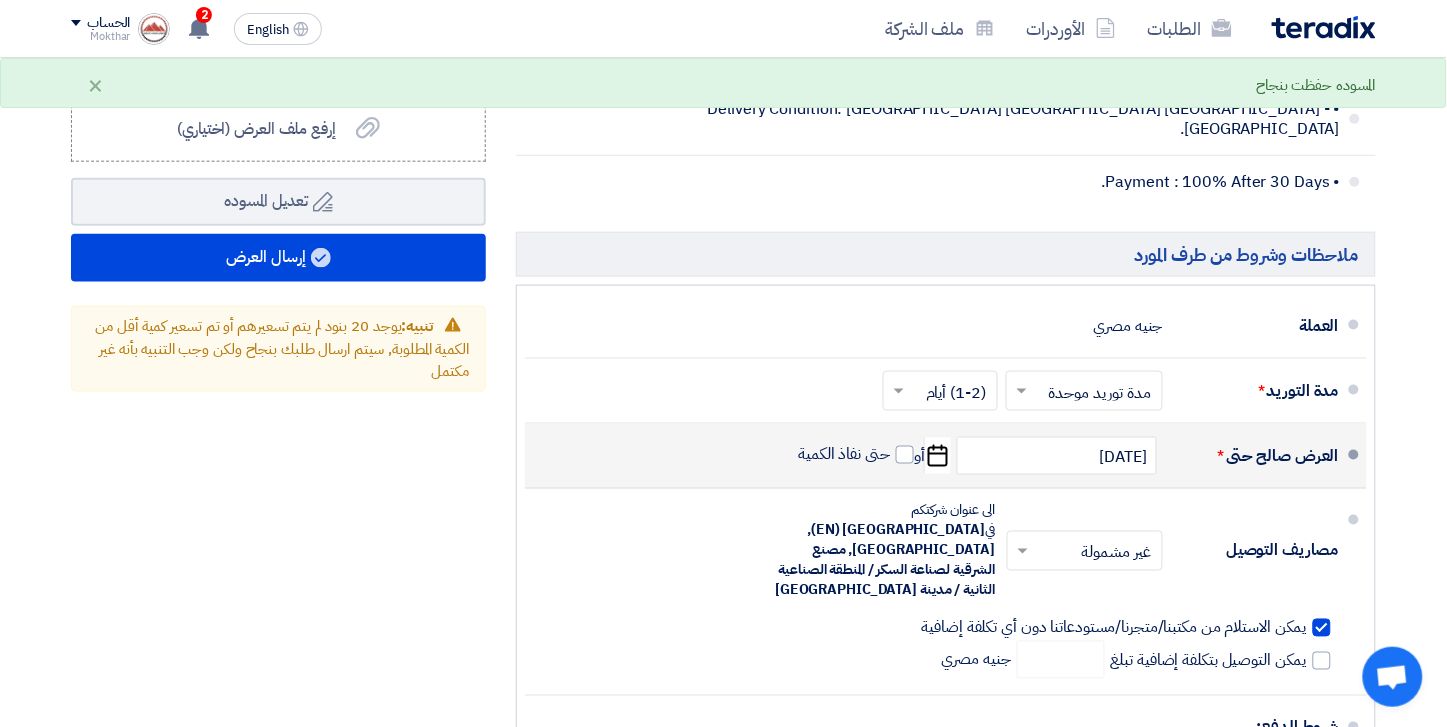 scroll, scrollTop: 7777, scrollLeft: 0, axis: vertical 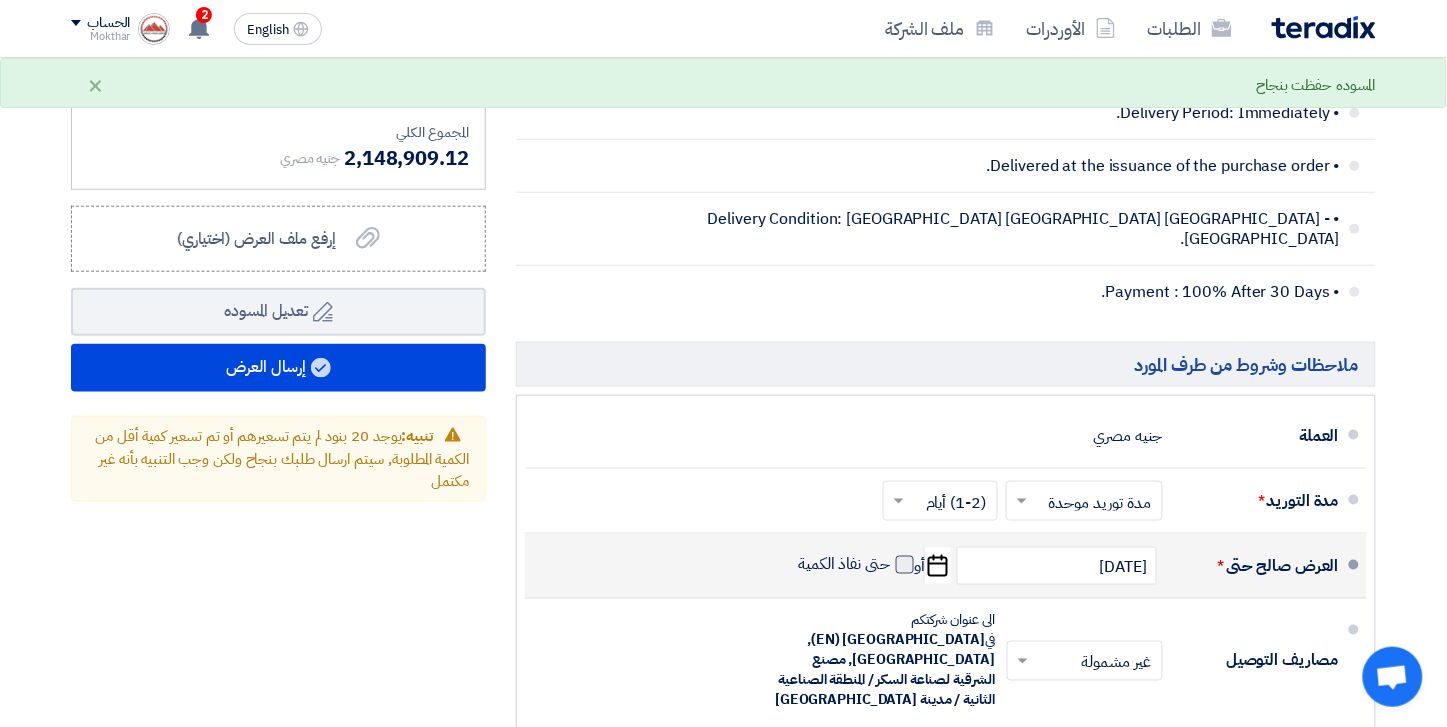 click 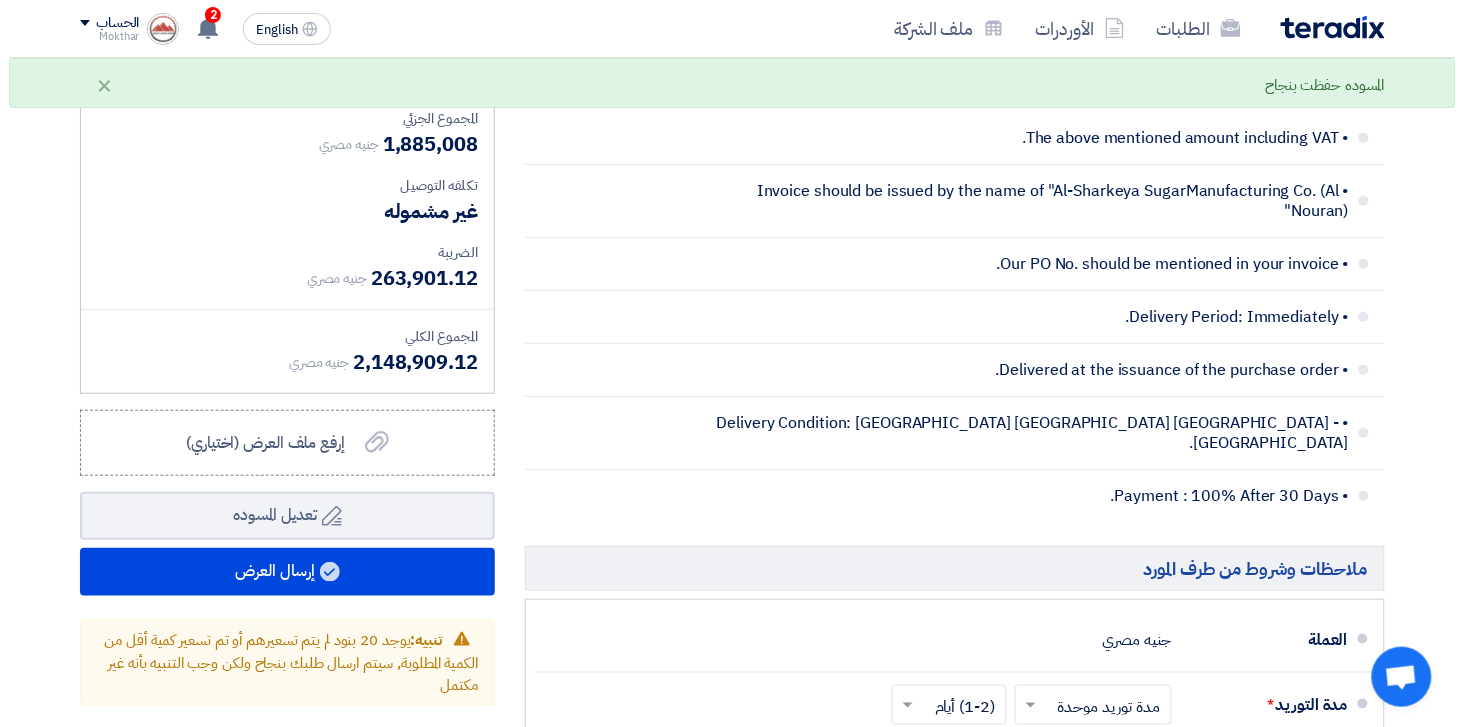 scroll, scrollTop: 7555, scrollLeft: 0, axis: vertical 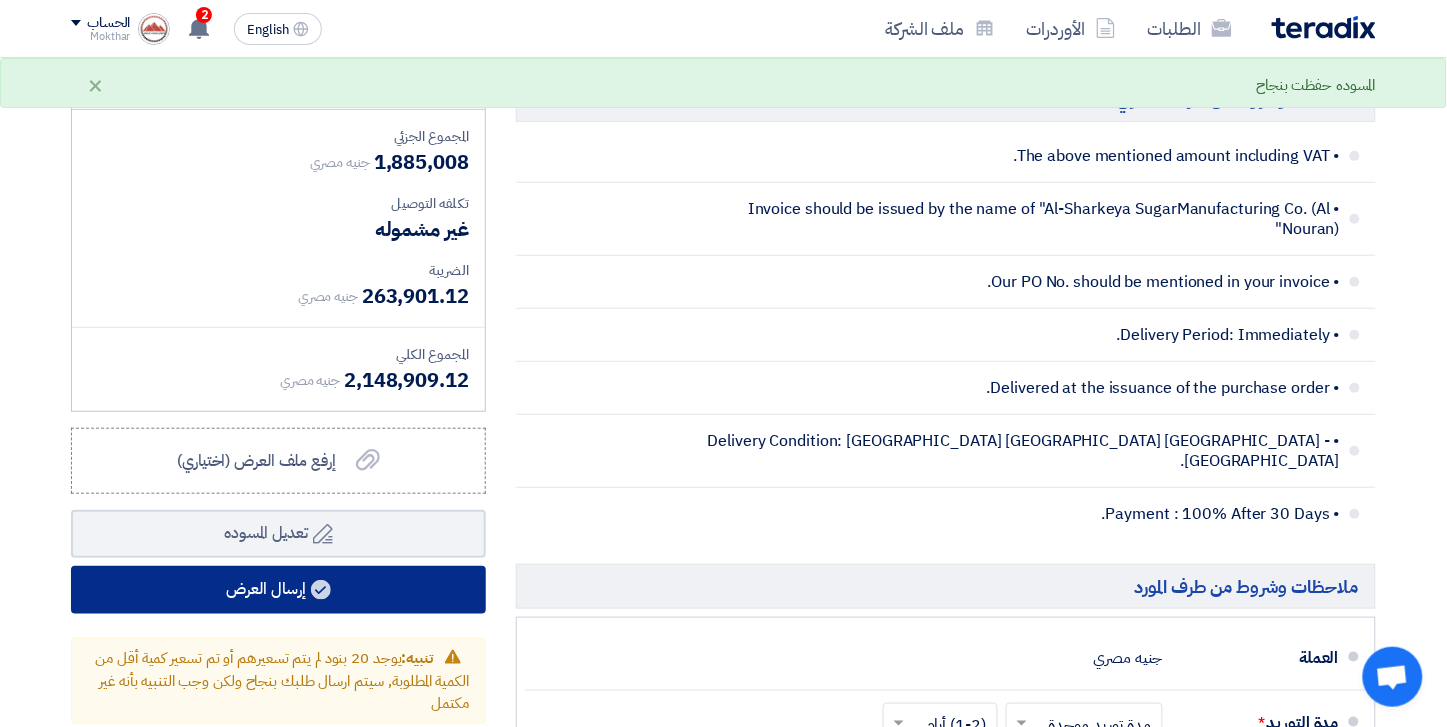 click on "إرسال العرض" 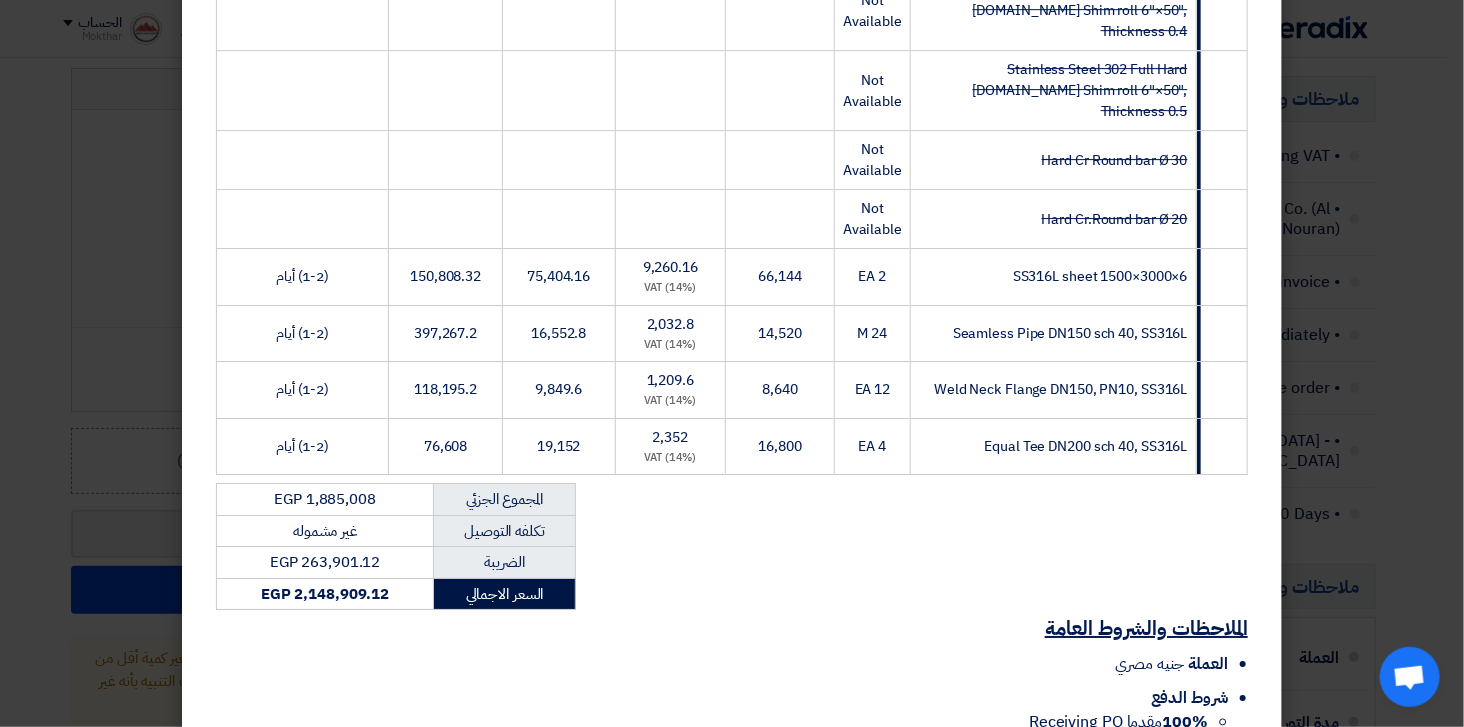scroll, scrollTop: 2882, scrollLeft: 0, axis: vertical 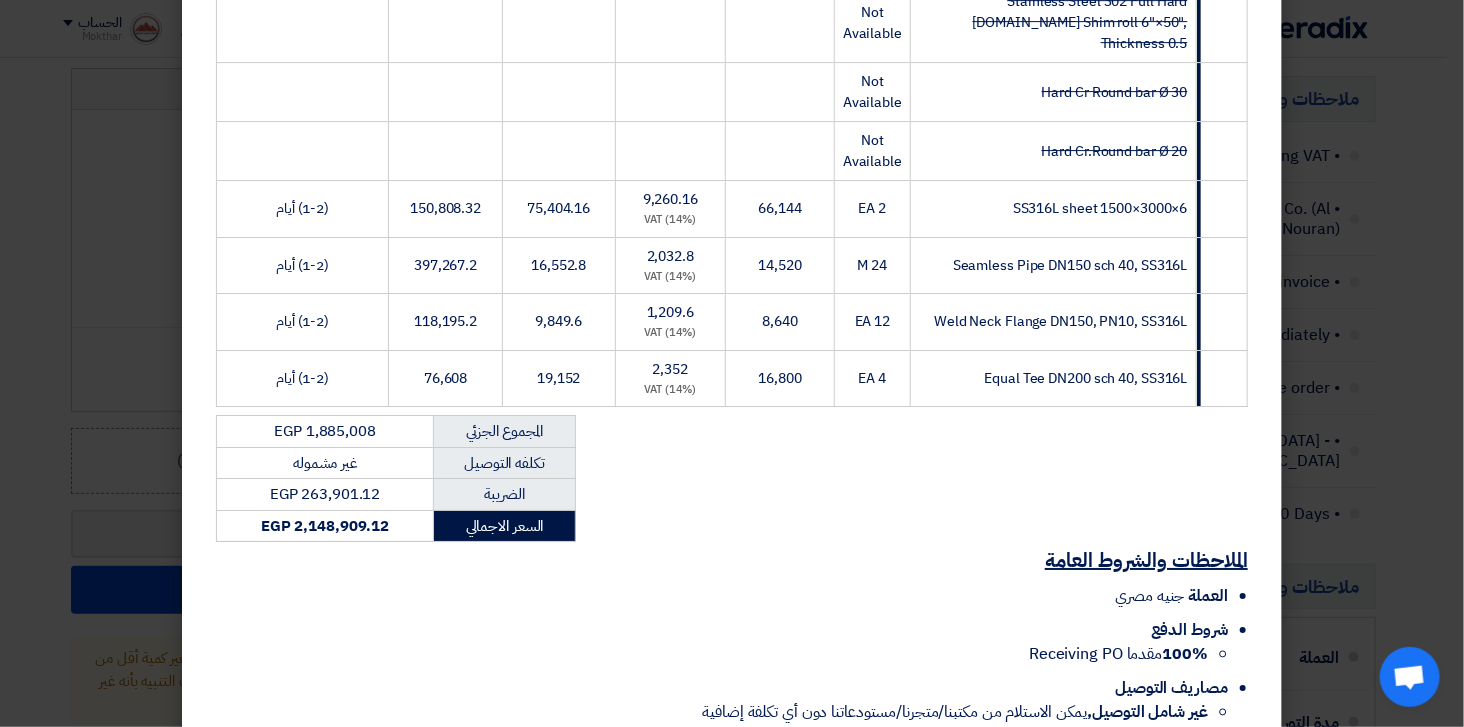 click on "إرسال العرض" 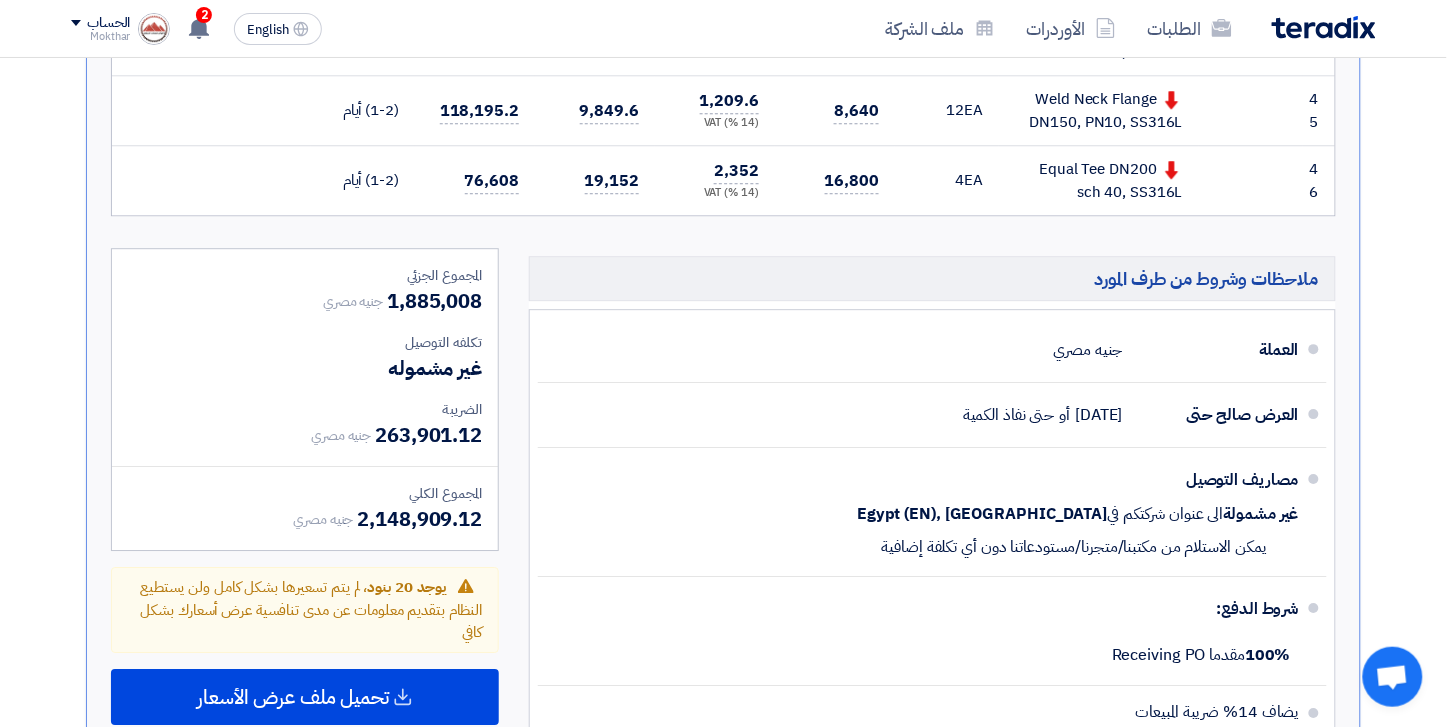 scroll, scrollTop: 4855, scrollLeft: 0, axis: vertical 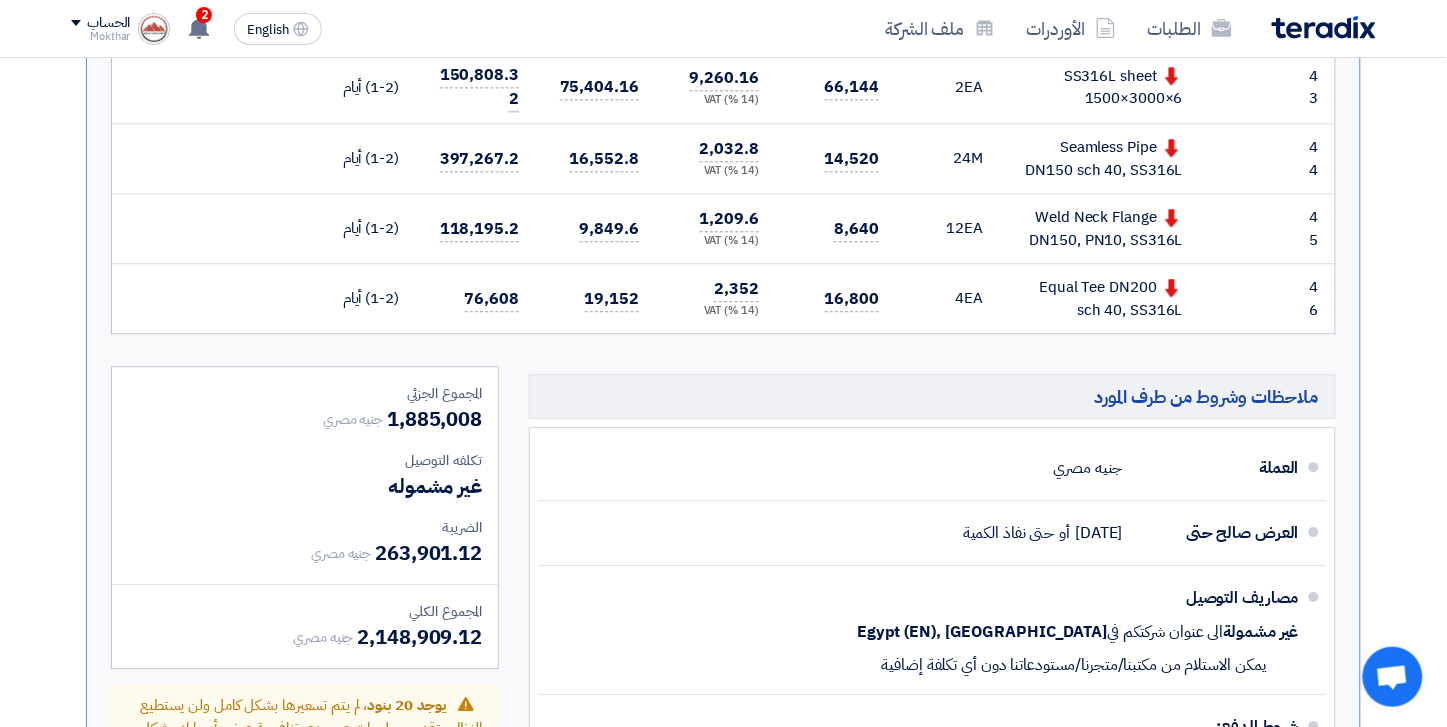click on "تحميل ملف عرض الأسعار" at bounding box center [293, 815] 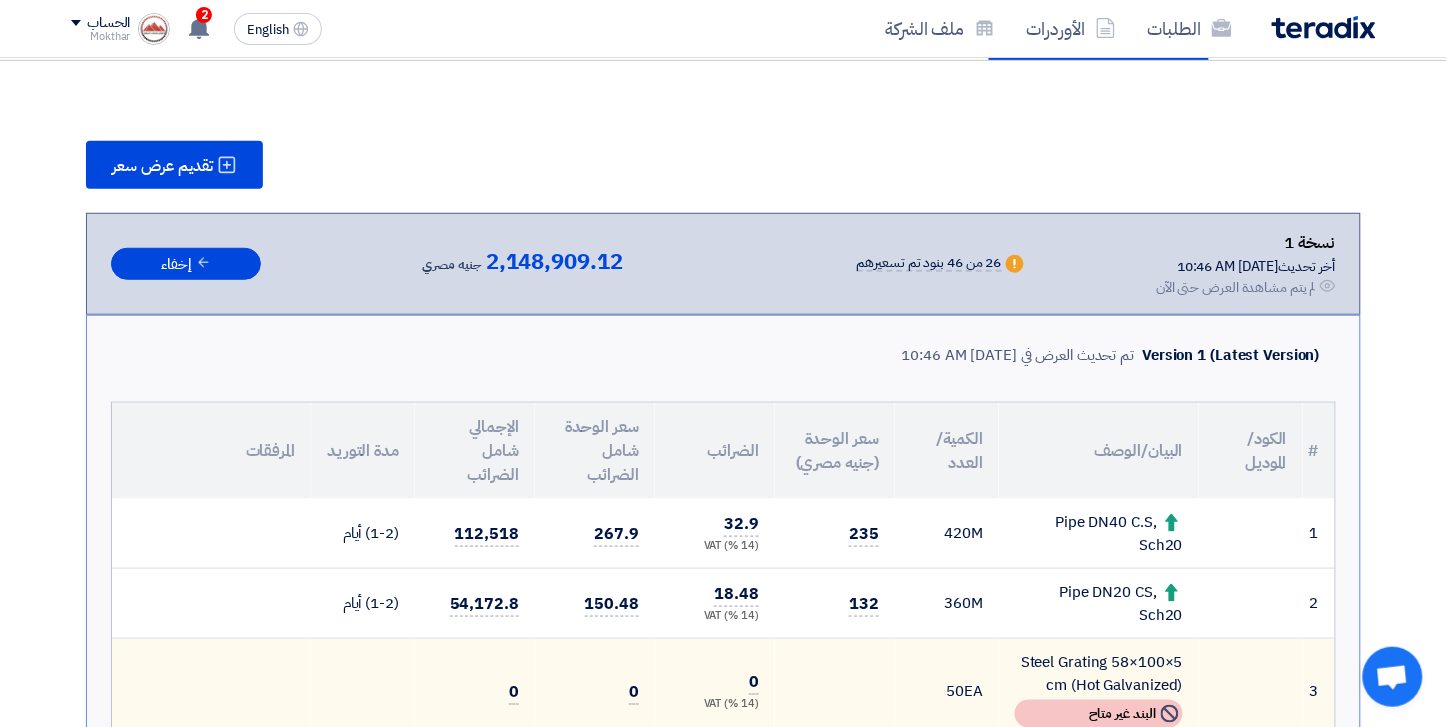 scroll, scrollTop: 0, scrollLeft: 0, axis: both 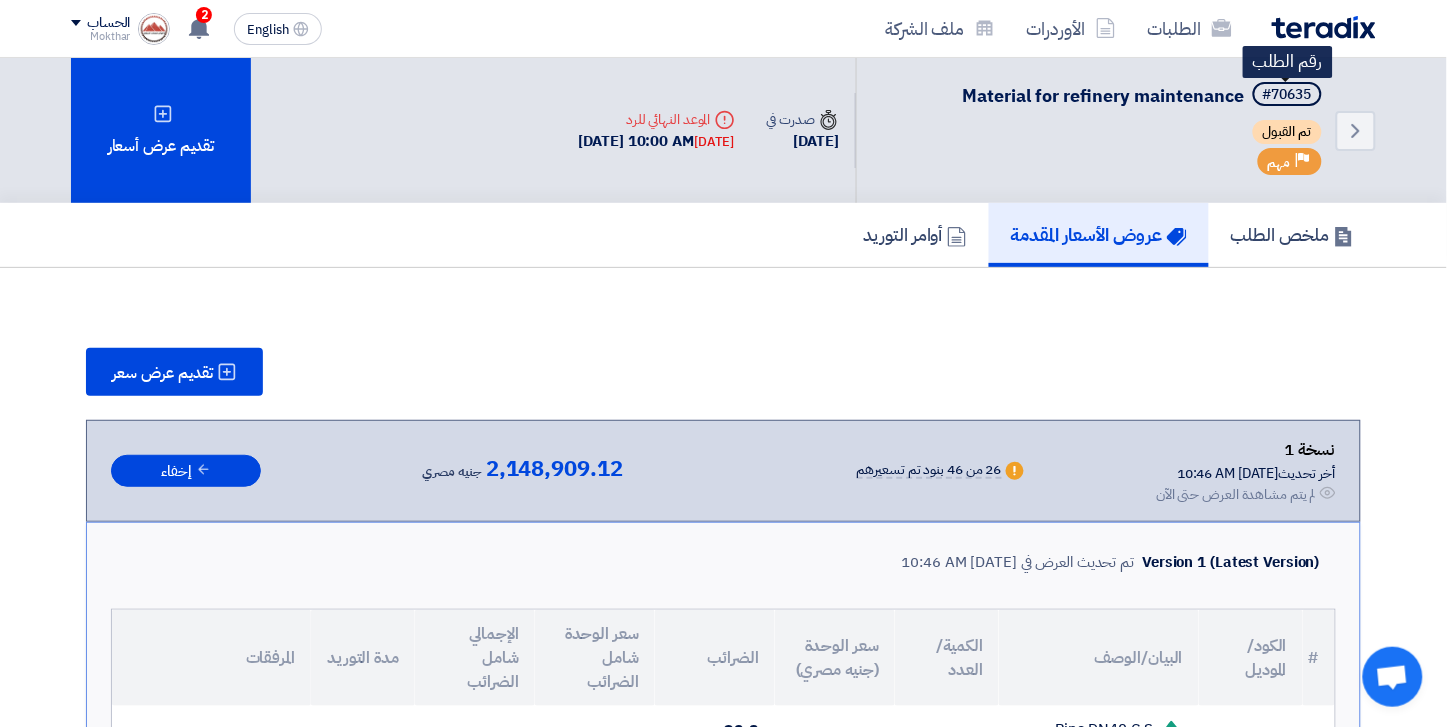 click on "#70635" 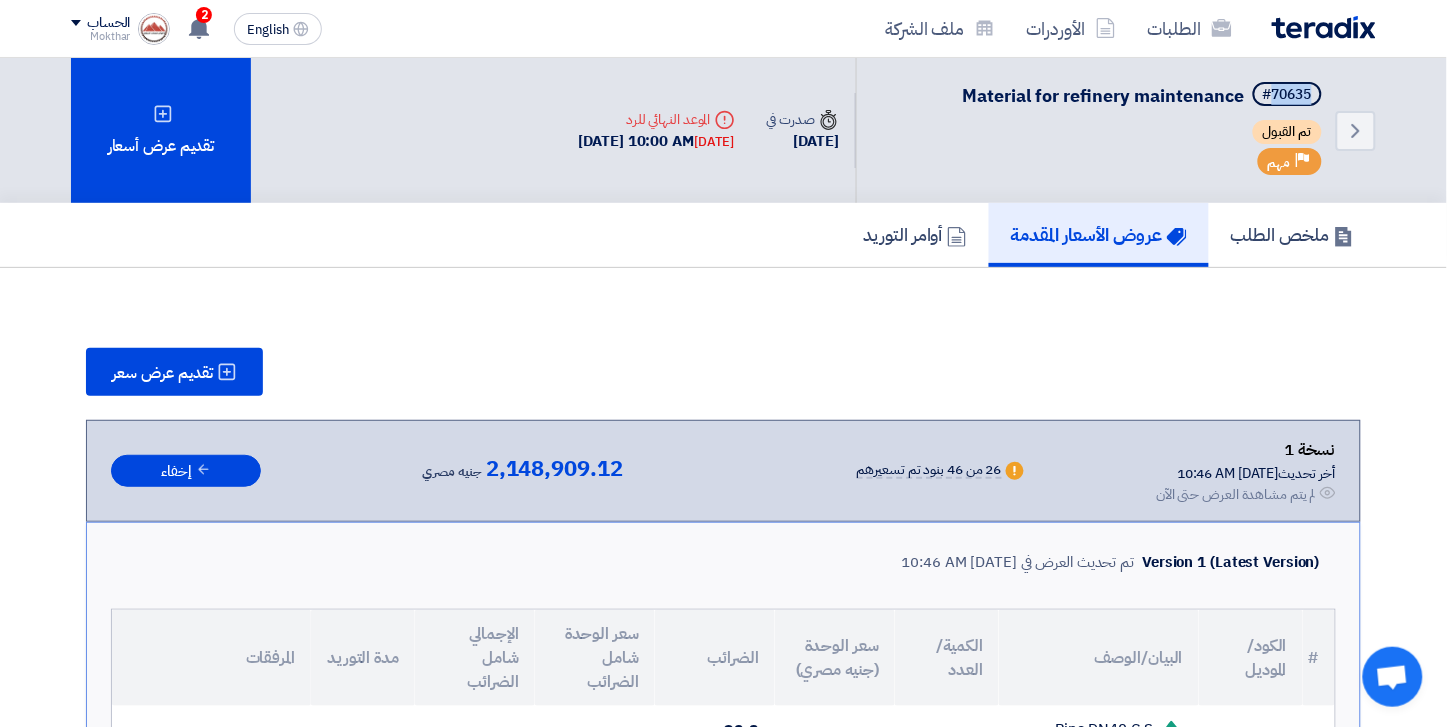 copy on "70635" 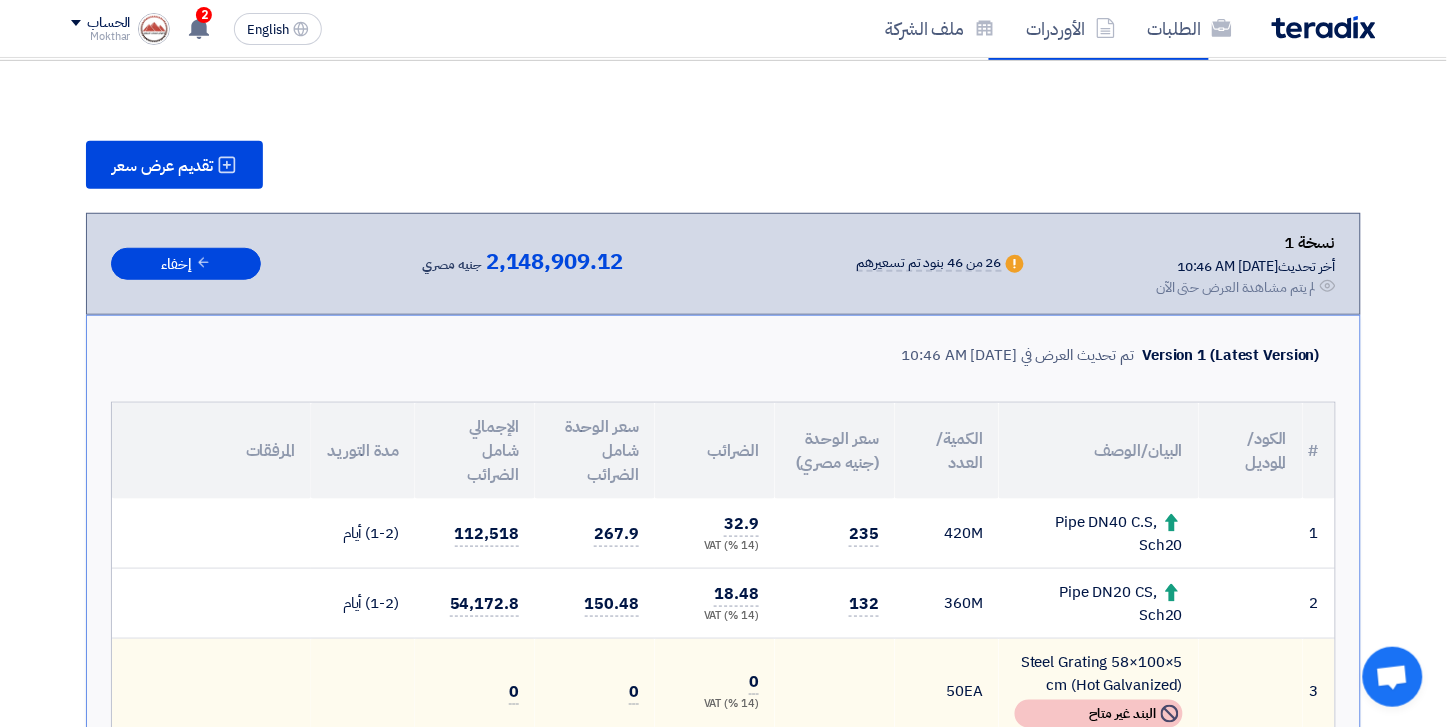 scroll, scrollTop: 222, scrollLeft: 0, axis: vertical 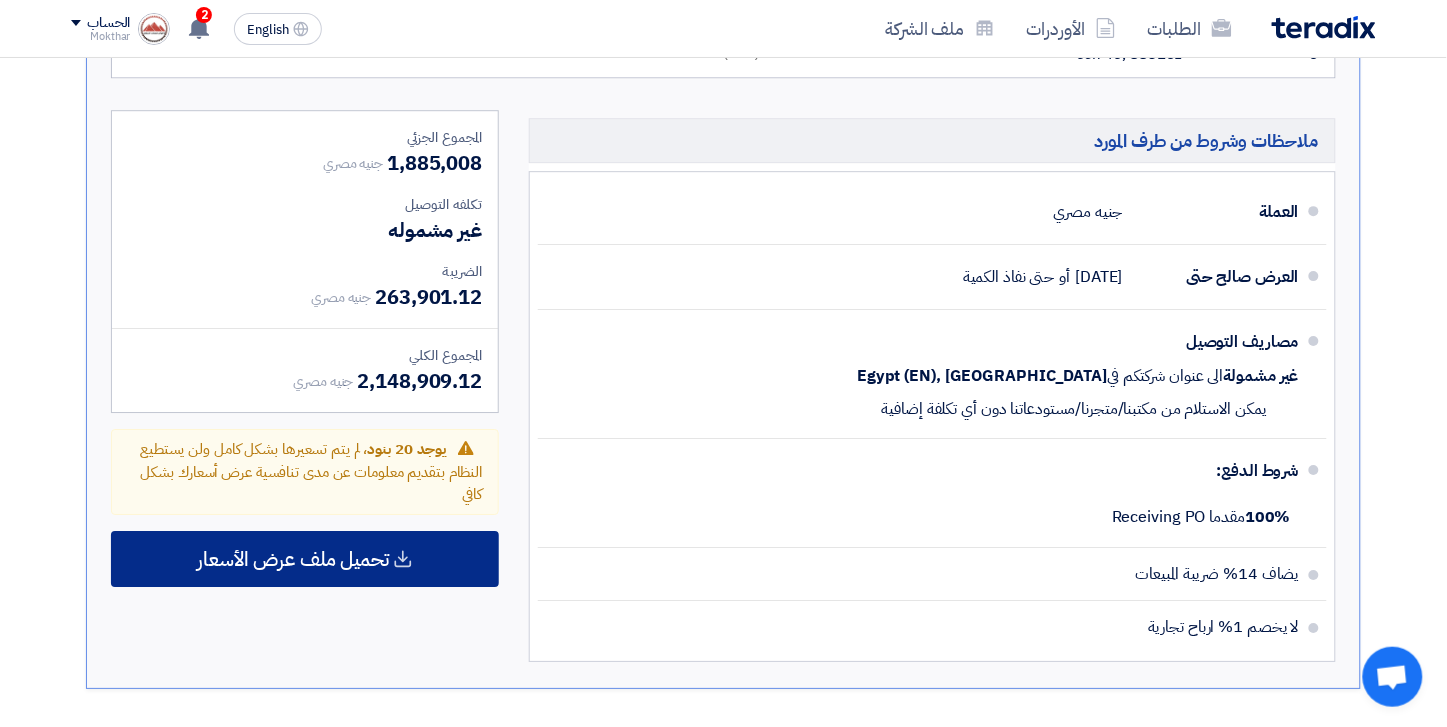 click on "تحميل ملف عرض الأسعار" at bounding box center [305, 559] 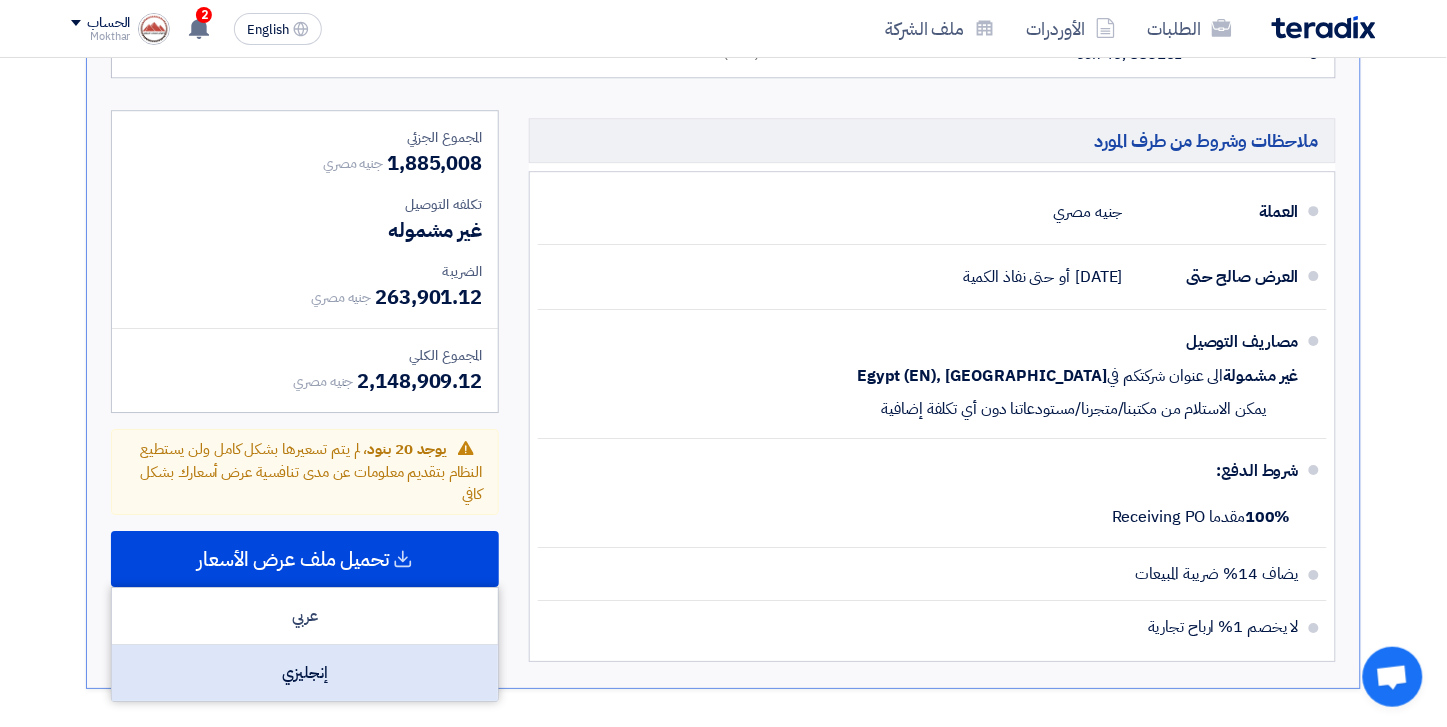 click on "إنجليزي" at bounding box center (305, 673) 